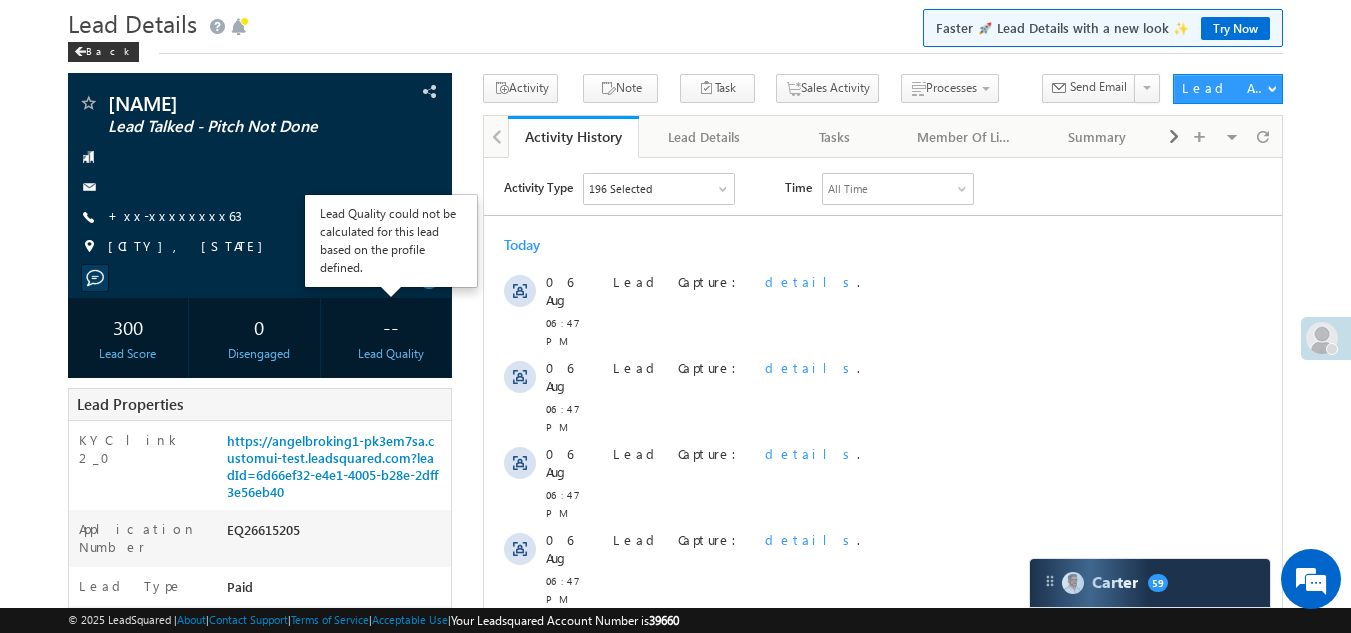 scroll, scrollTop: 100, scrollLeft: 0, axis: vertical 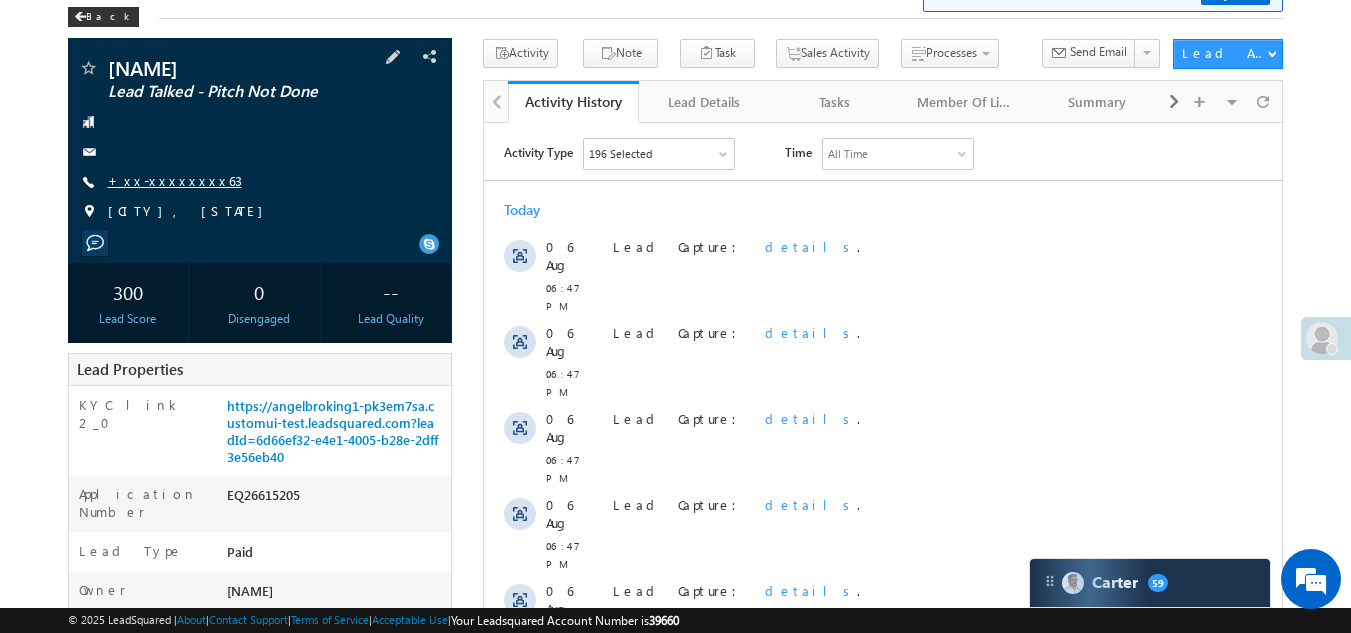 click on "+xx-xxxxxxxx63" at bounding box center (175, 180) 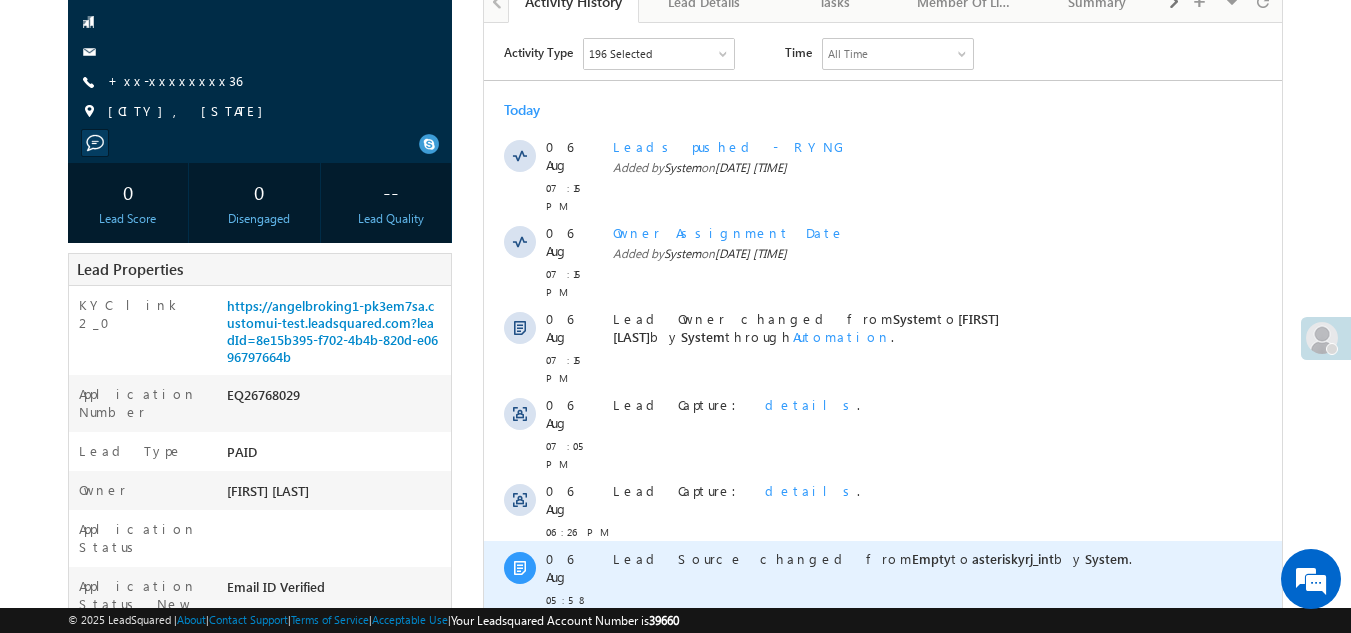 scroll, scrollTop: 0, scrollLeft: 0, axis: both 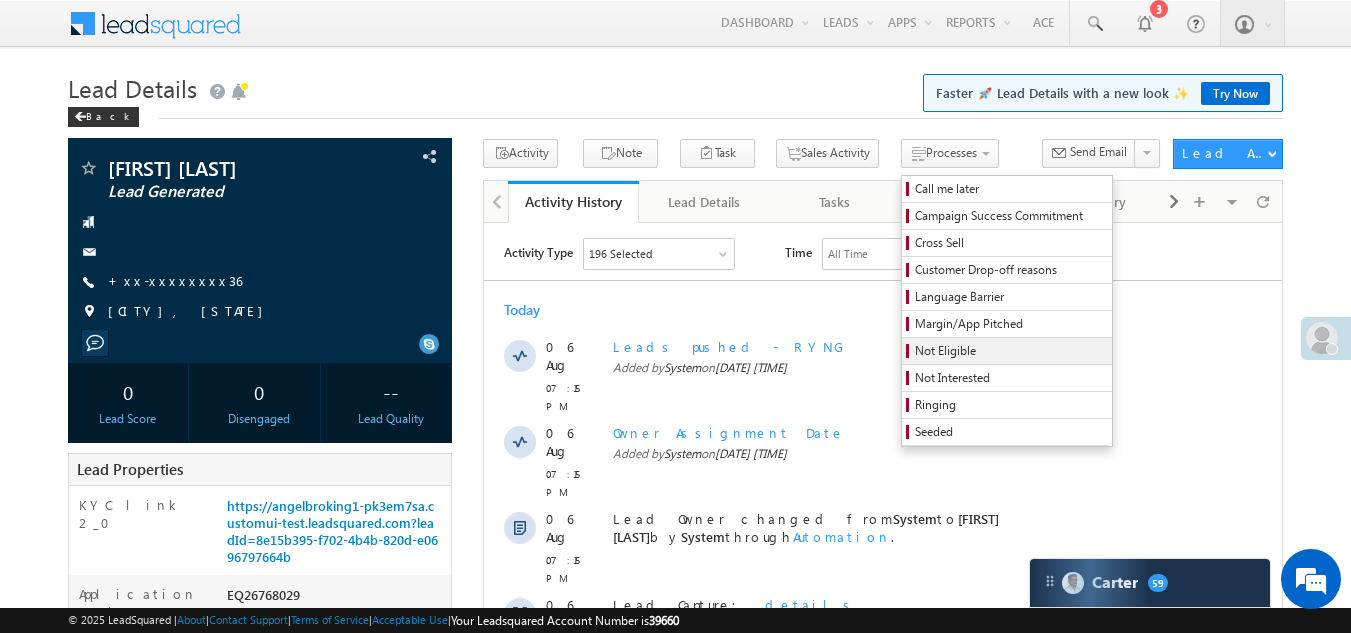 click on "Not Eligible" at bounding box center (1010, 351) 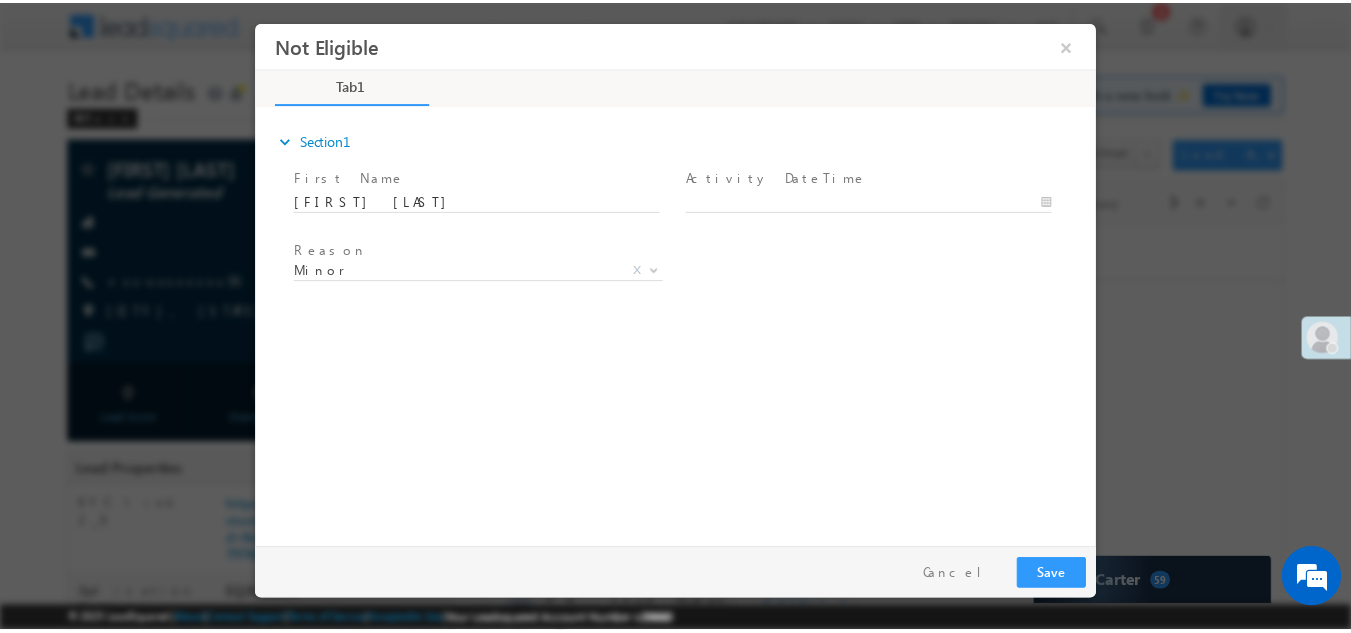 scroll, scrollTop: 0, scrollLeft: 0, axis: both 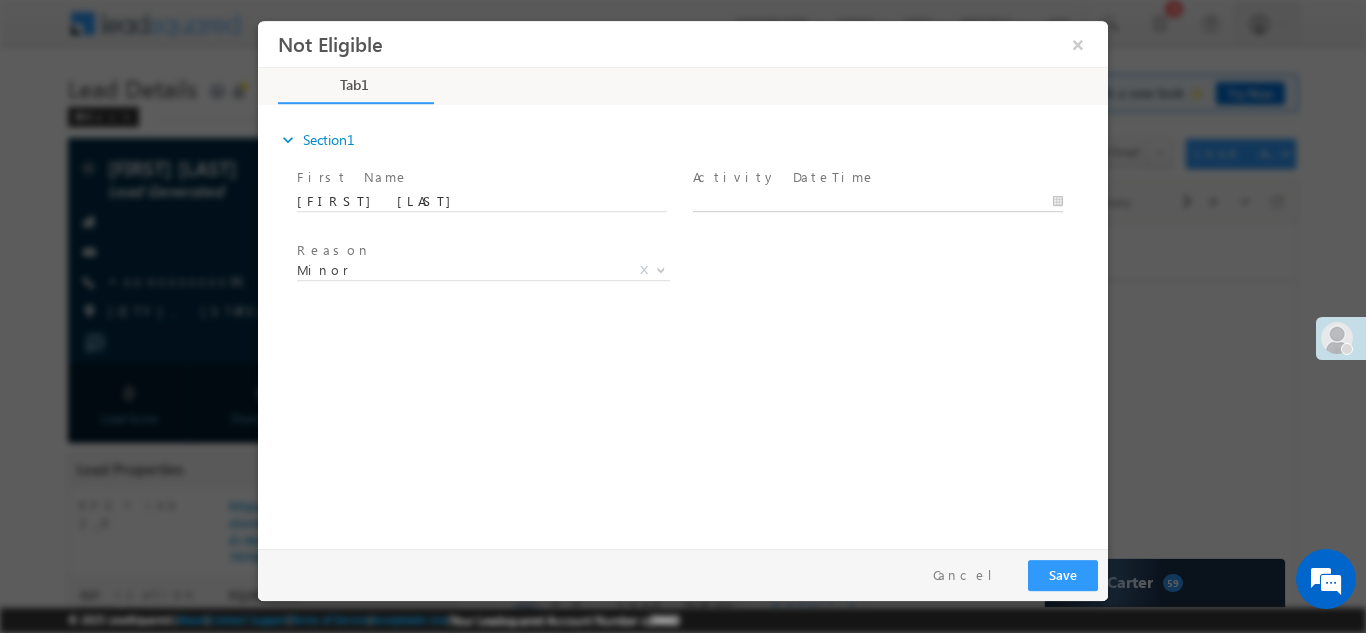 type on "08/06/25 7:30 PM" 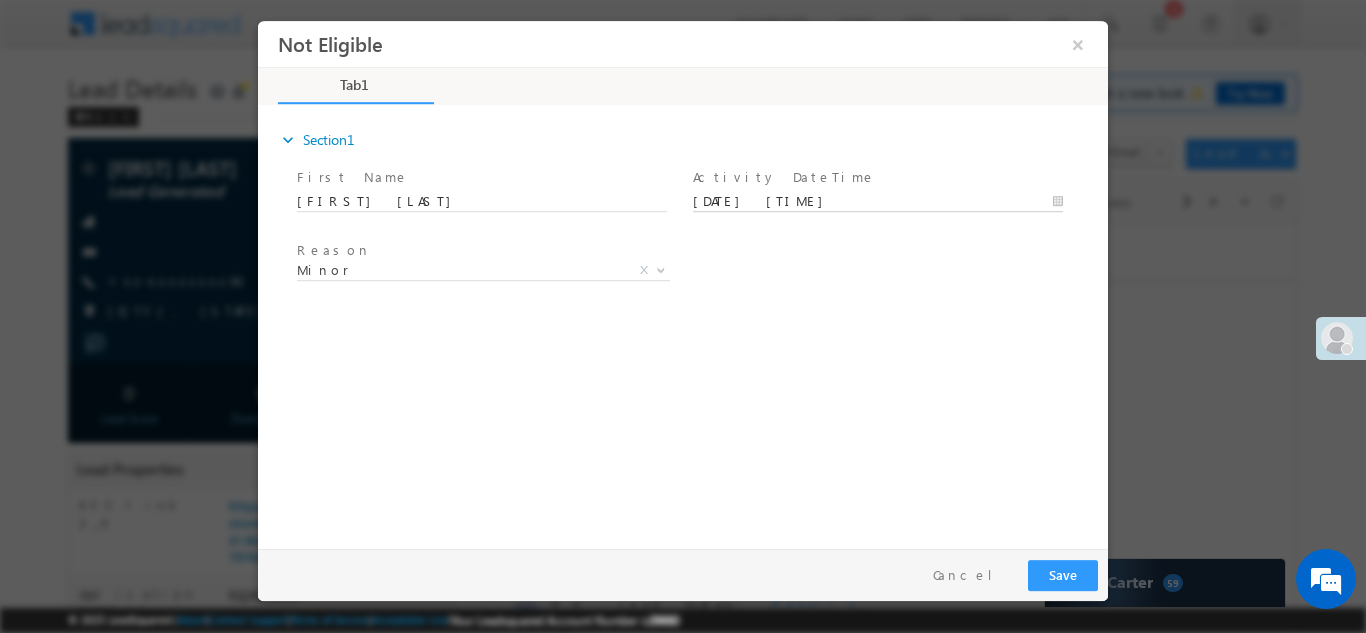 click on "08/06/25 7:30 PM" at bounding box center [878, 201] 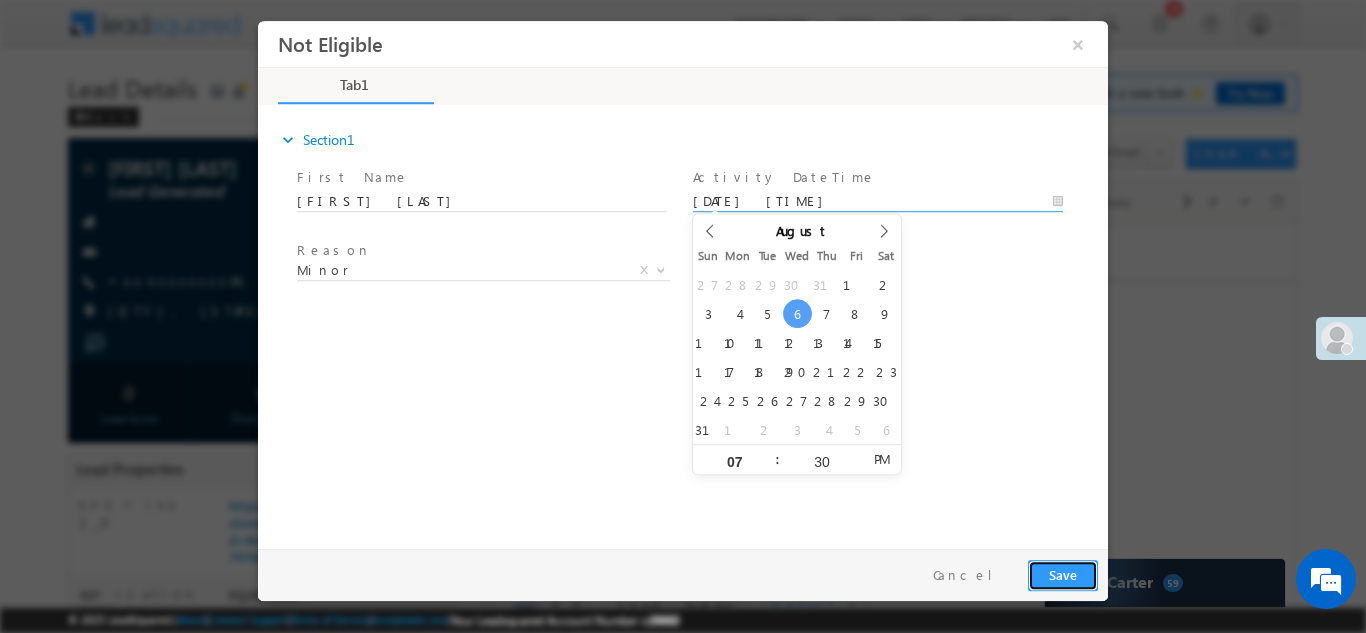 click on "Save" at bounding box center (1063, 574) 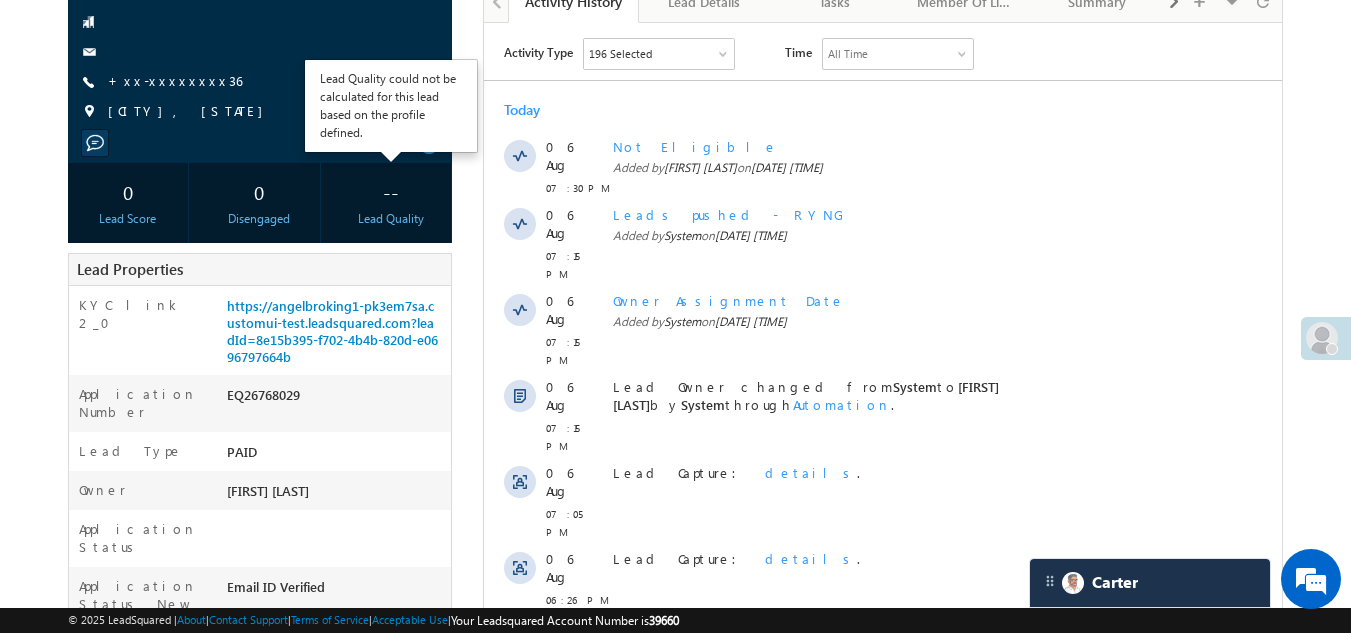 scroll, scrollTop: 0, scrollLeft: 0, axis: both 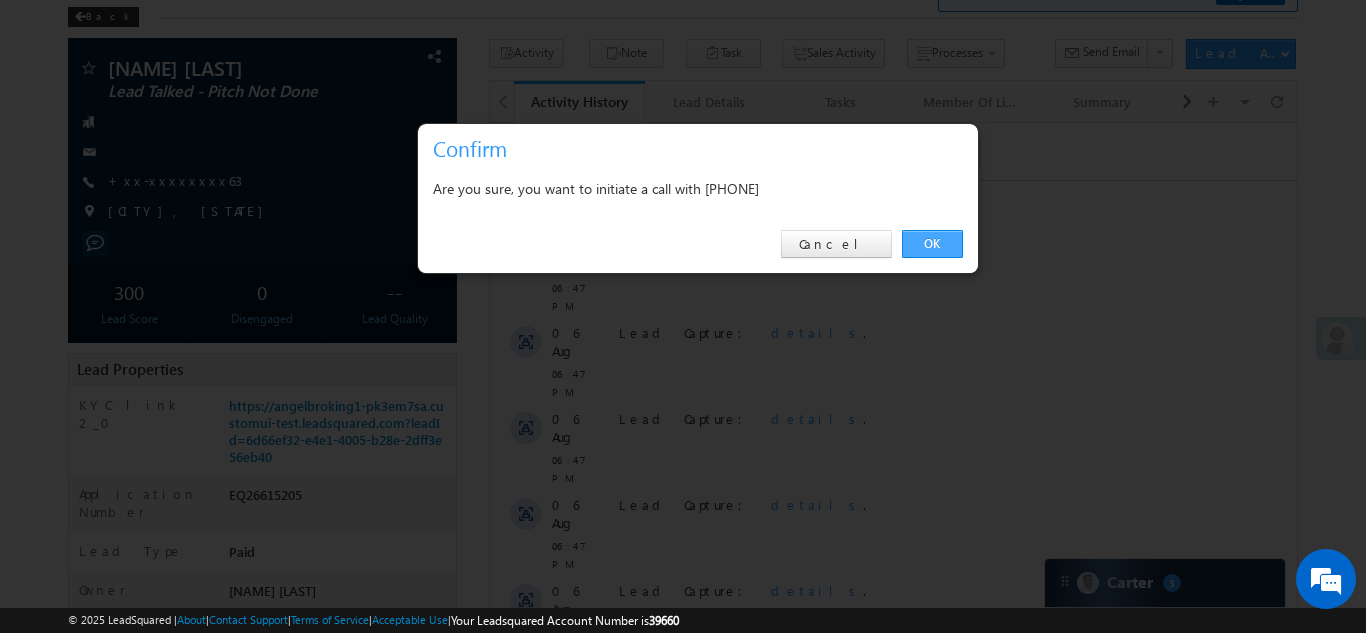 click on "OK" at bounding box center [932, 244] 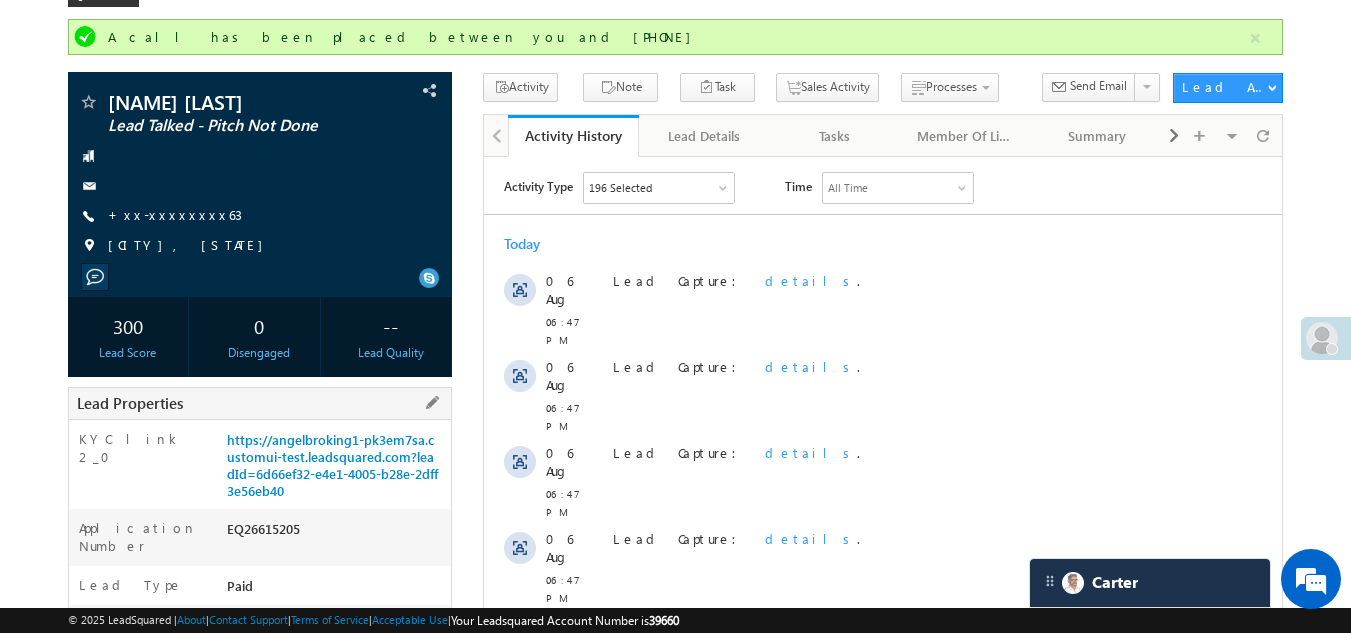 scroll, scrollTop: 0, scrollLeft: 0, axis: both 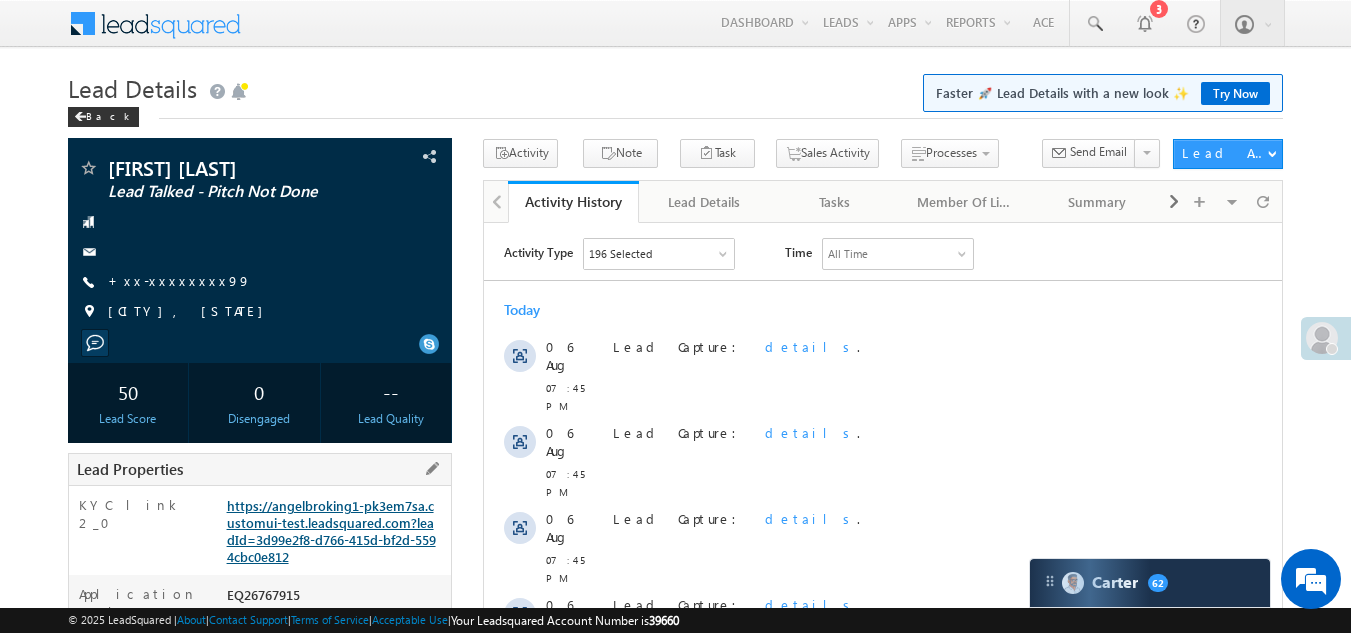 click on "https://angelbroking1-pk3em7sa.customui-test.leadsquared.com?leadId=3d99e2f8-d766-415d-bf2d-5594cbc0e812" at bounding box center [331, 531] 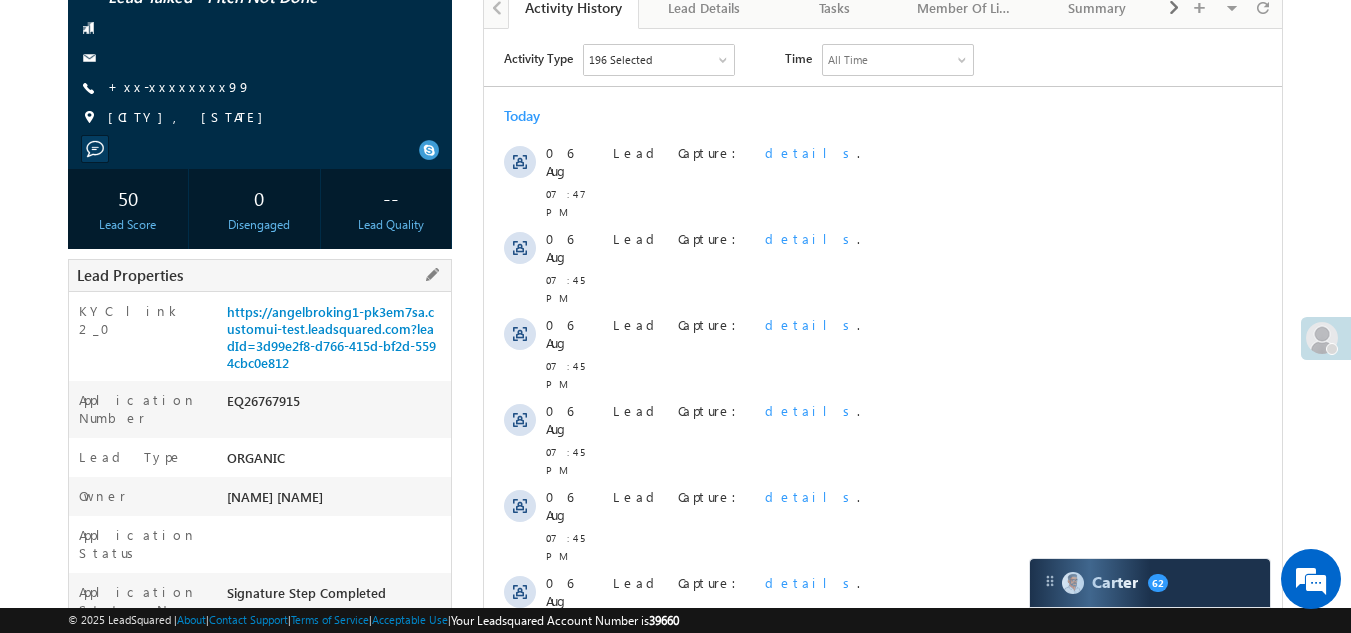 scroll, scrollTop: 0, scrollLeft: 0, axis: both 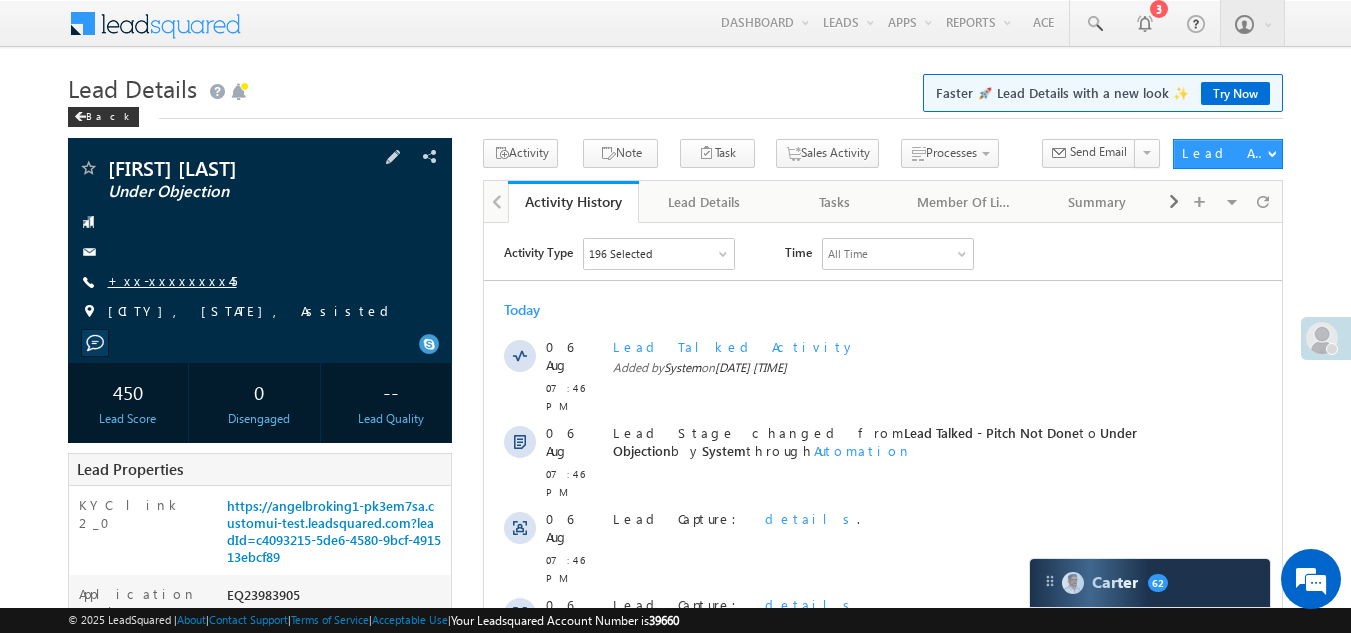 click on "+xx-xxxxxxxx45" at bounding box center [172, 280] 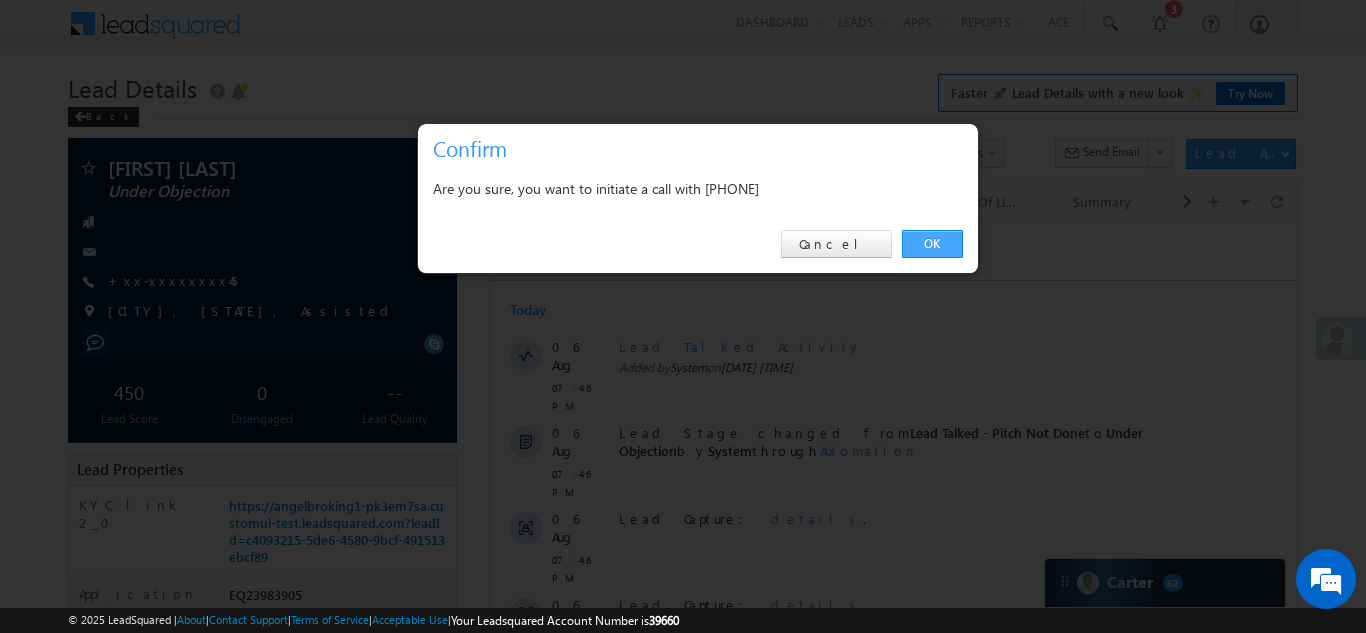 click on "OK" at bounding box center [932, 244] 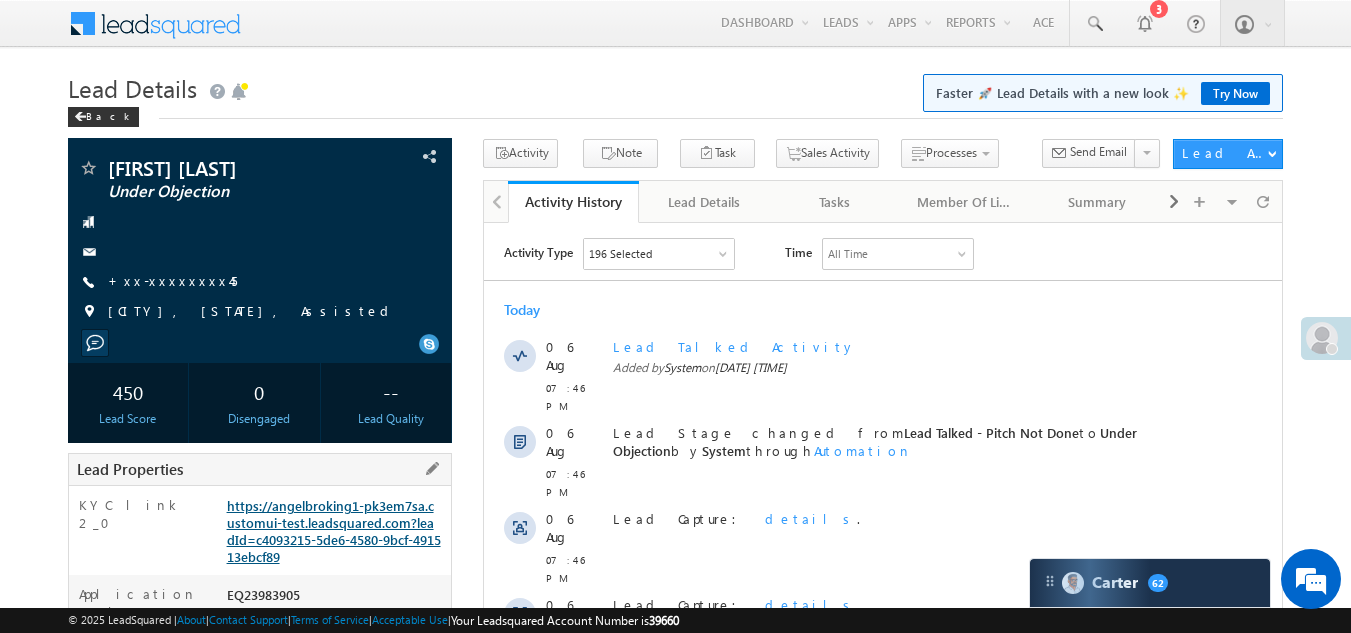 click on "https://angelbroking1-pk3em7sa.customui-test.leadsquared.com?leadId=c4093215-5de6-4580-9bcf-491513ebcf89" at bounding box center [334, 531] 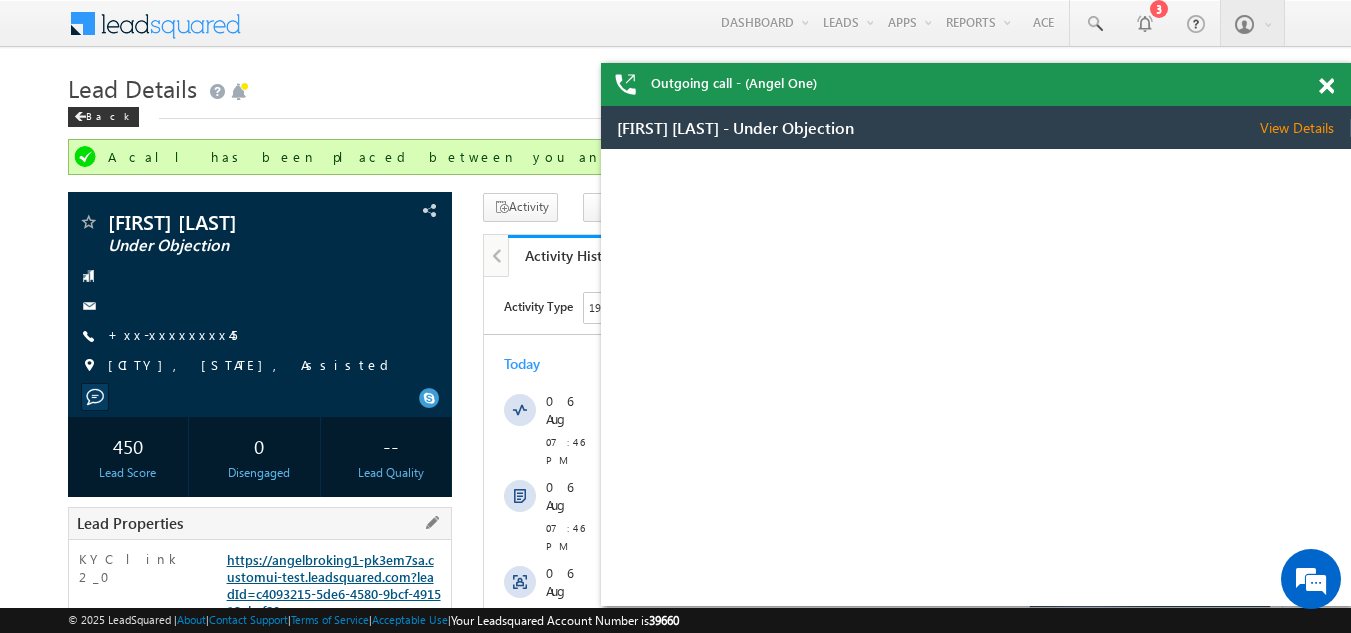 scroll, scrollTop: 0, scrollLeft: 0, axis: both 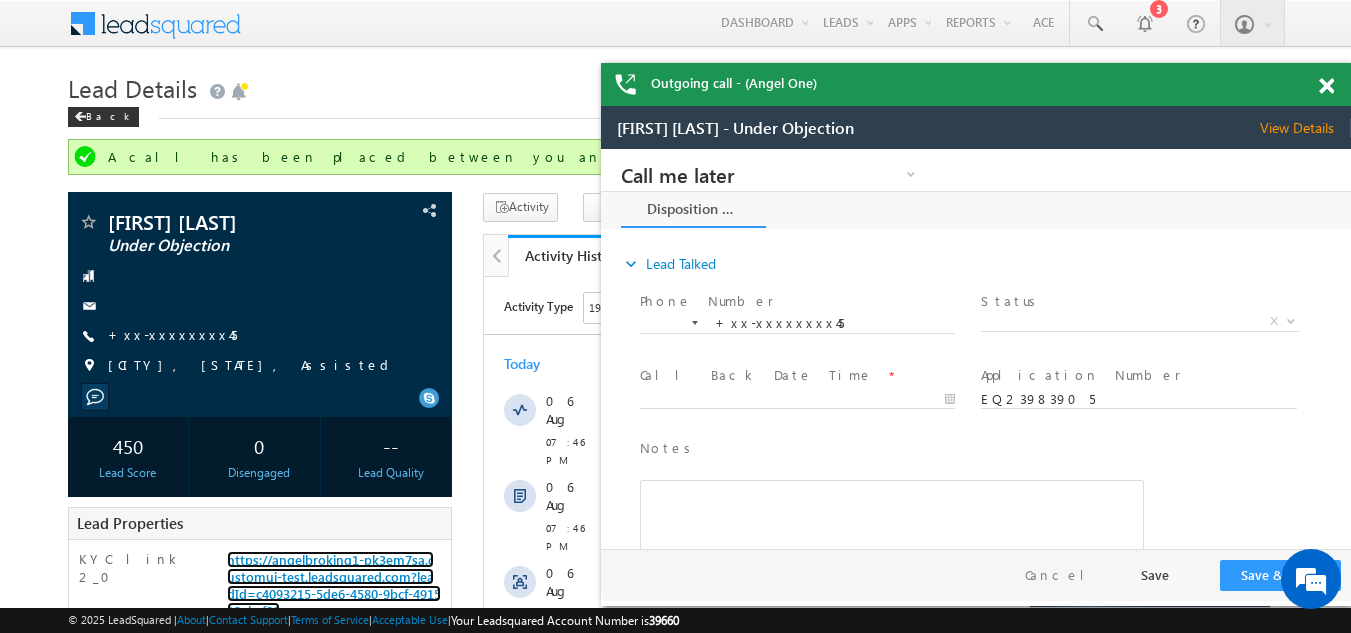 click at bounding box center (1326, 86) 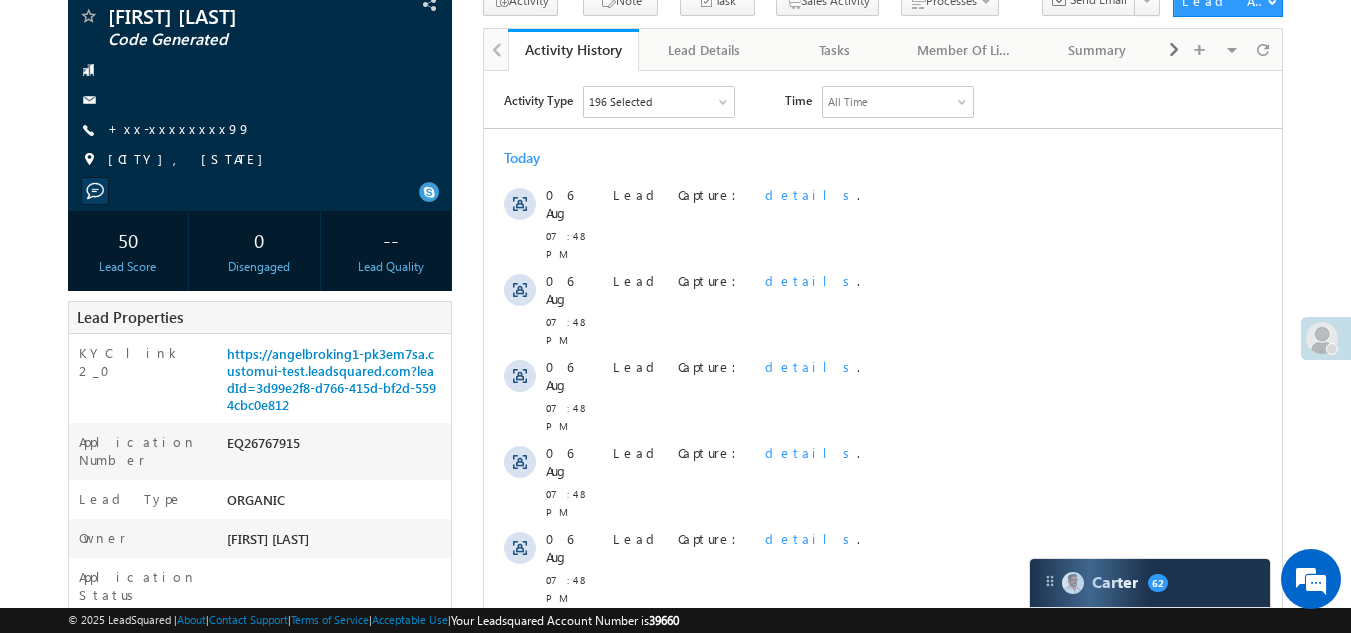 scroll, scrollTop: 0, scrollLeft: 0, axis: both 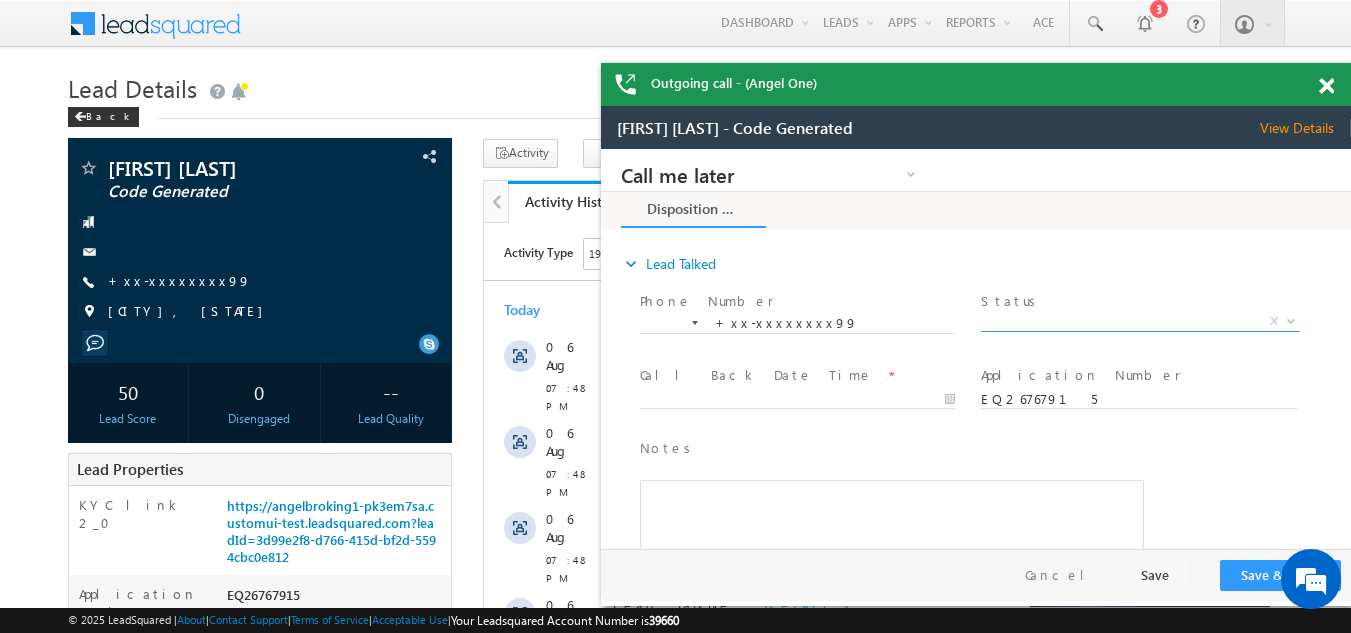 click on "X" at bounding box center [1140, 322] 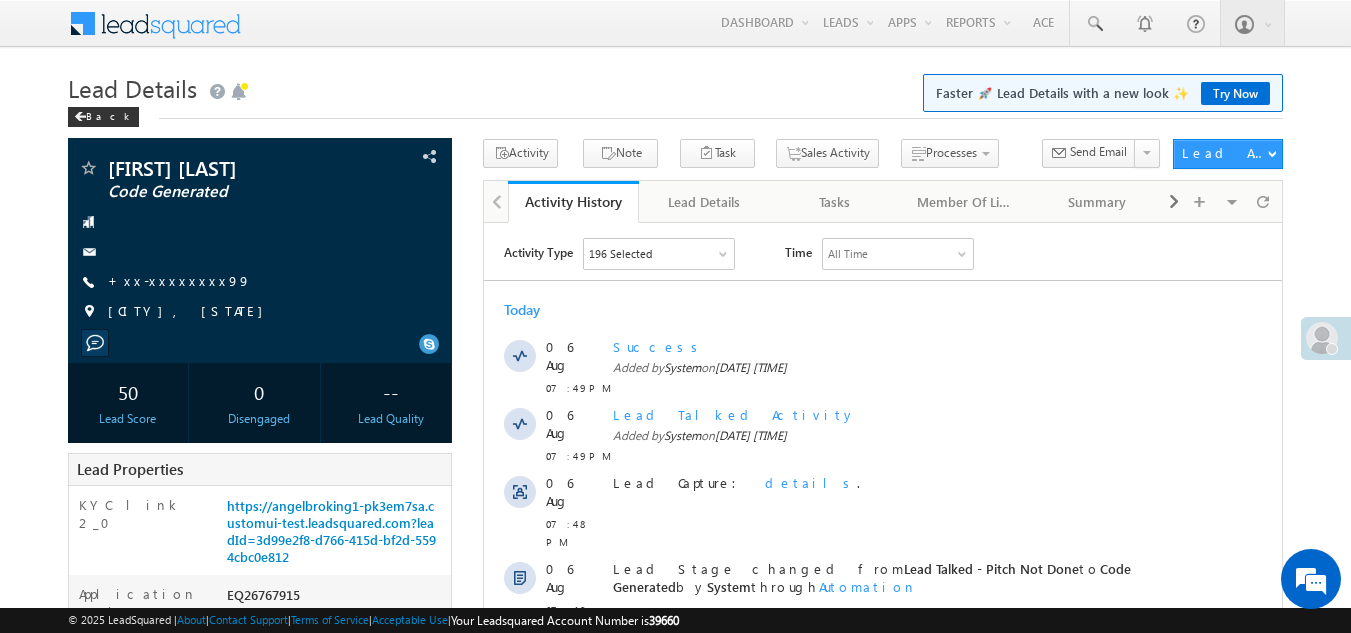 scroll, scrollTop: 0, scrollLeft: 0, axis: both 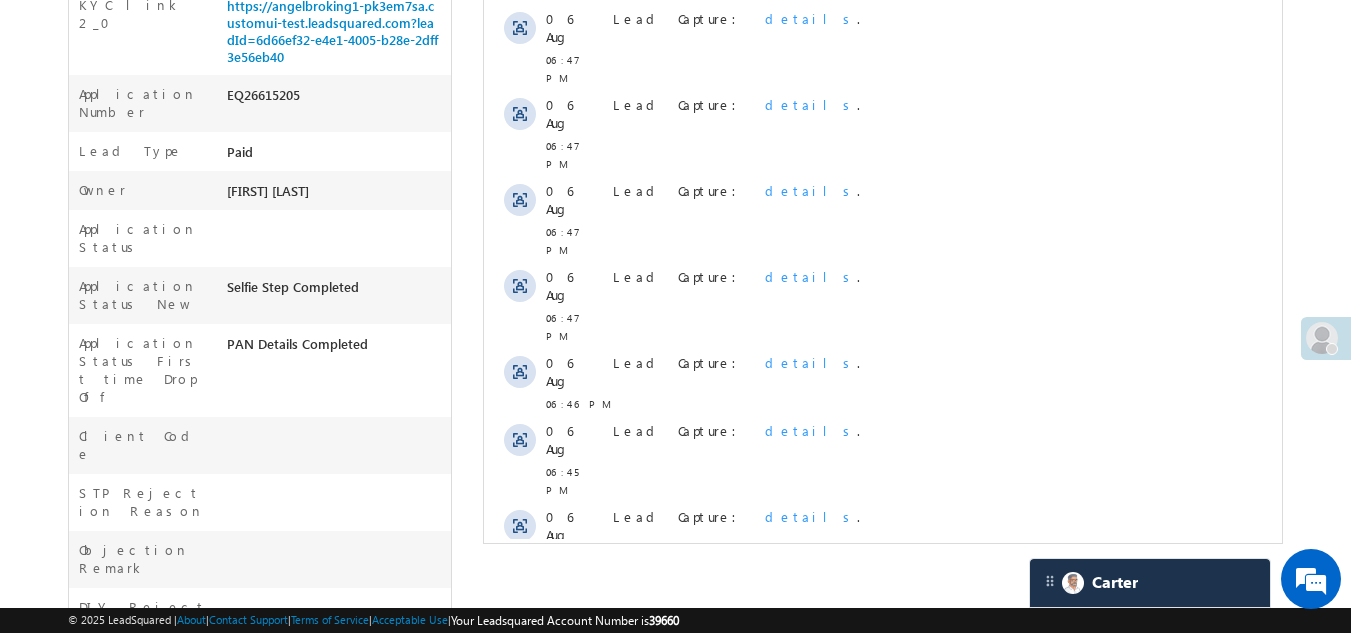 click on "Show More" at bounding box center [883, 670] 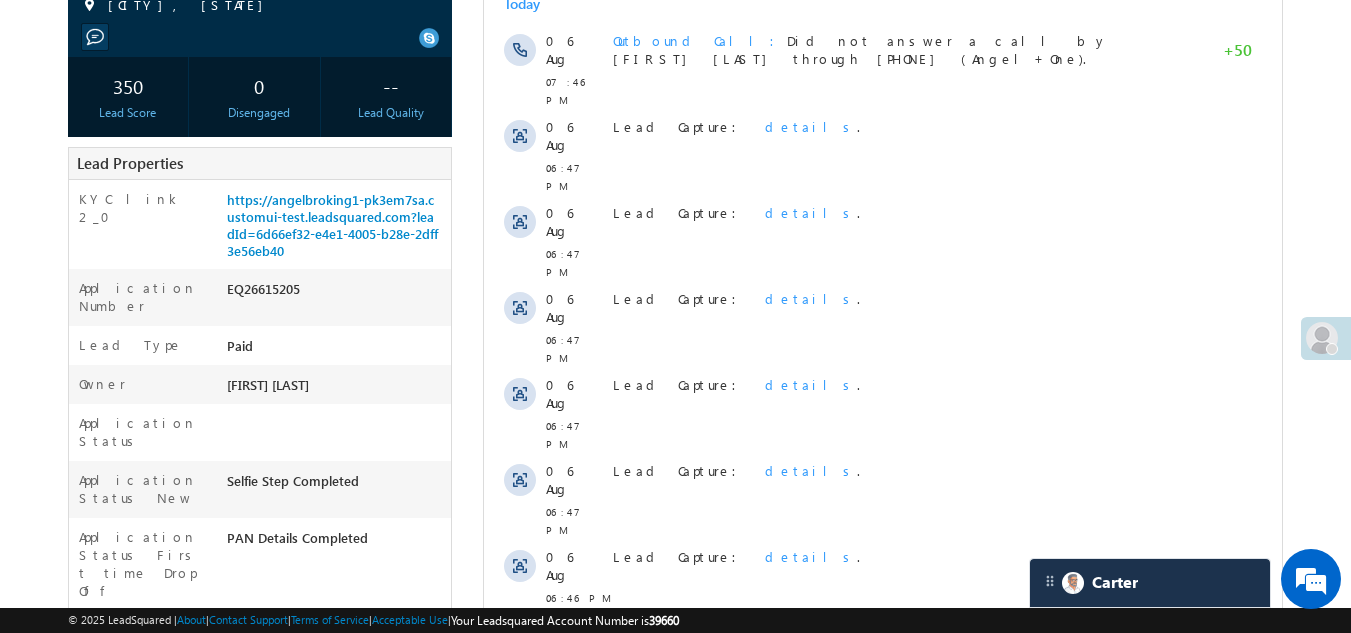 scroll, scrollTop: 10, scrollLeft: 0, axis: vertical 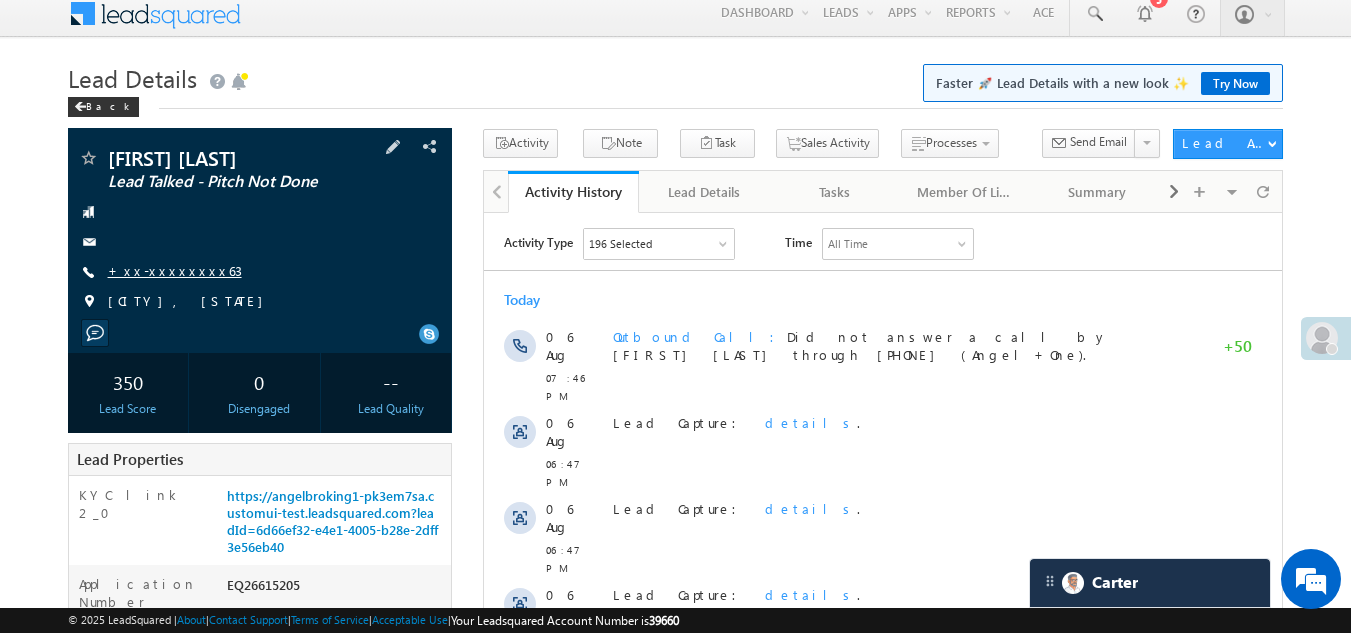 click on "+xx-xxxxxxxx63" at bounding box center (175, 270) 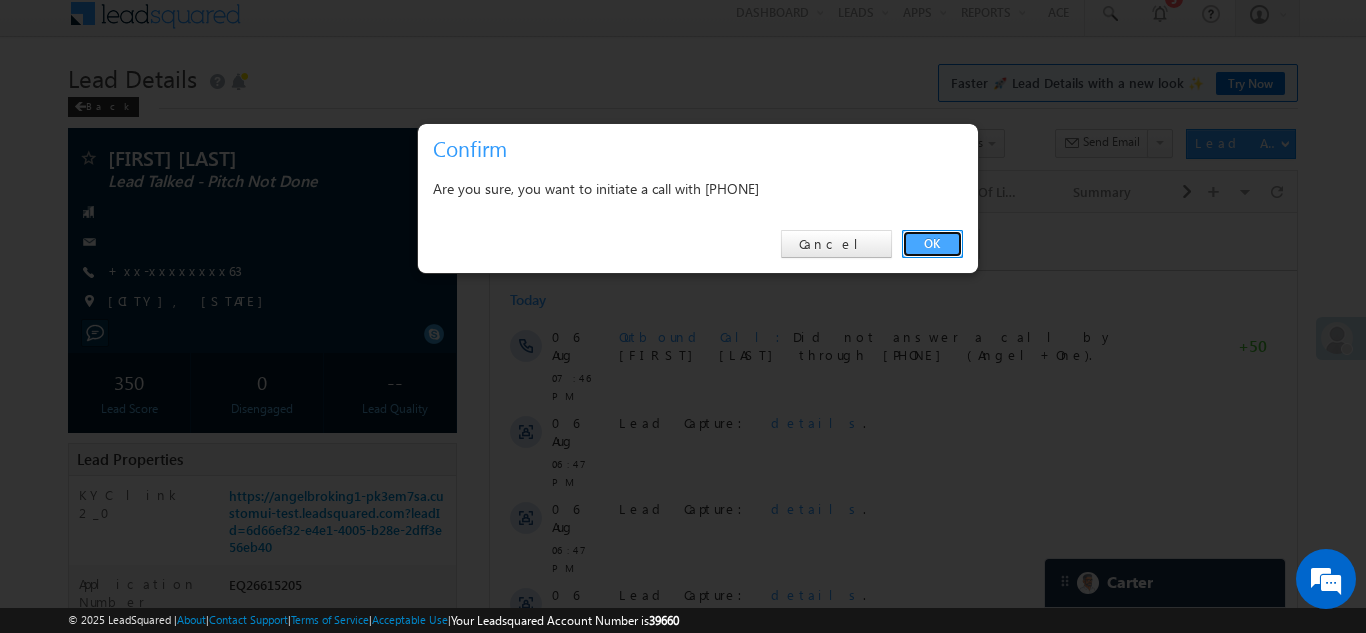 click on "OK" at bounding box center [932, 244] 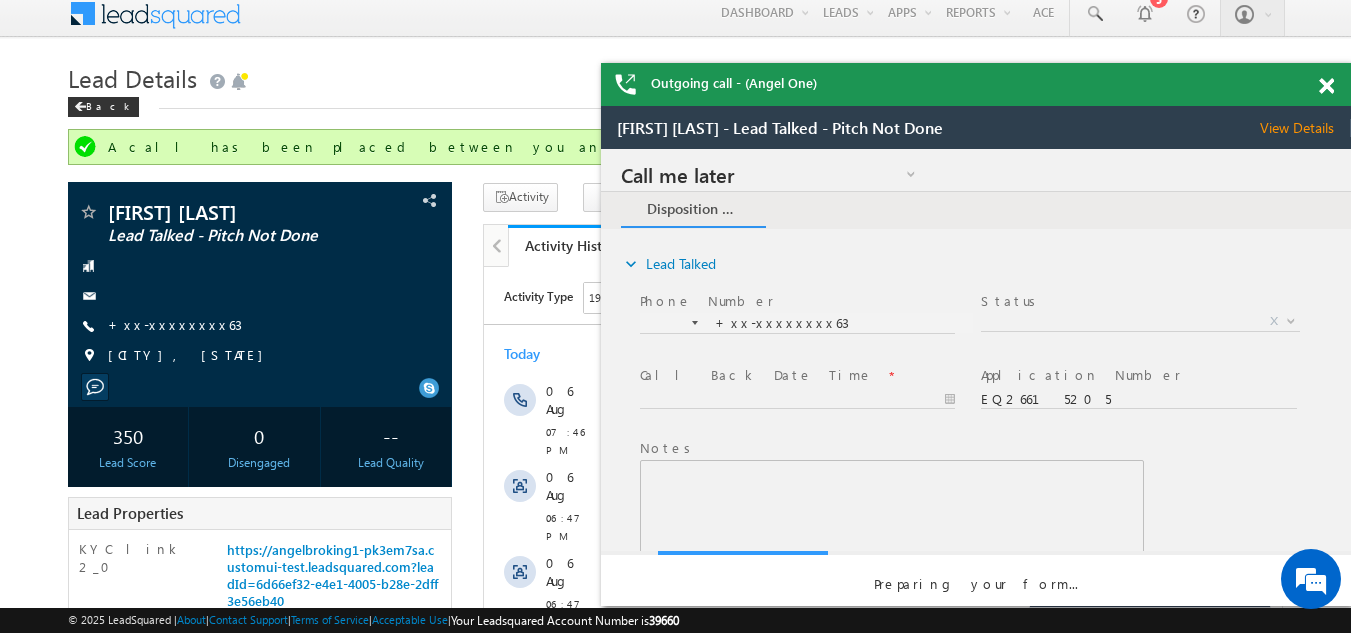 scroll, scrollTop: 0, scrollLeft: 0, axis: both 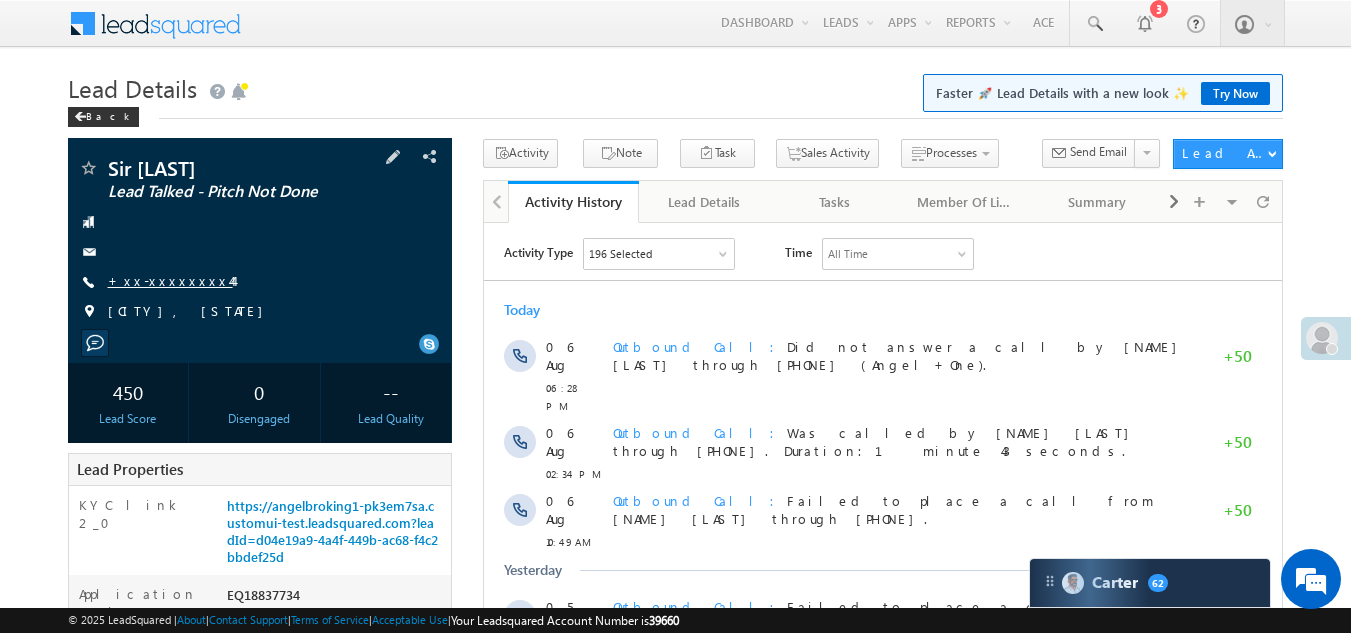 click on "+xx-xxxxxxxx44" at bounding box center (170, 280) 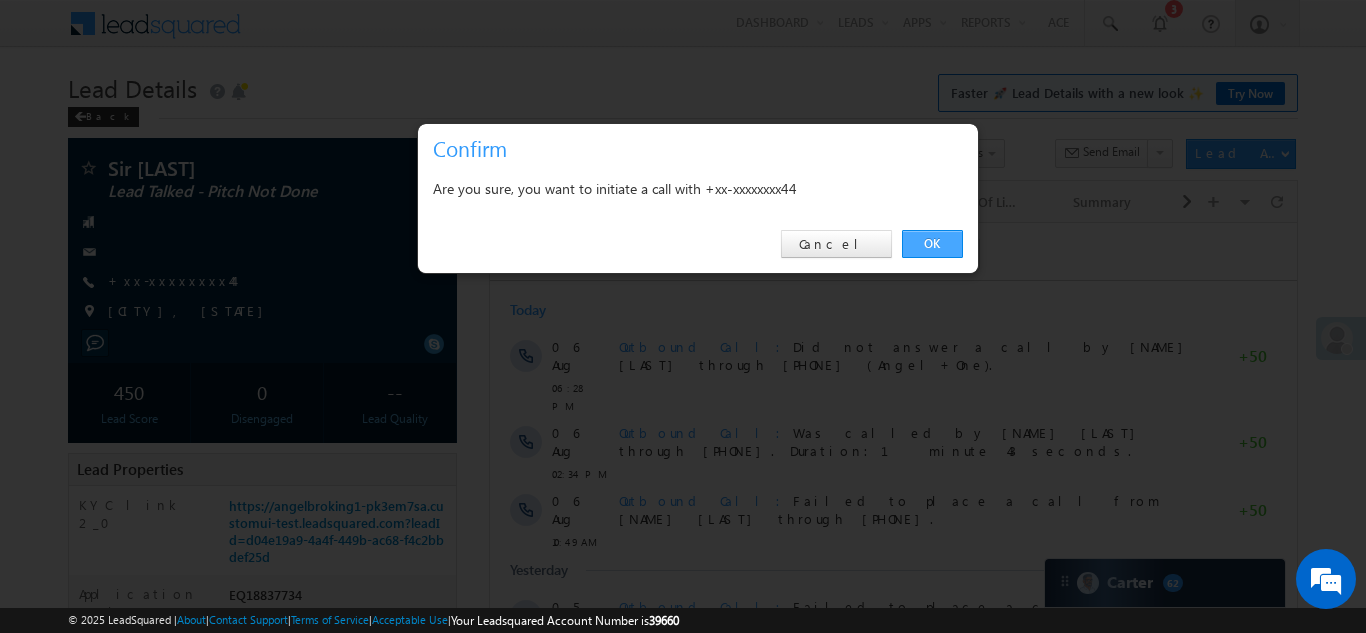 click on "OK" at bounding box center (932, 244) 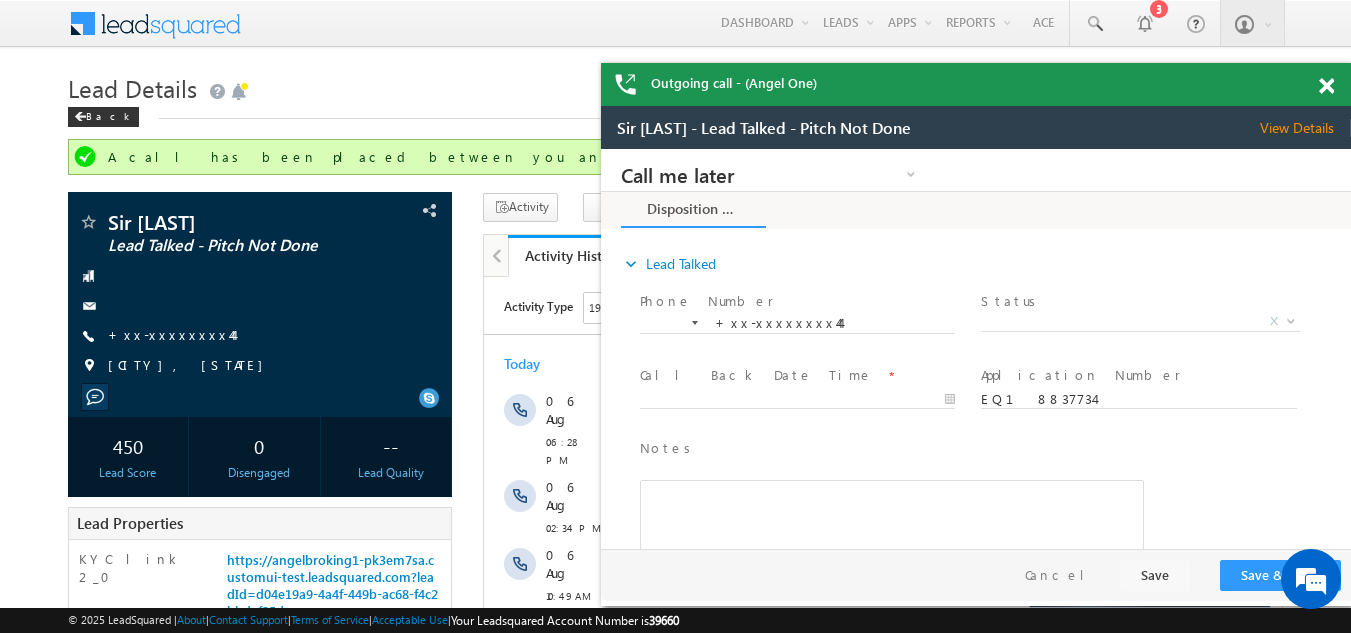 scroll, scrollTop: 0, scrollLeft: 0, axis: both 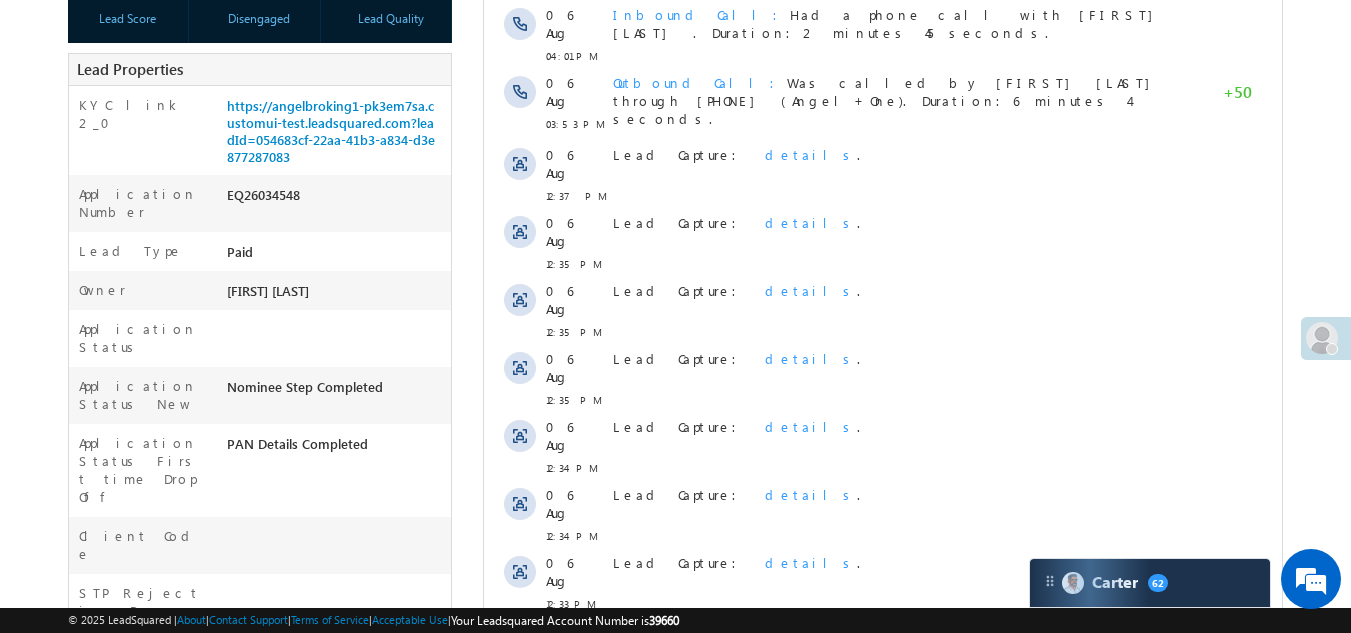 click on "Show More" at bounding box center [883, 648] 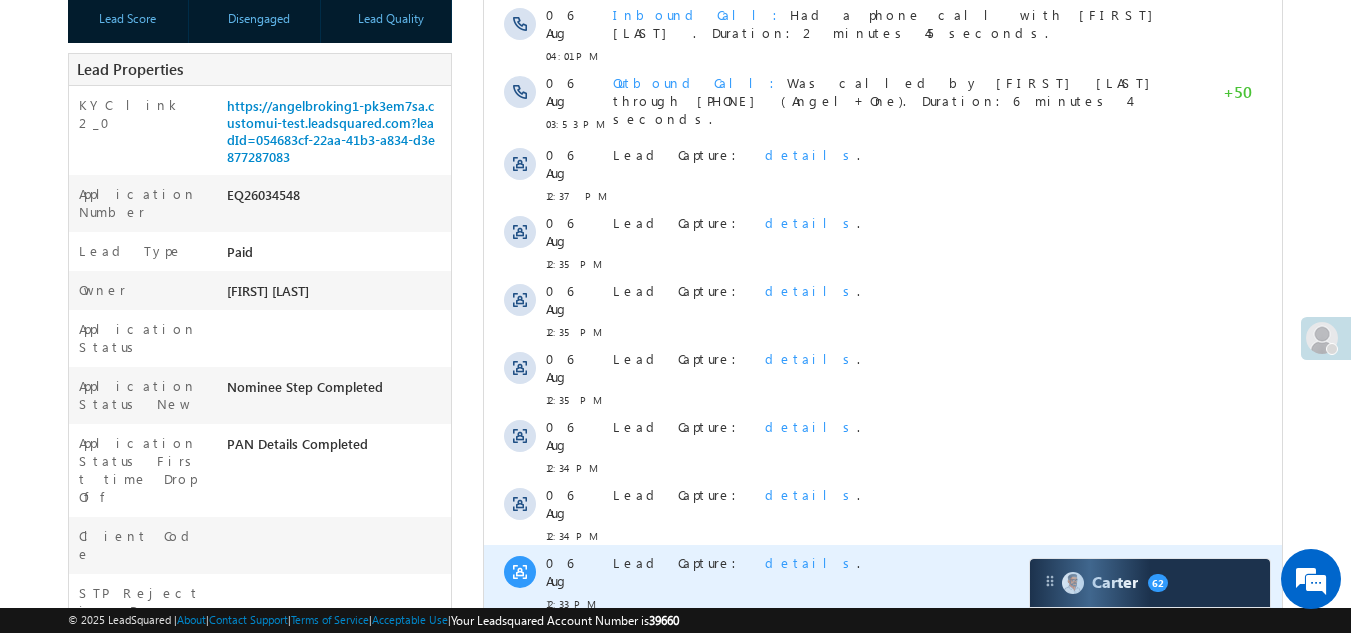 scroll, scrollTop: 0, scrollLeft: 0, axis: both 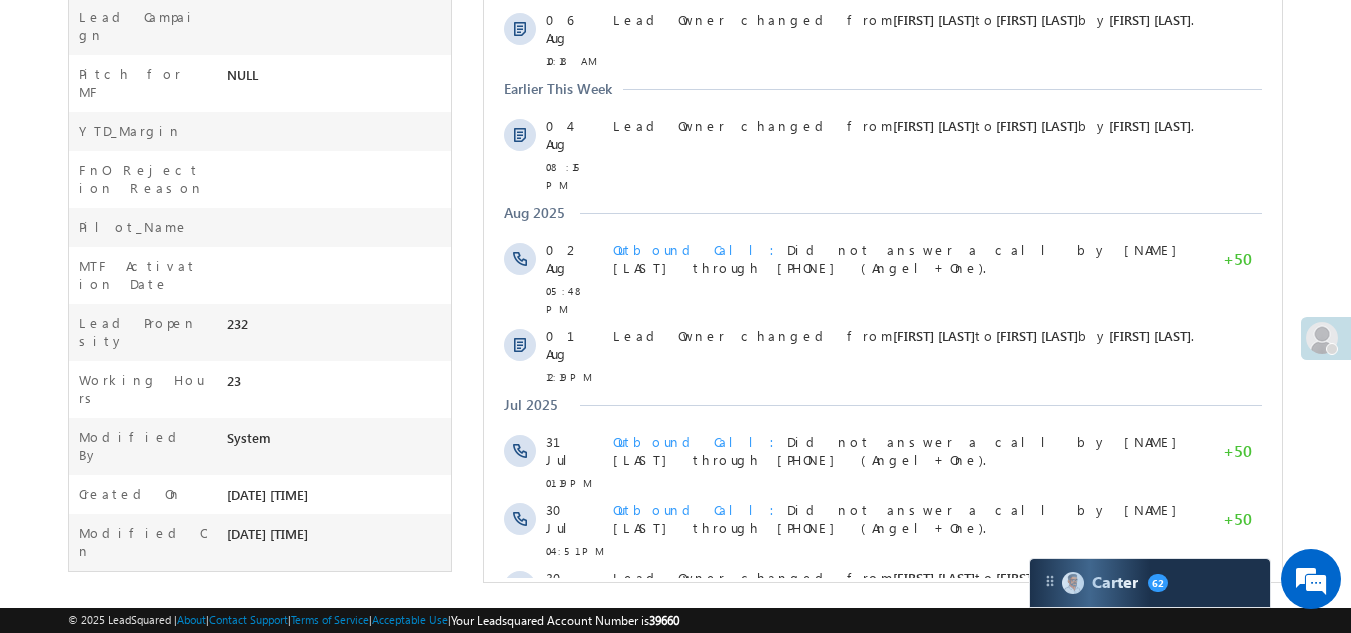 click on "Show More" at bounding box center [883, 731] 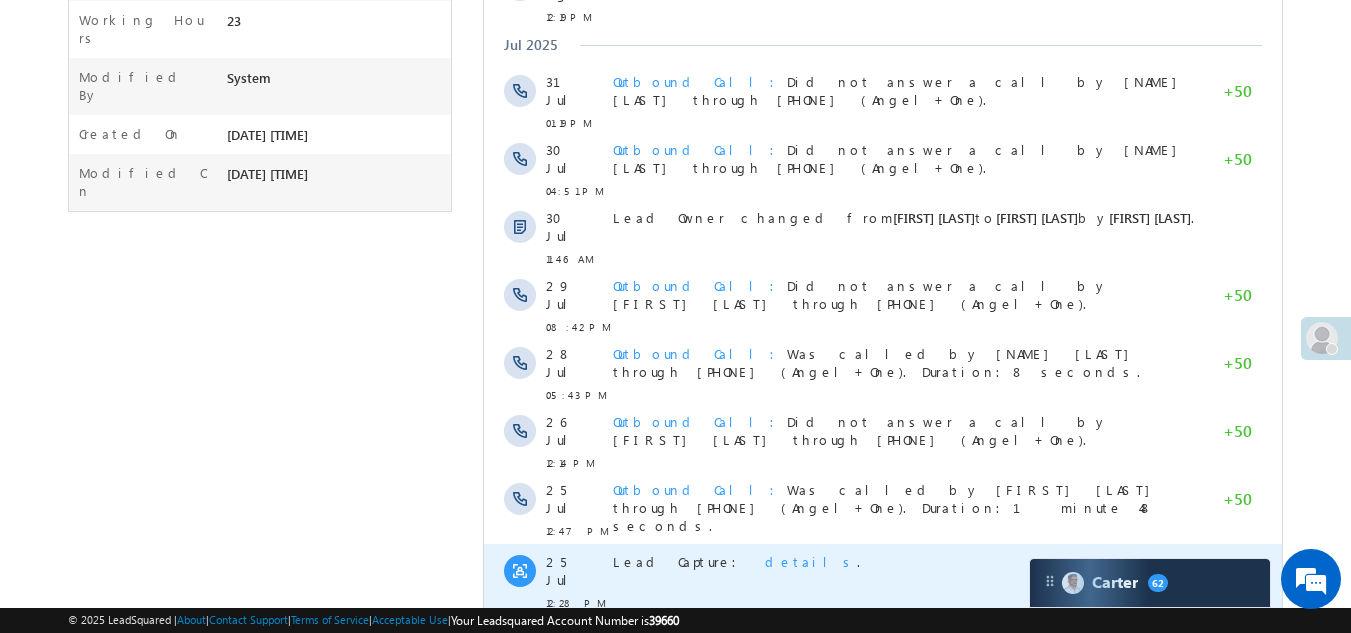 scroll, scrollTop: 1748, scrollLeft: 0, axis: vertical 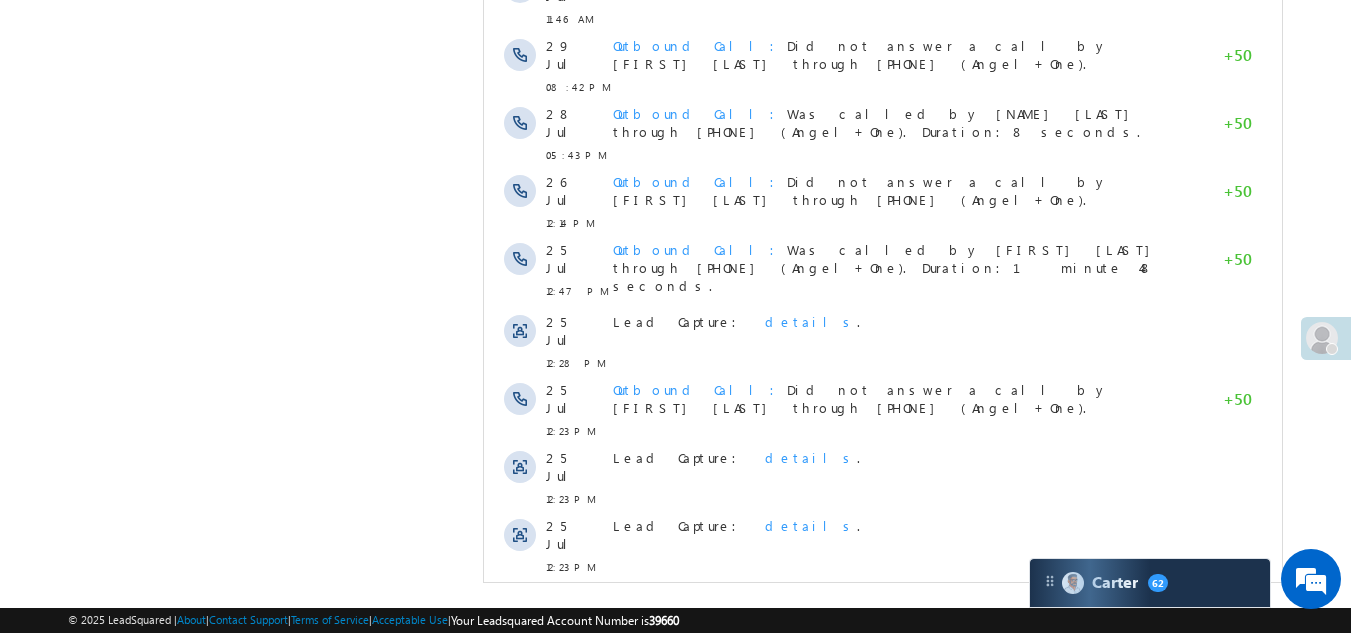 click on "Show More" at bounding box center [883, 819] 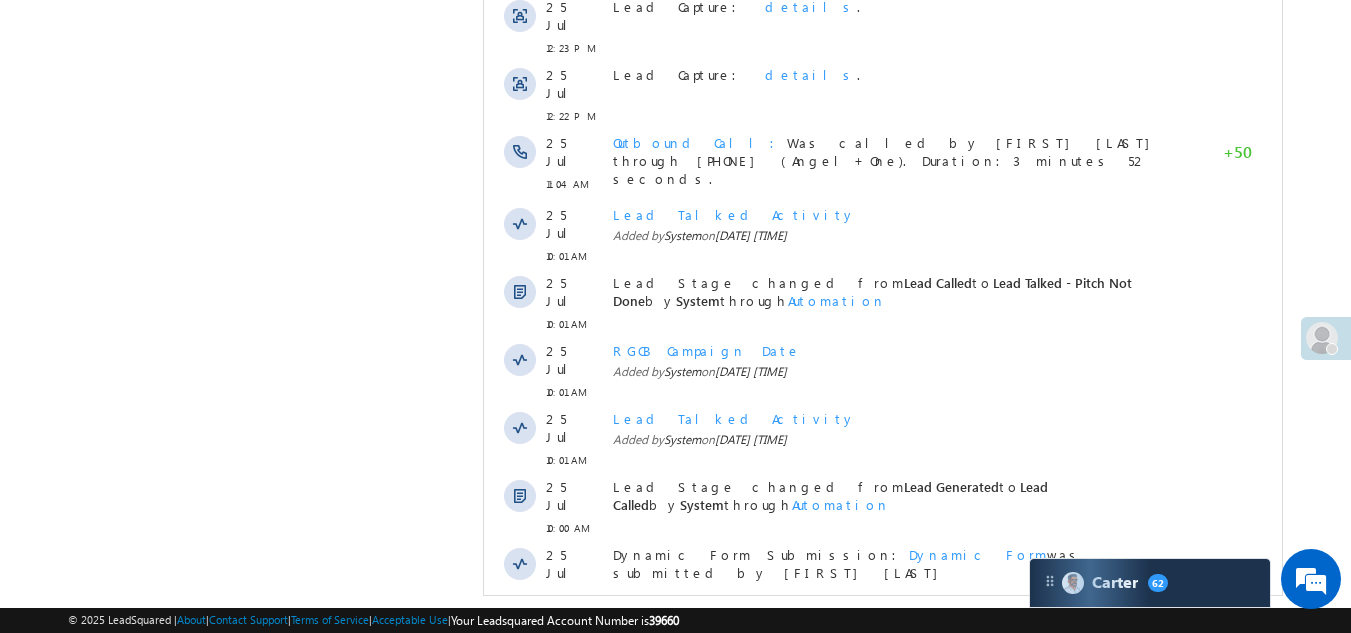 scroll, scrollTop: 2348, scrollLeft: 0, axis: vertical 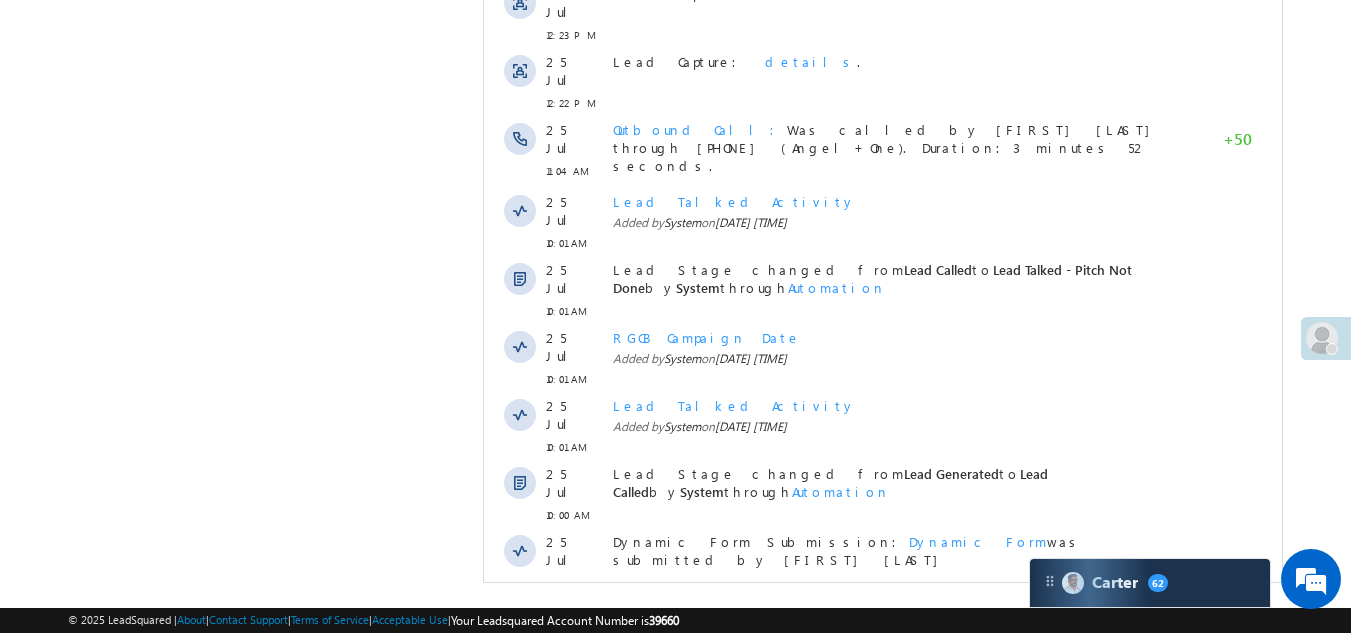 click on "Show More" at bounding box center [883, 899] 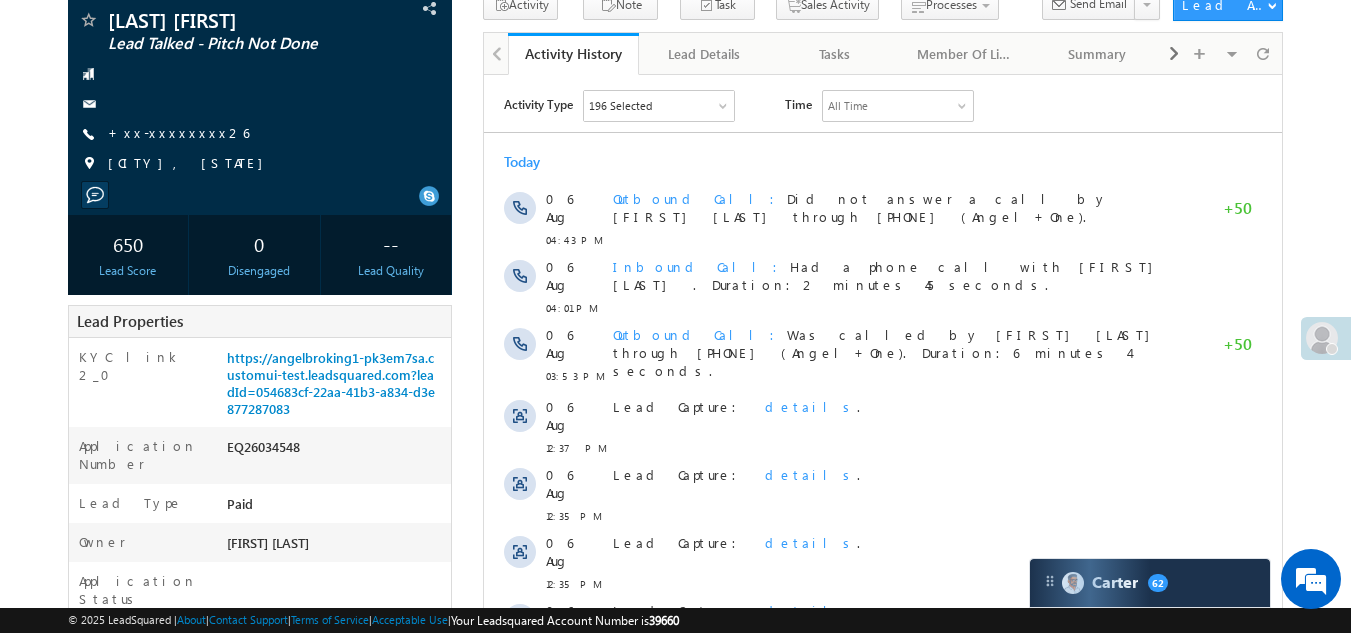 scroll, scrollTop: 0, scrollLeft: 0, axis: both 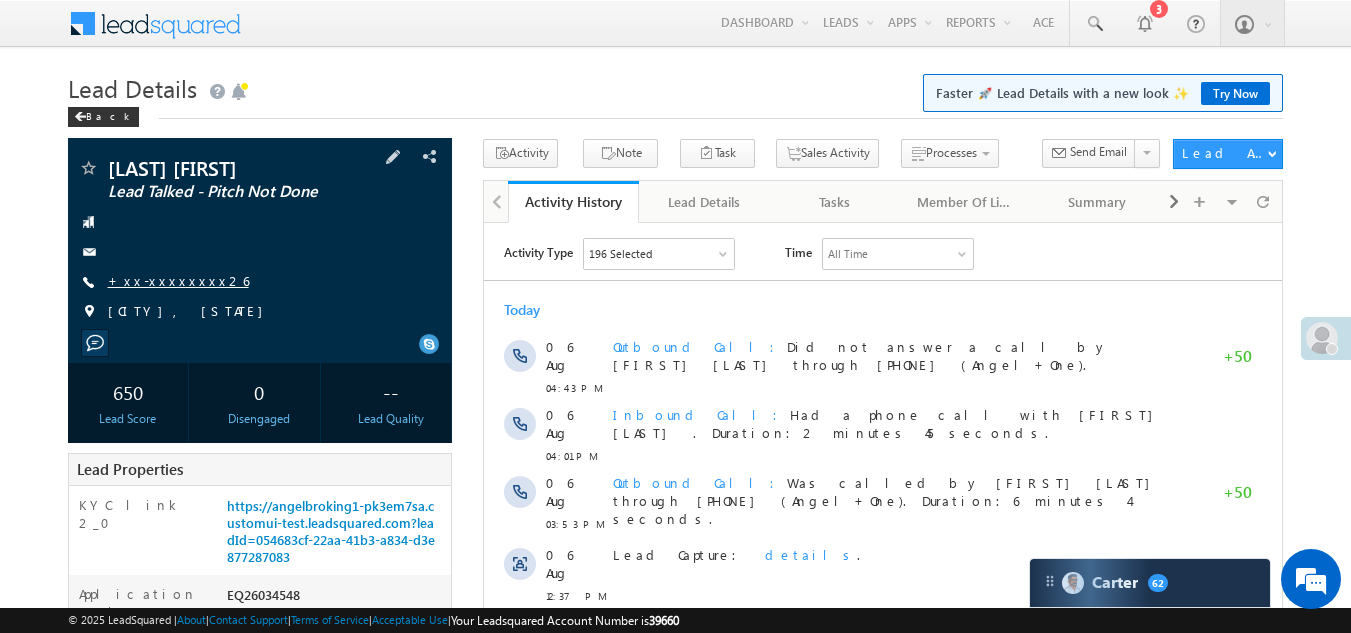 click on "+xx-xxxxxxxx26" at bounding box center (178, 280) 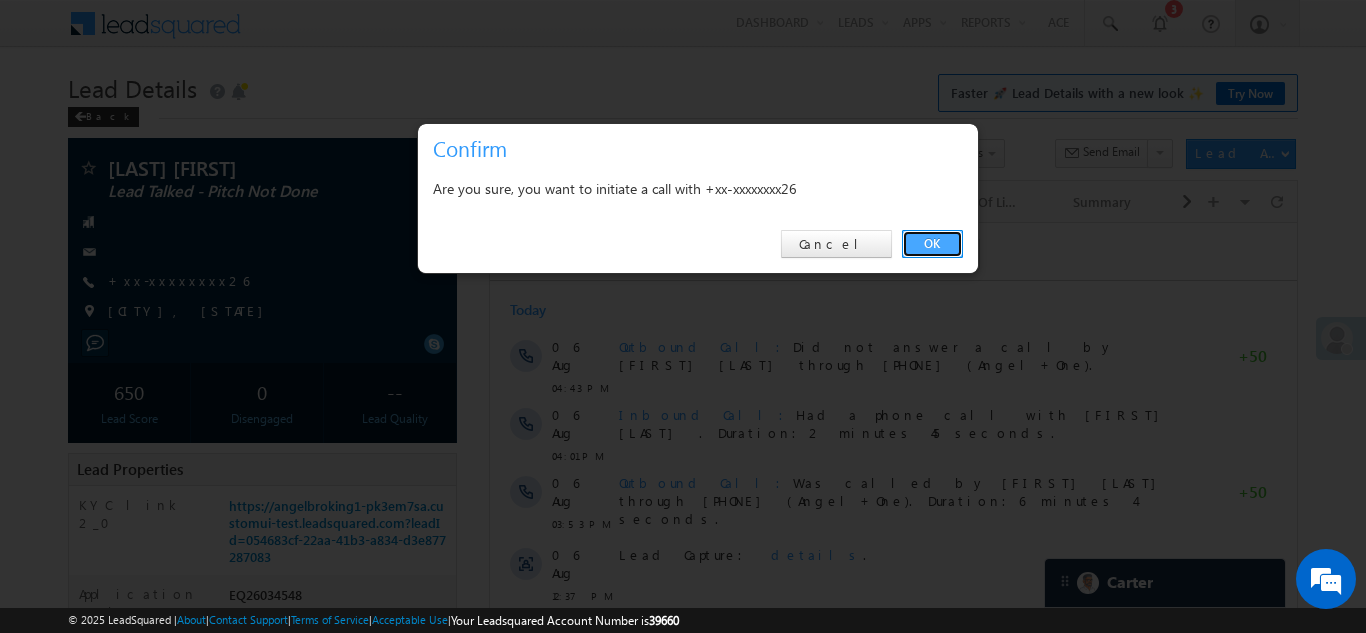 click on "OK" at bounding box center (932, 244) 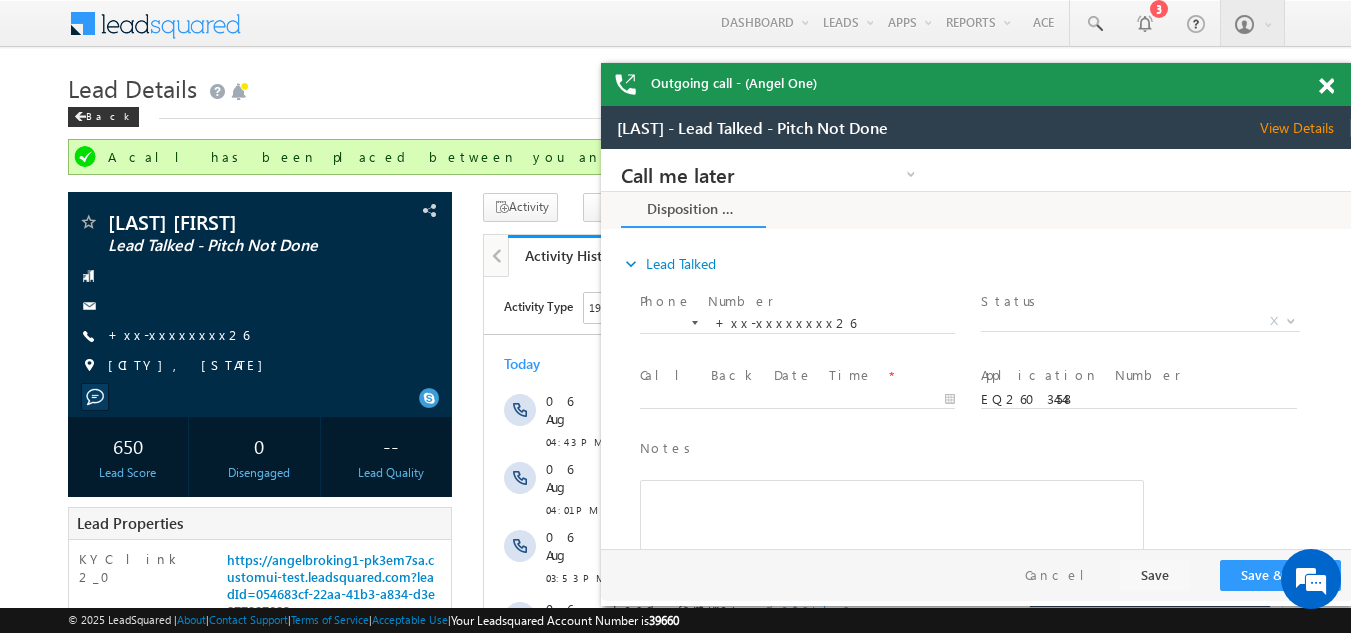 scroll, scrollTop: 0, scrollLeft: 0, axis: both 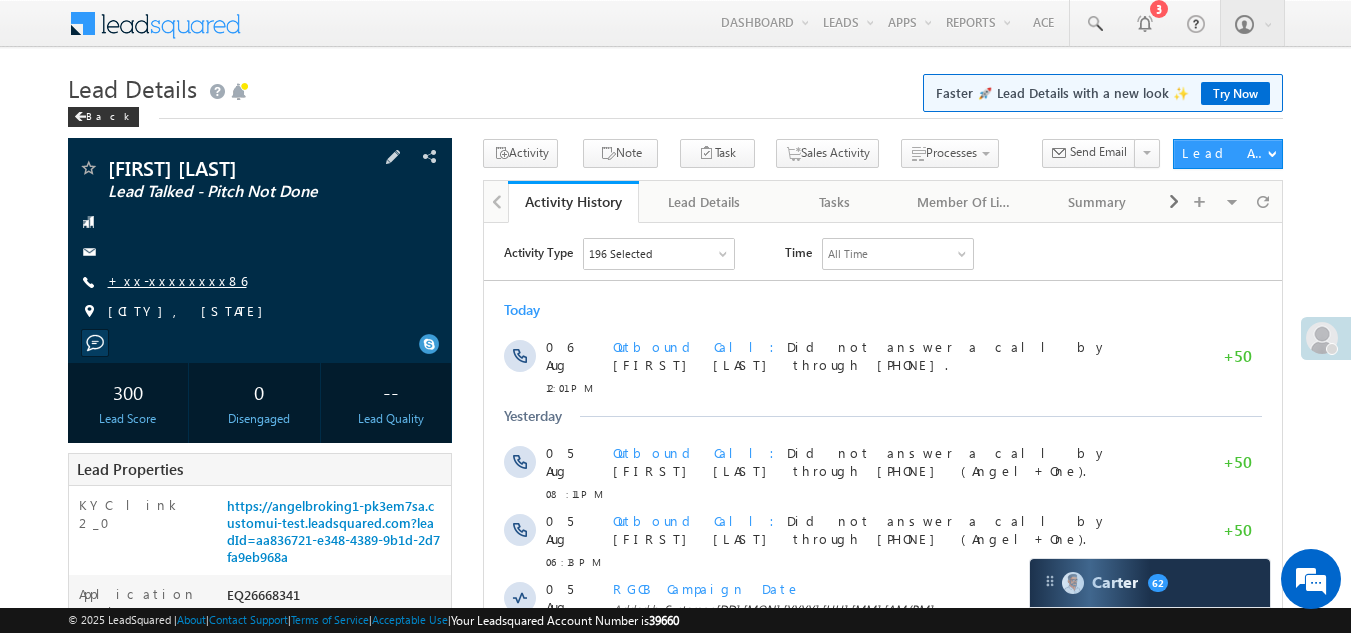 click on "+xx-xxxxxxxx86" at bounding box center [177, 280] 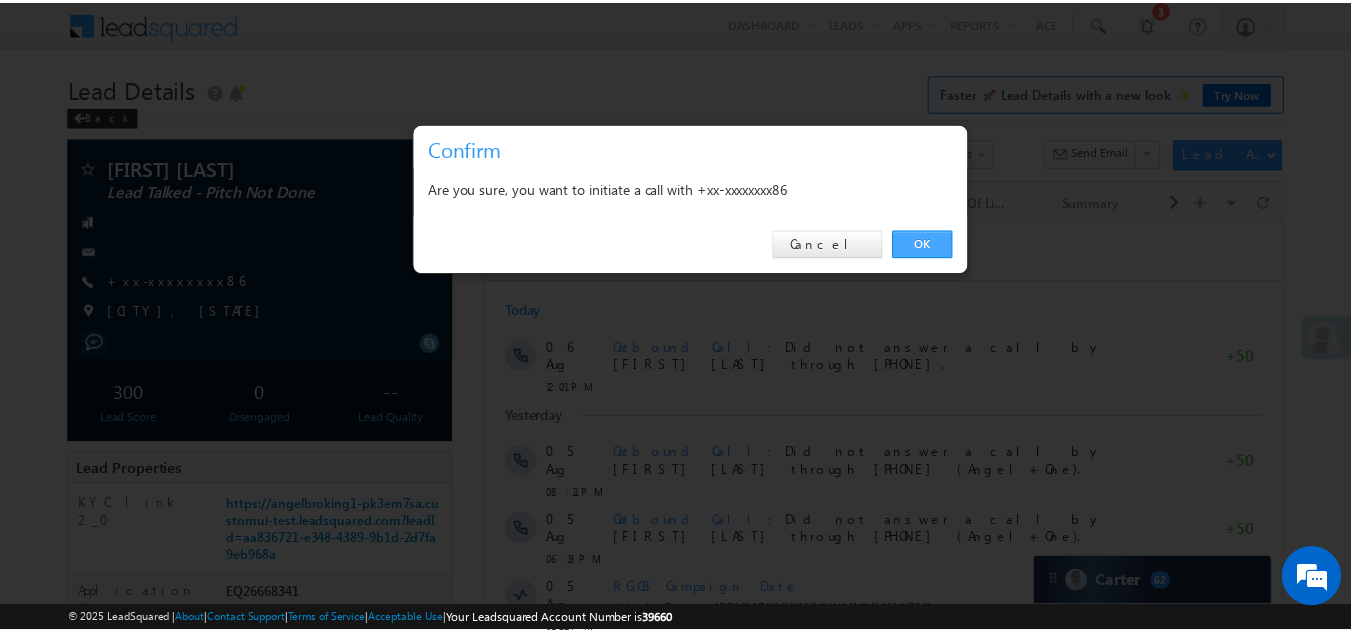 scroll, scrollTop: 0, scrollLeft: 0, axis: both 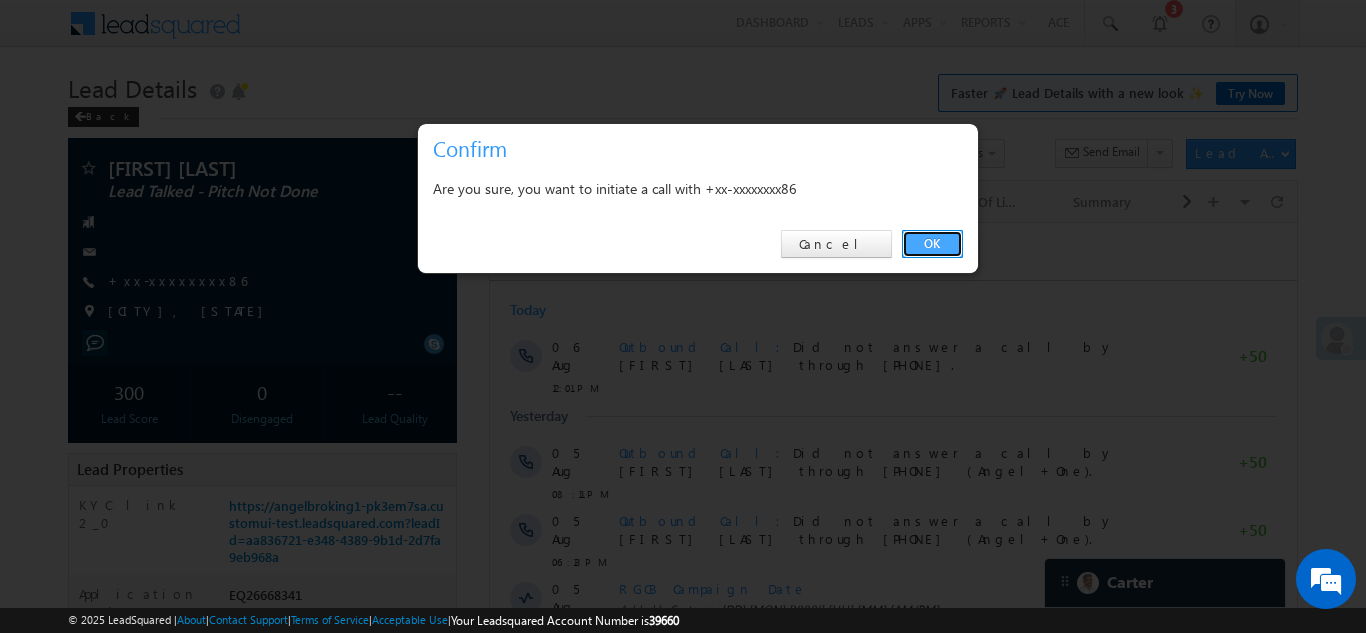click on "OK" at bounding box center (932, 244) 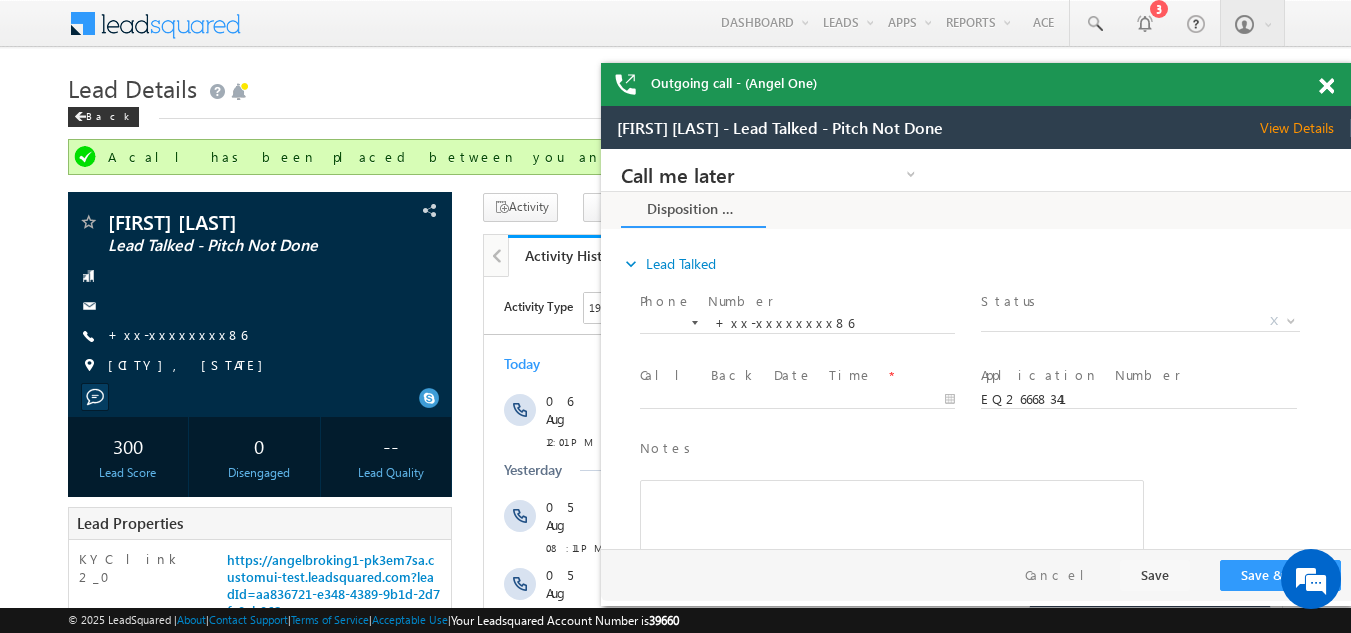 scroll, scrollTop: 0, scrollLeft: 0, axis: both 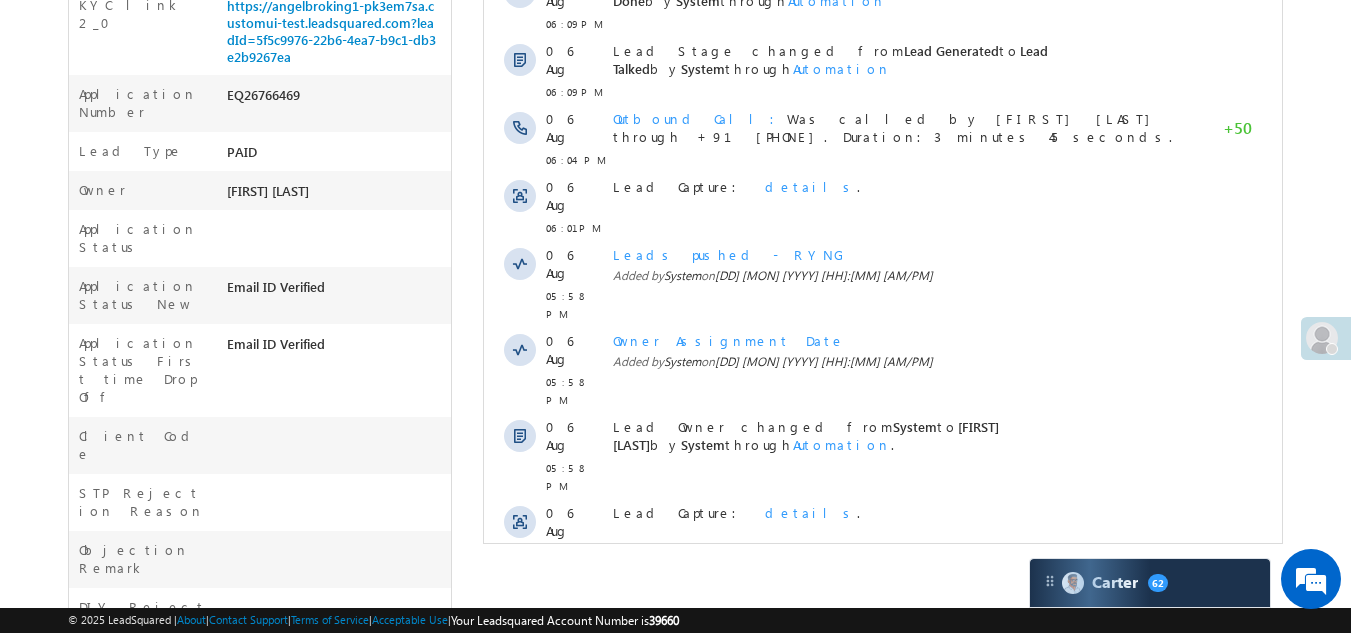 click on "Show More" at bounding box center (883, 598) 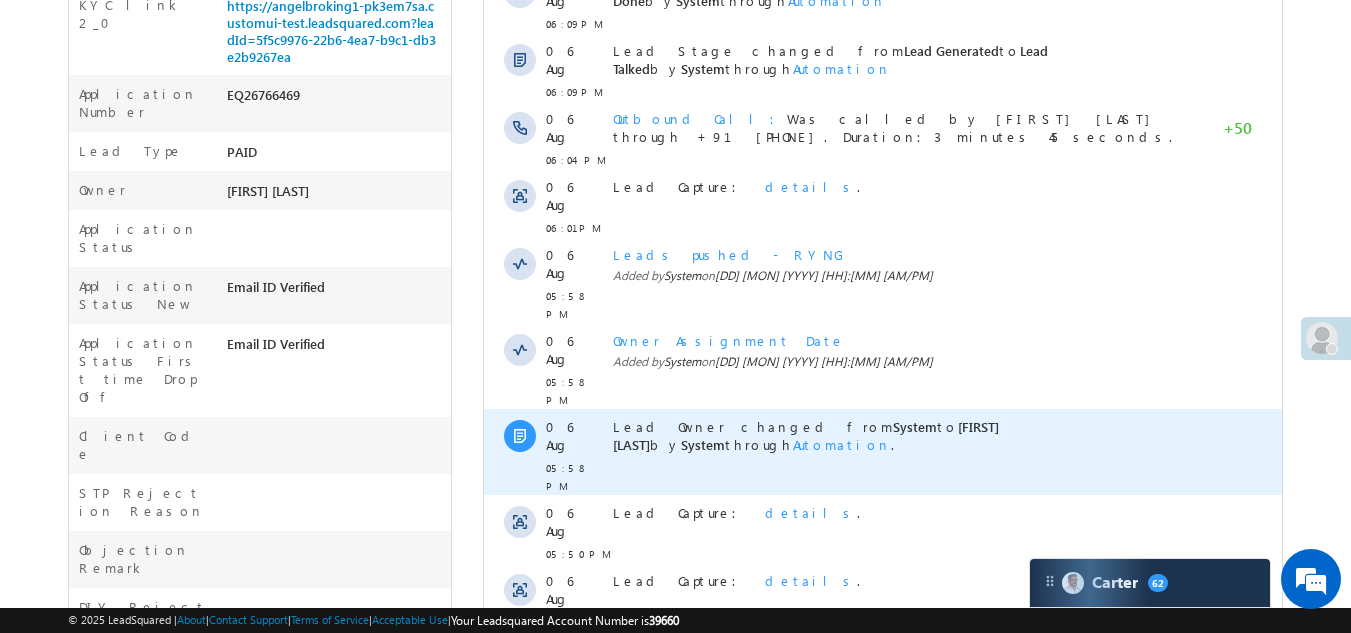 scroll, scrollTop: 0, scrollLeft: 0, axis: both 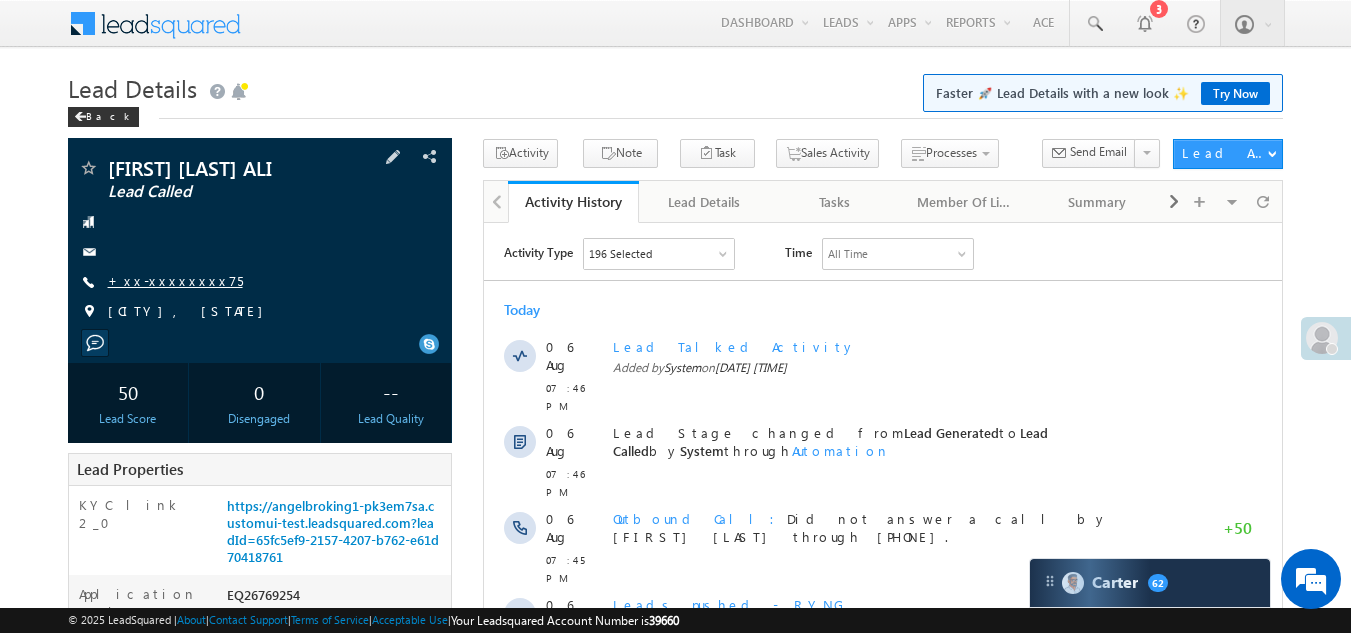 click on "+xx-xxxxxxxx75" at bounding box center [175, 280] 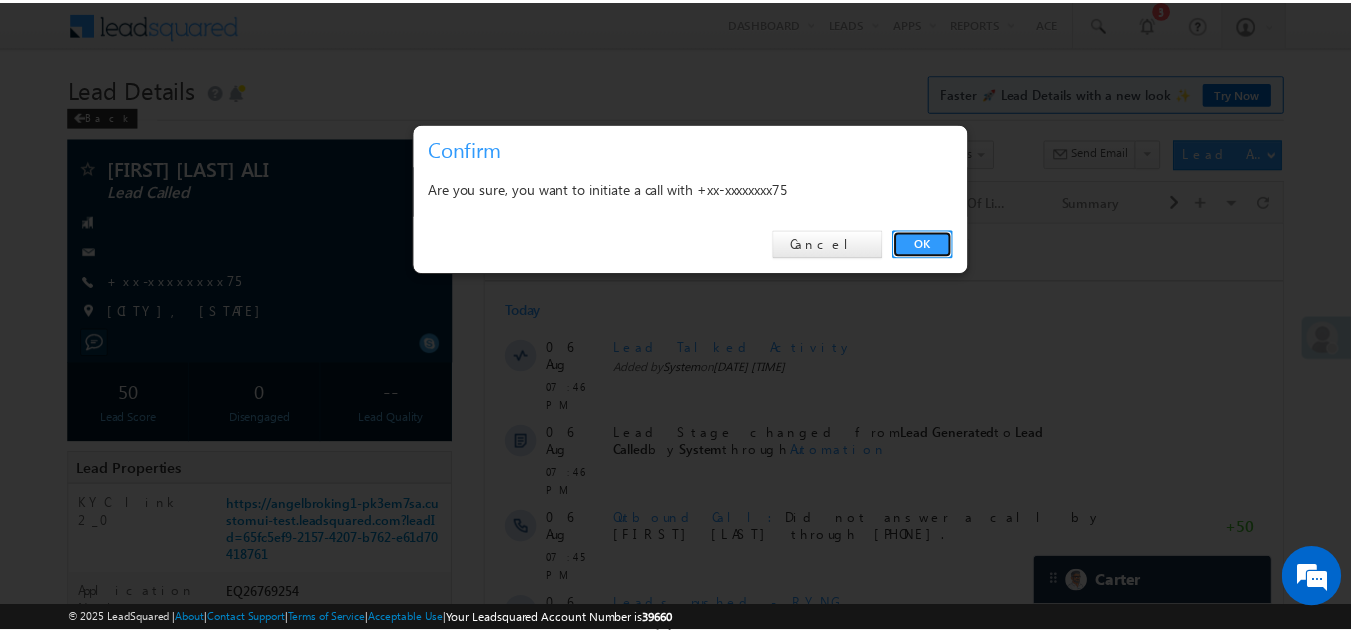 scroll, scrollTop: 0, scrollLeft: 0, axis: both 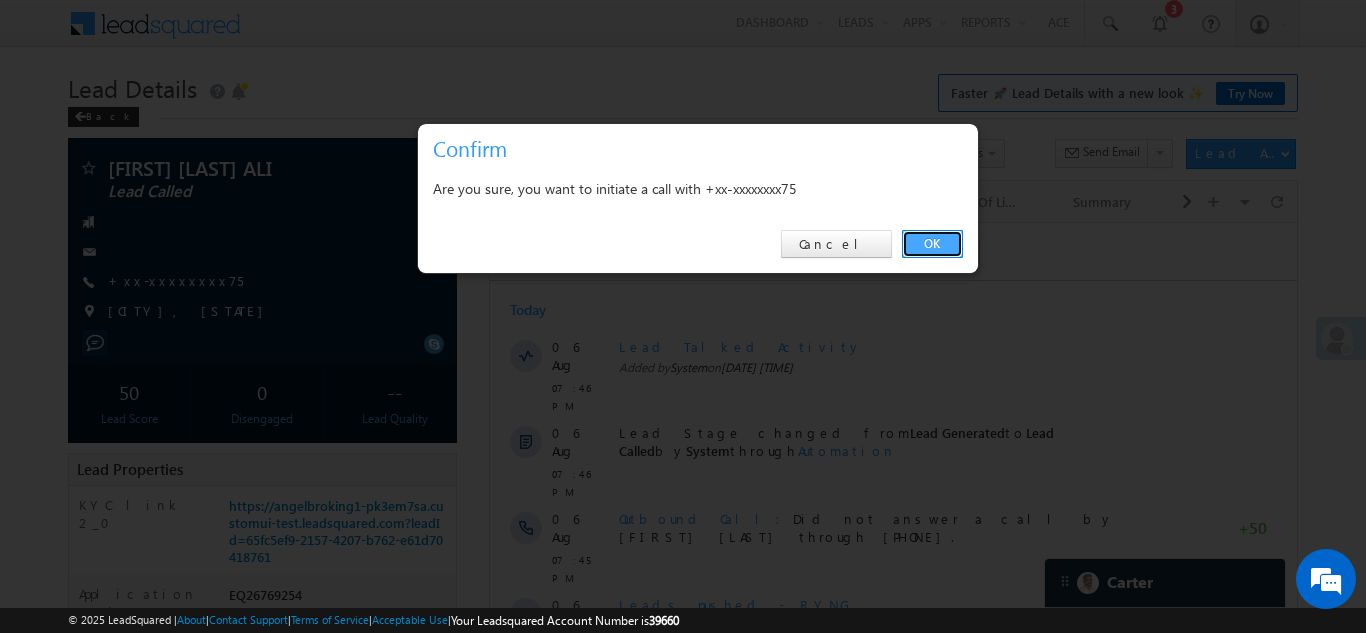 click on "OK" at bounding box center [932, 244] 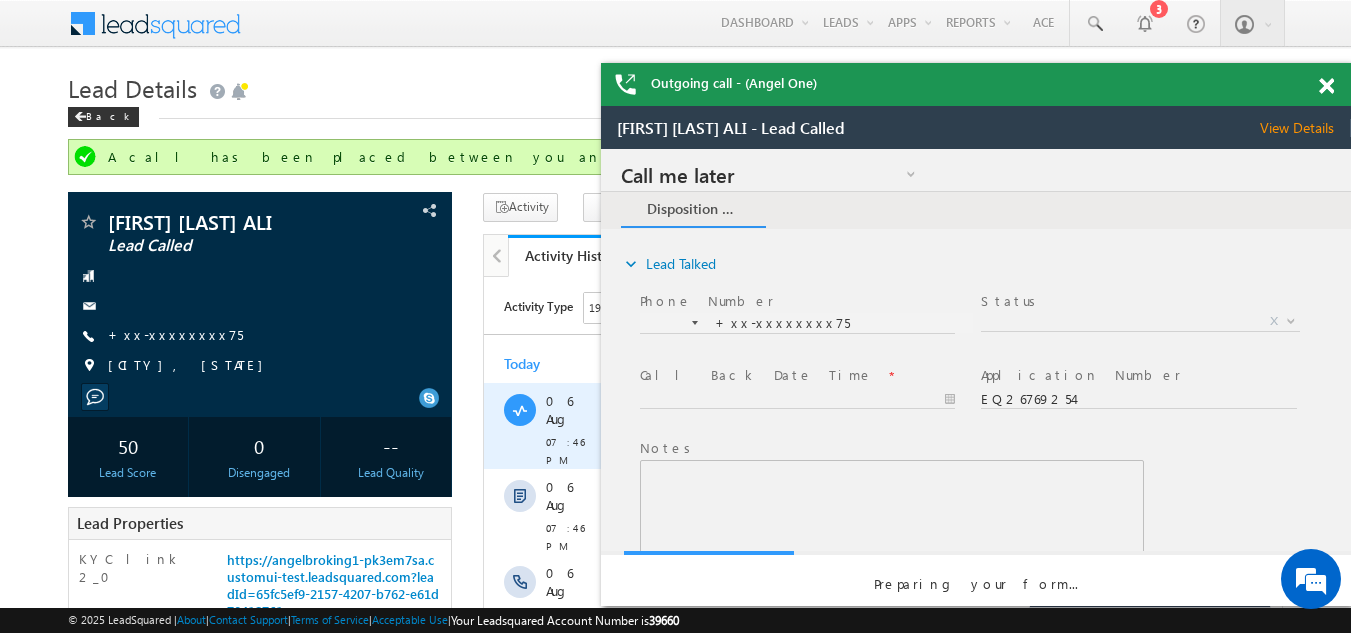 scroll, scrollTop: 0, scrollLeft: 0, axis: both 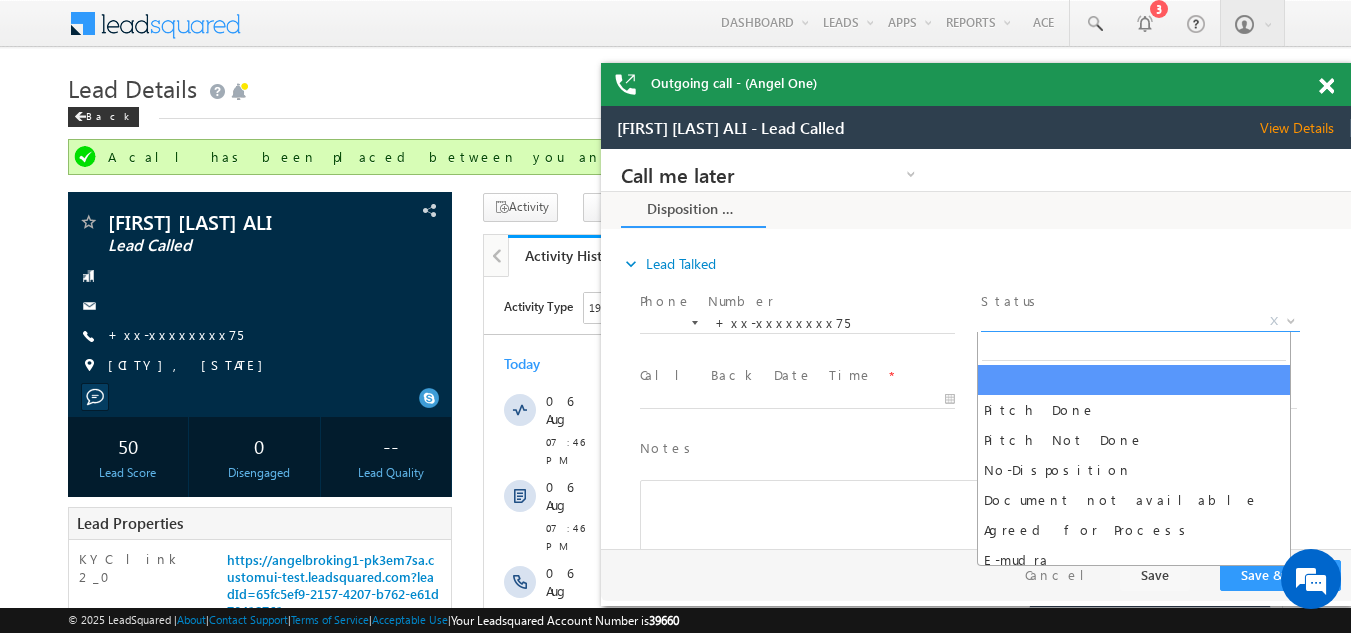 click on "X" at bounding box center (1140, 322) 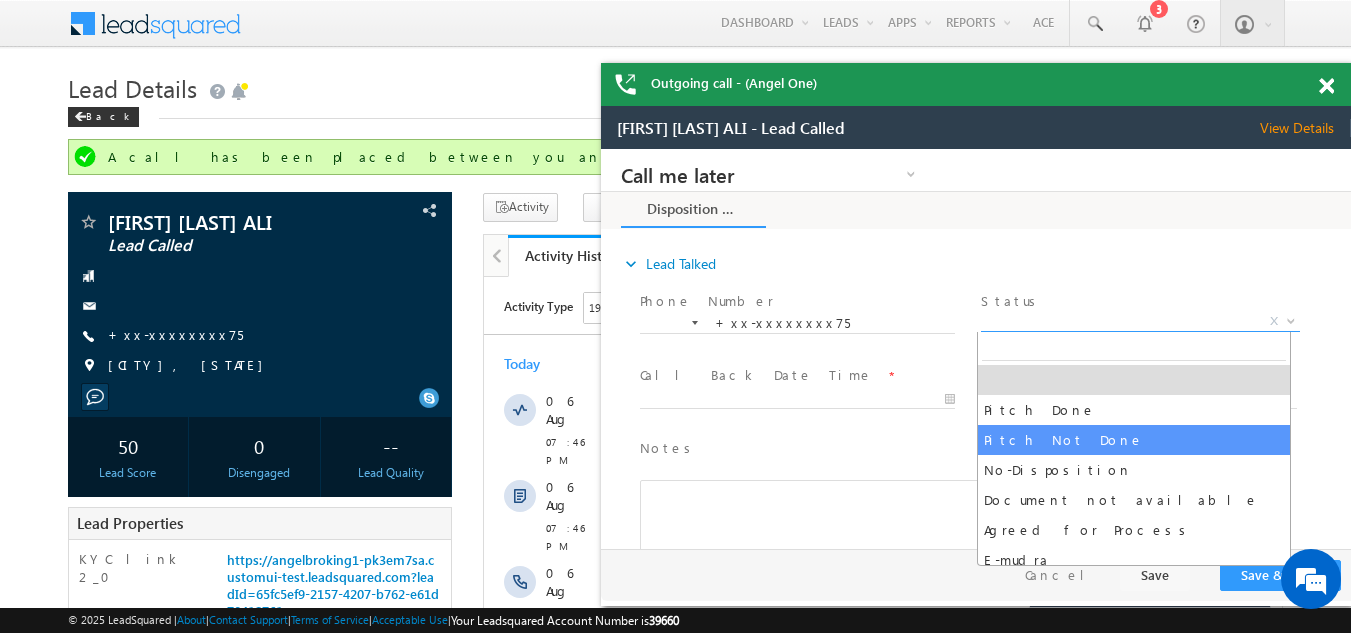 select on "Pitch Not Done" 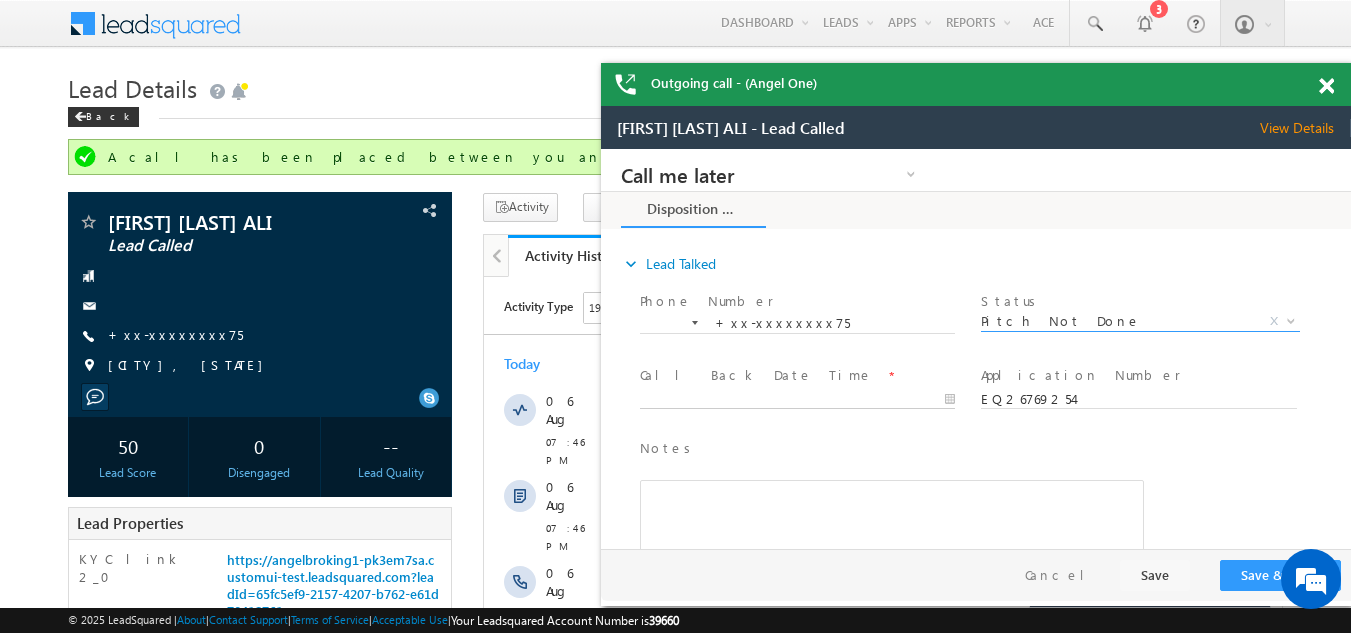 type on "08/06/25 8:28 PM" 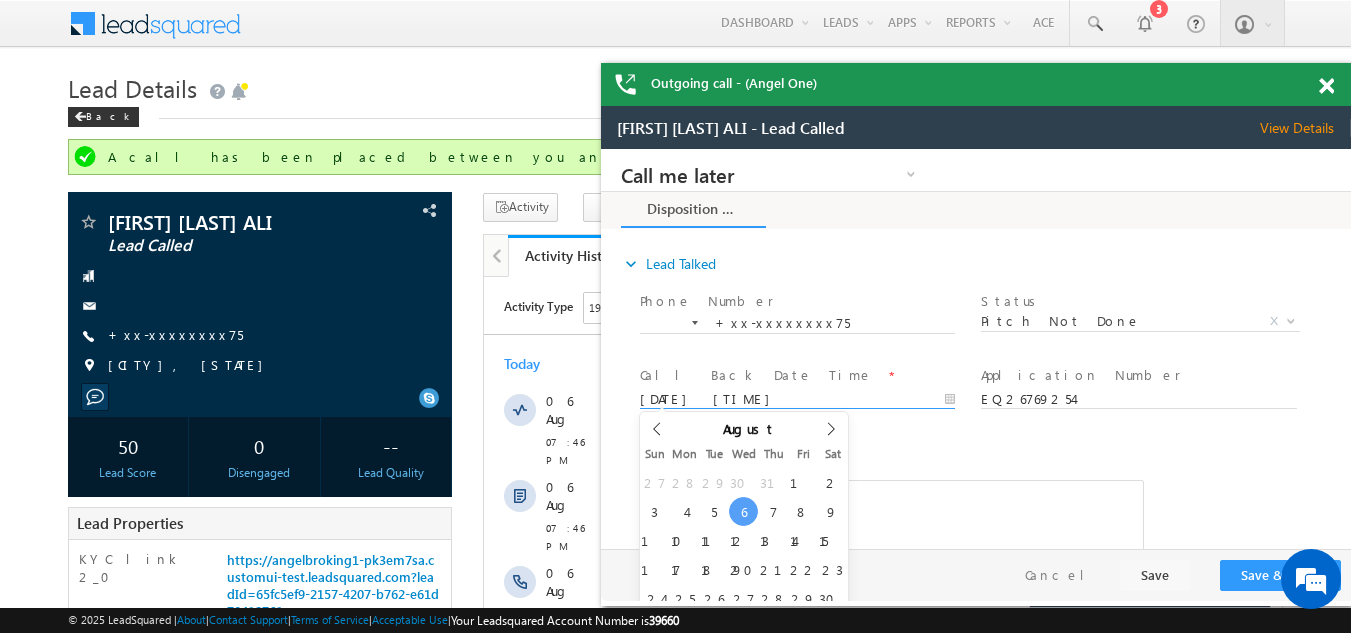 click on "08/06/25 8:28 PM" at bounding box center (797, 400) 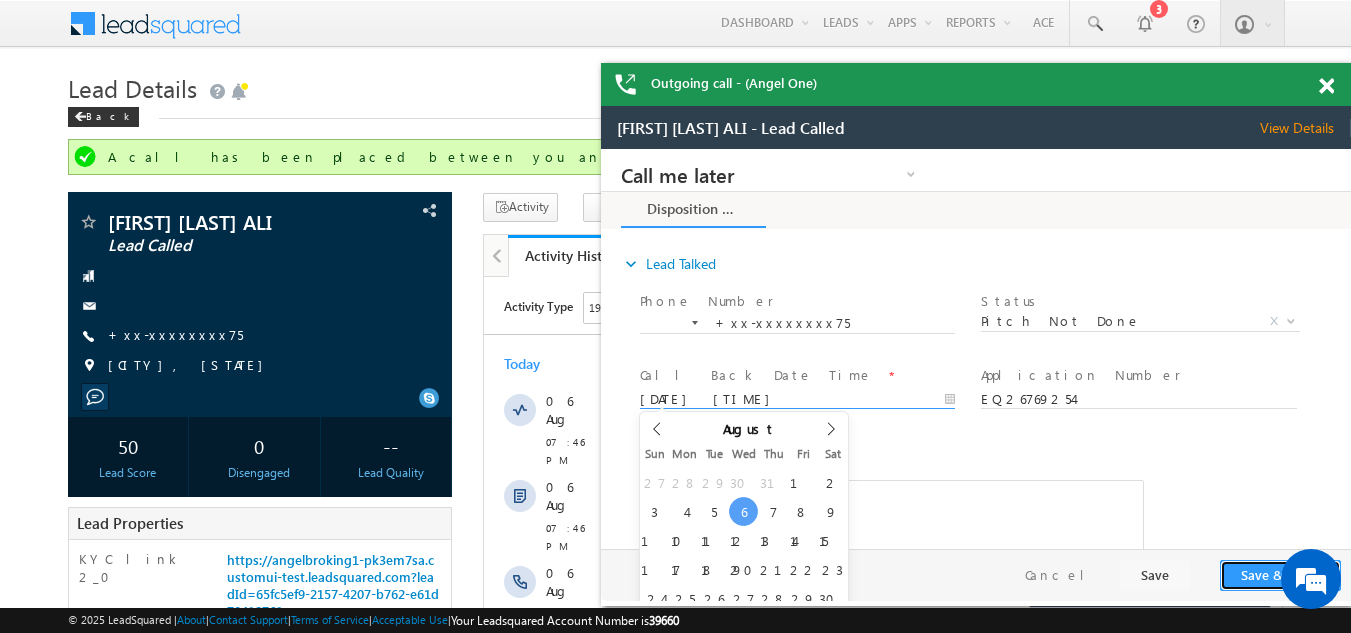 click on "Save & Close" at bounding box center (1280, 575) 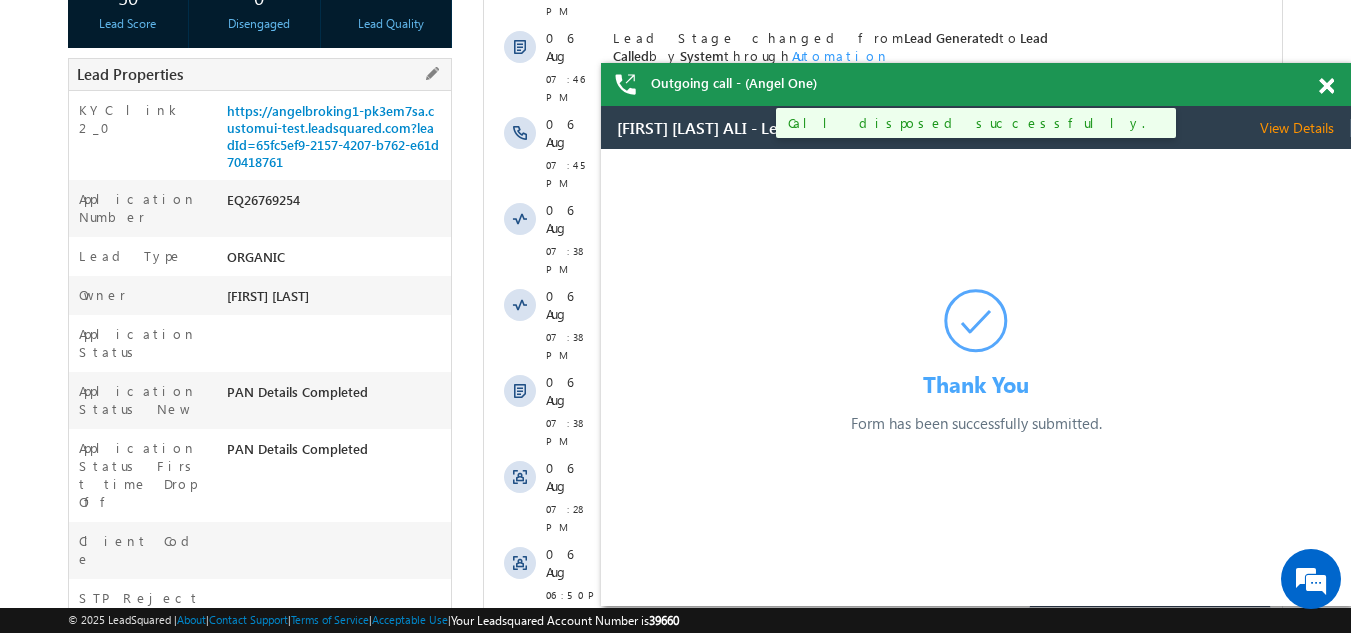 scroll, scrollTop: 500, scrollLeft: 0, axis: vertical 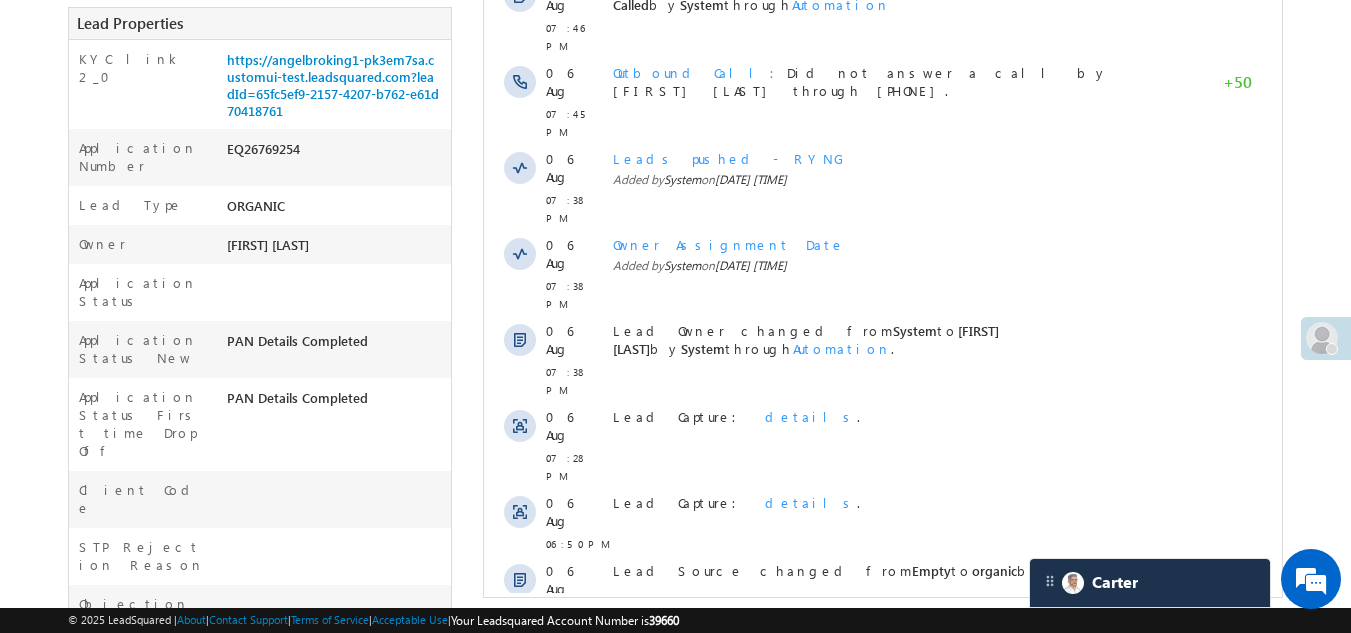 click on "Show More" at bounding box center [883, 724] 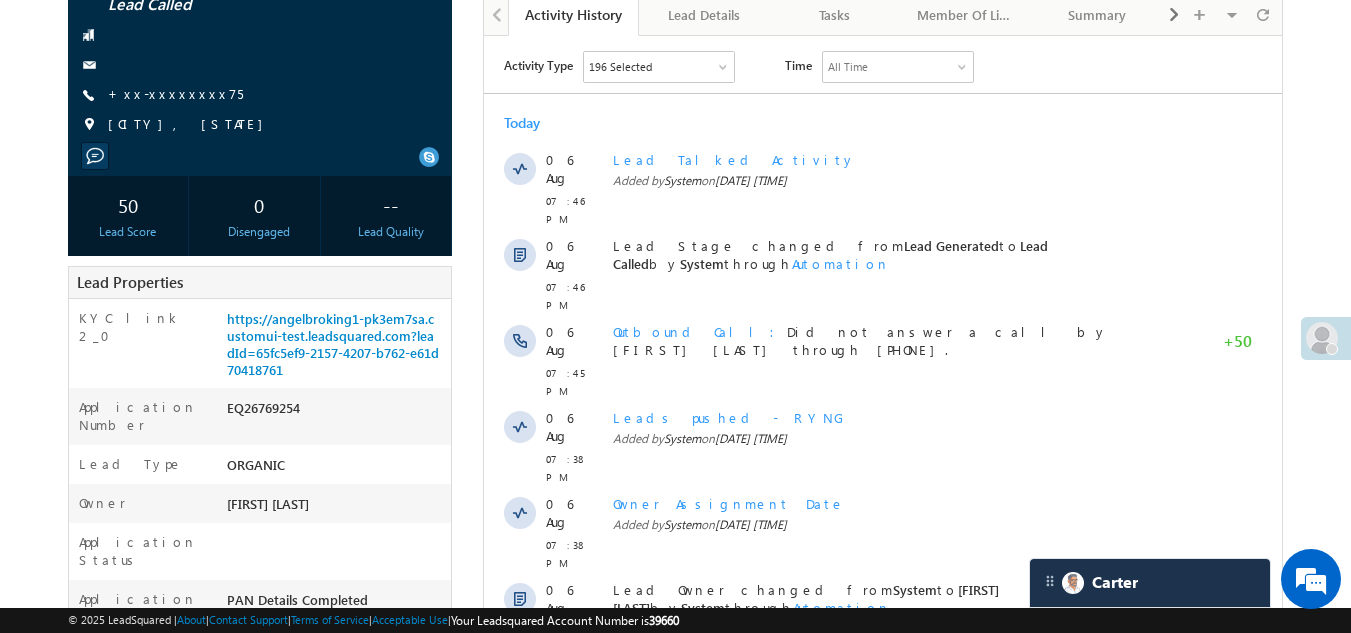 scroll, scrollTop: 100, scrollLeft: 0, axis: vertical 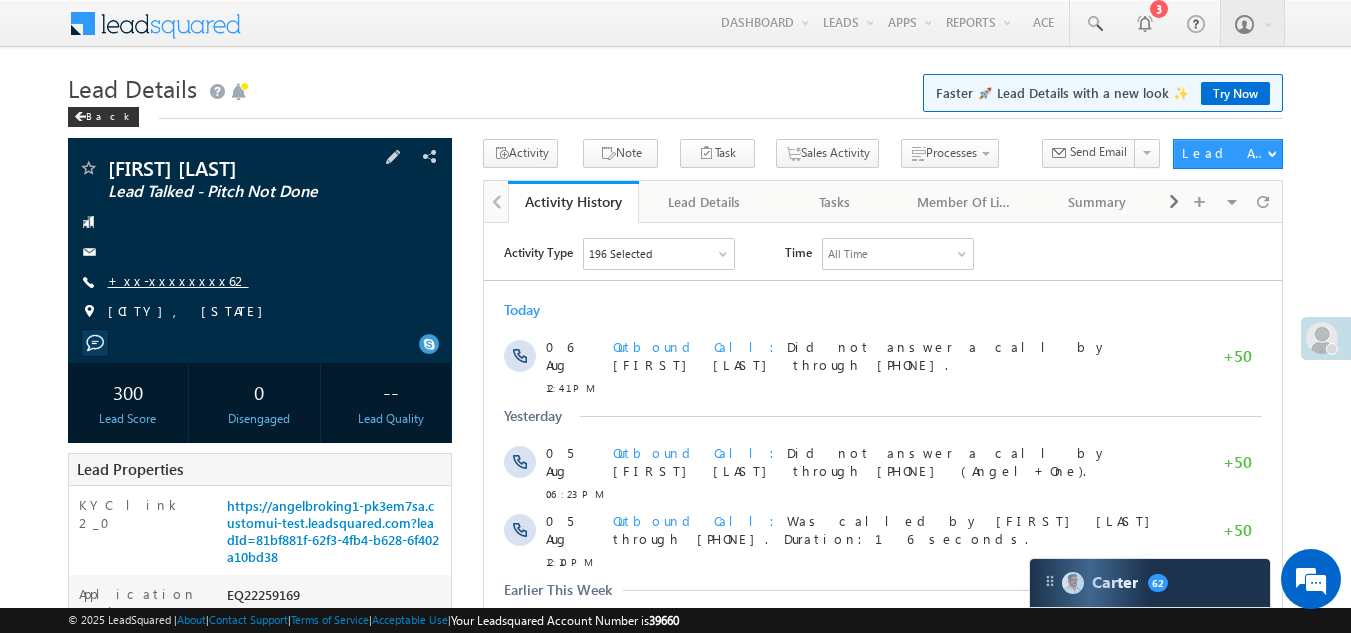 click on "+xx-xxxxxxxx62" at bounding box center (178, 280) 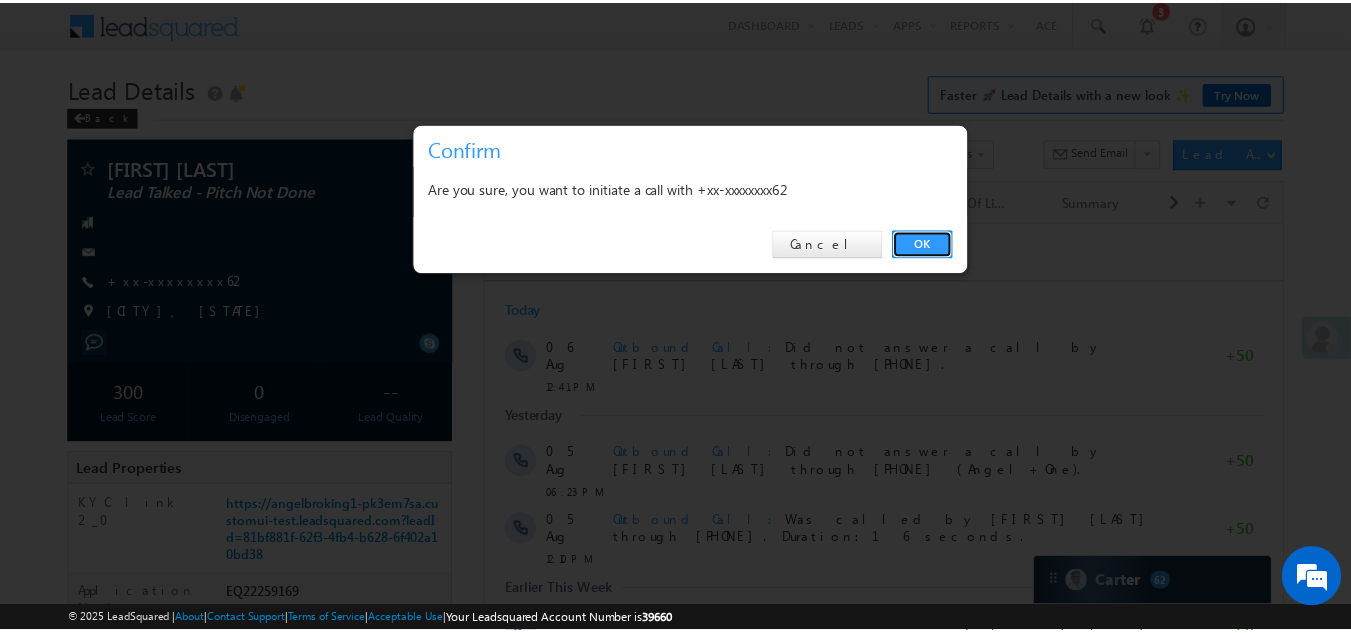 scroll, scrollTop: 0, scrollLeft: 0, axis: both 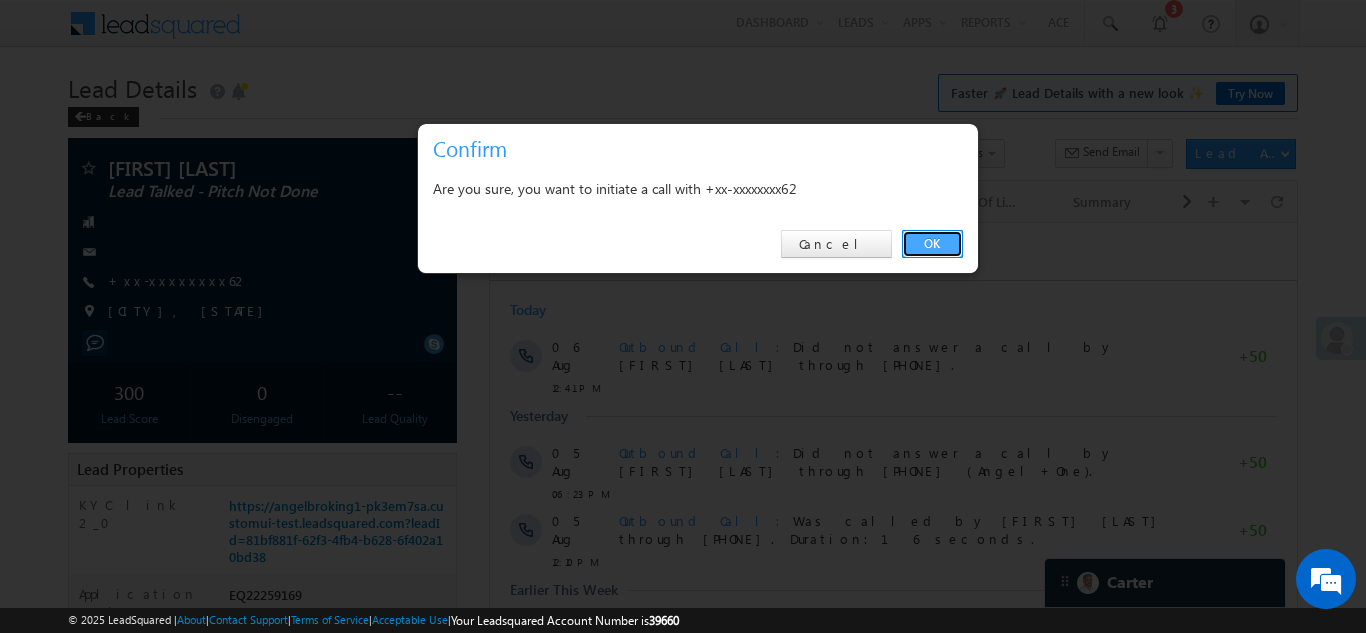 click on "OK" at bounding box center [932, 244] 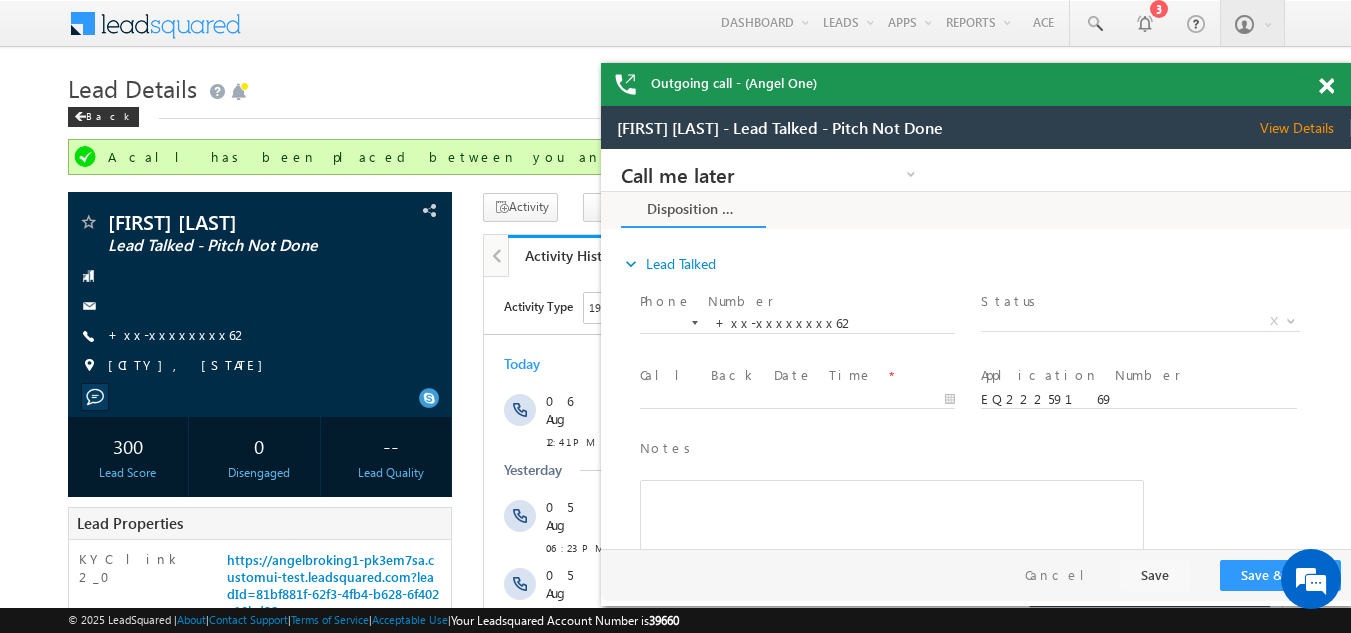 scroll, scrollTop: 0, scrollLeft: 0, axis: both 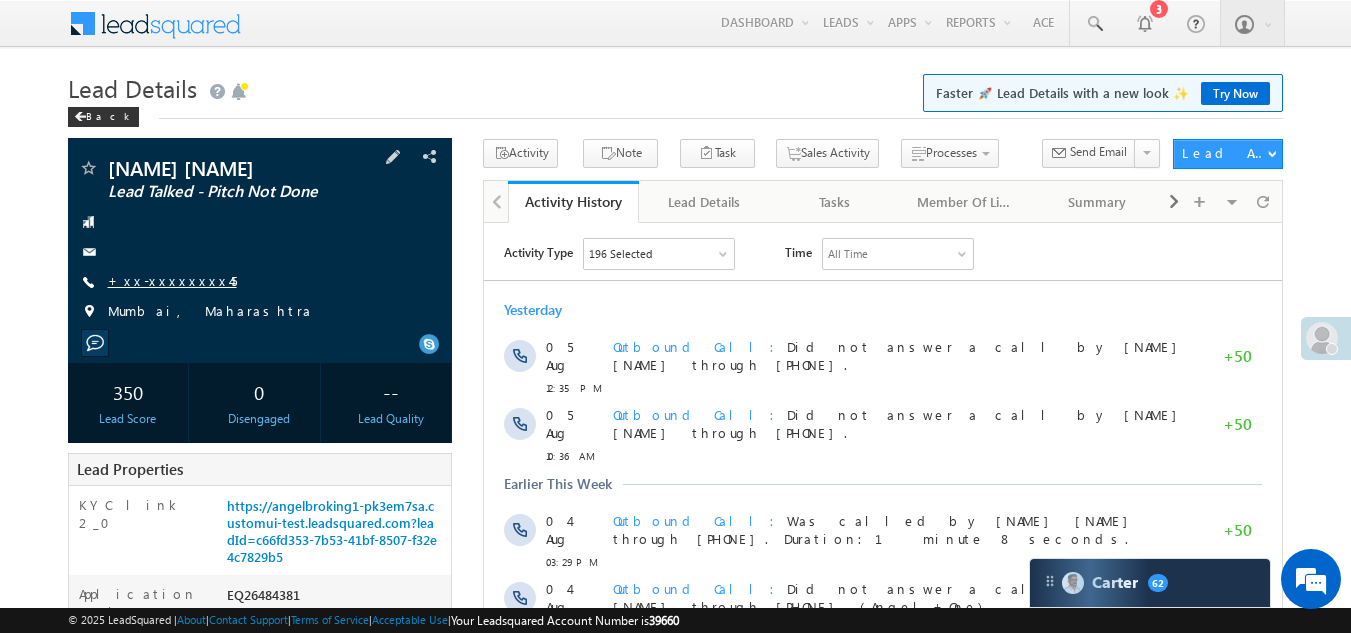 click on "+xx-xxxxxxxx45" at bounding box center [172, 280] 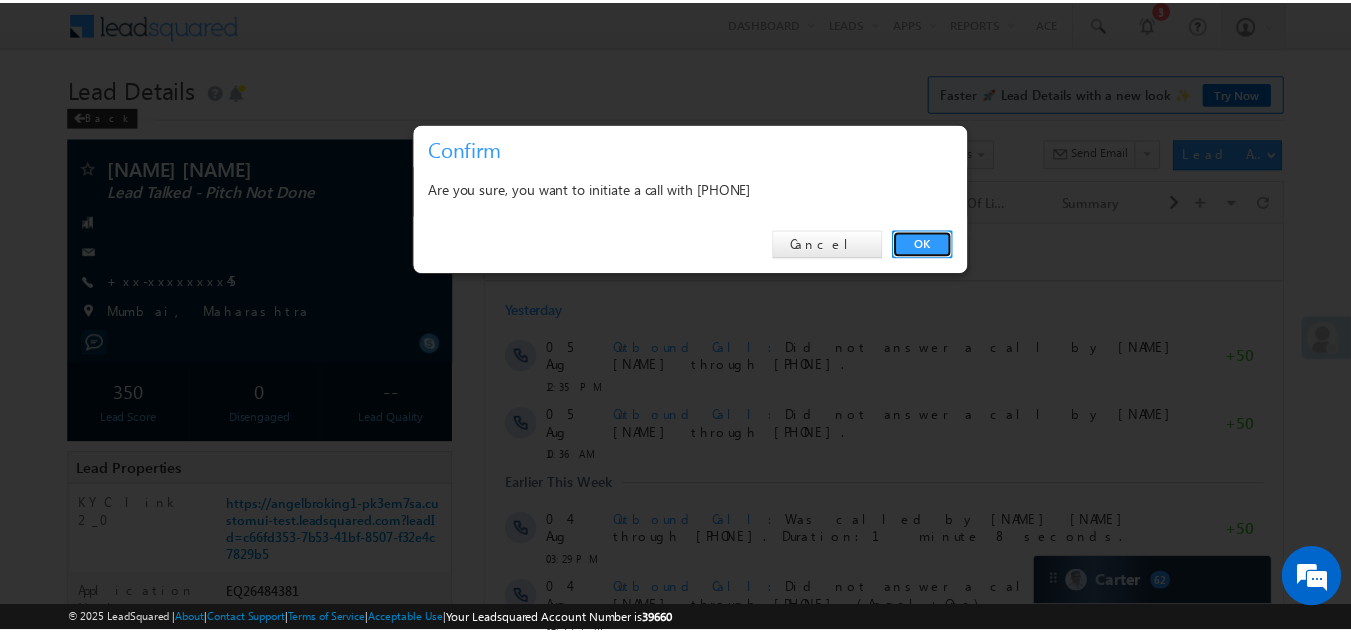 scroll, scrollTop: 0, scrollLeft: 0, axis: both 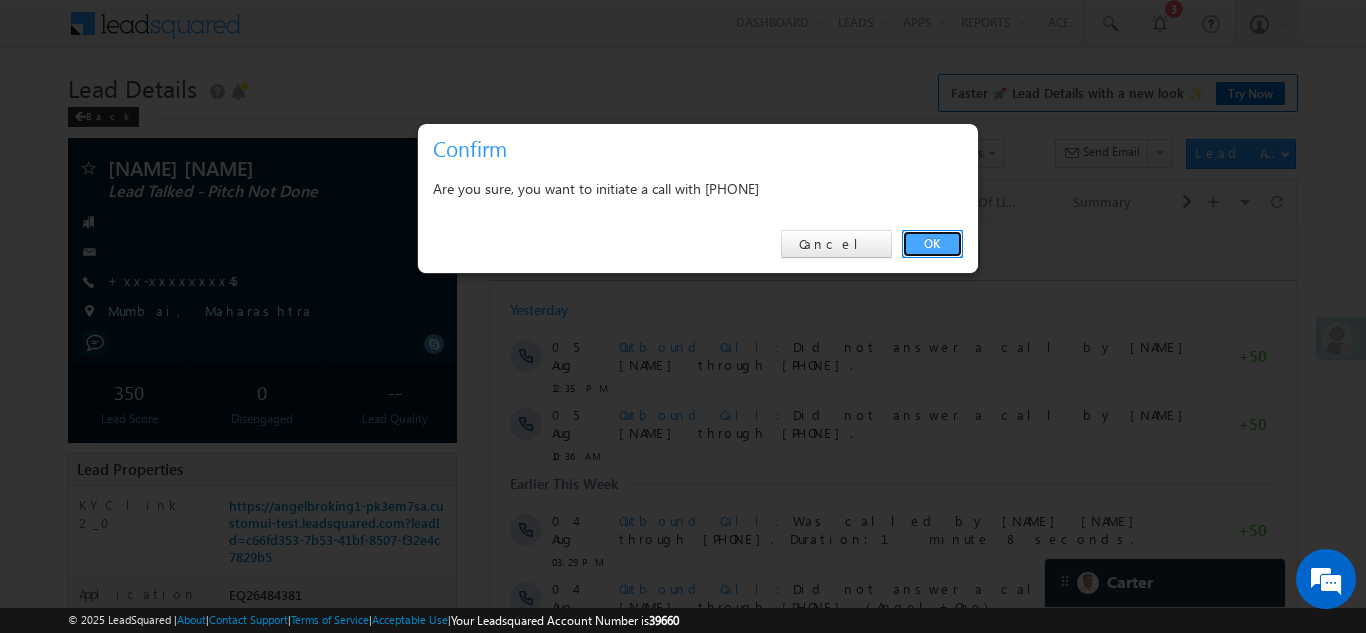 click on "OK" at bounding box center [932, 244] 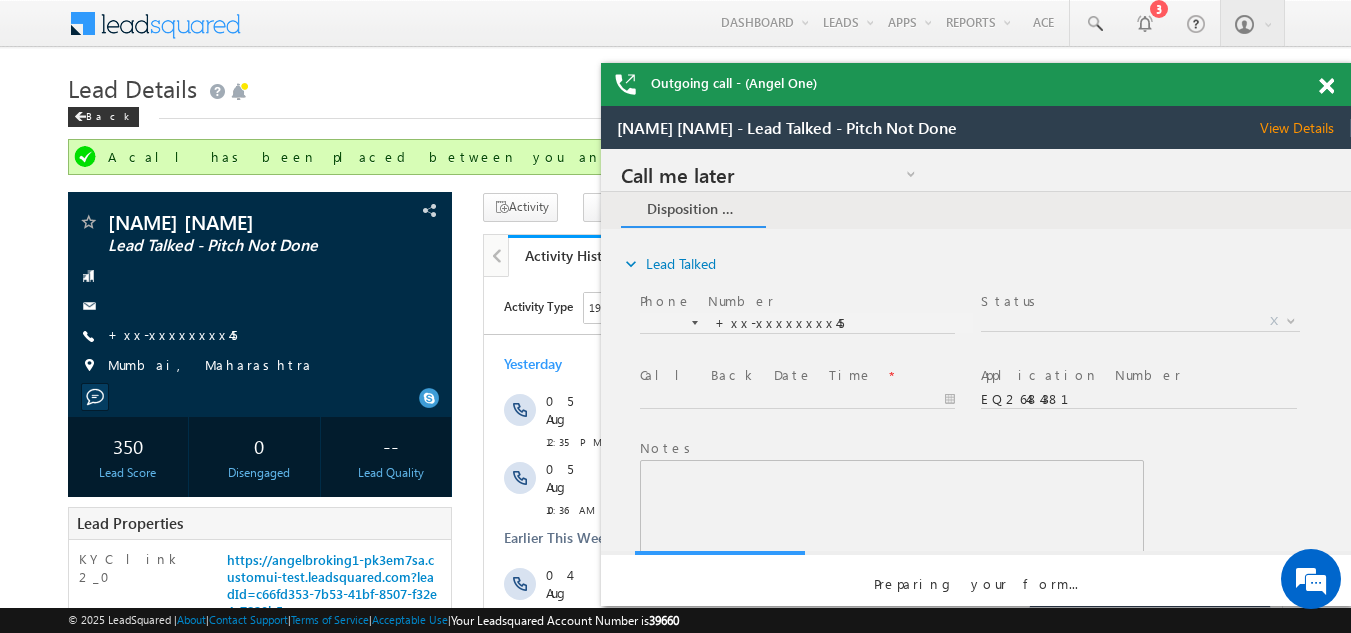 scroll, scrollTop: 0, scrollLeft: 0, axis: both 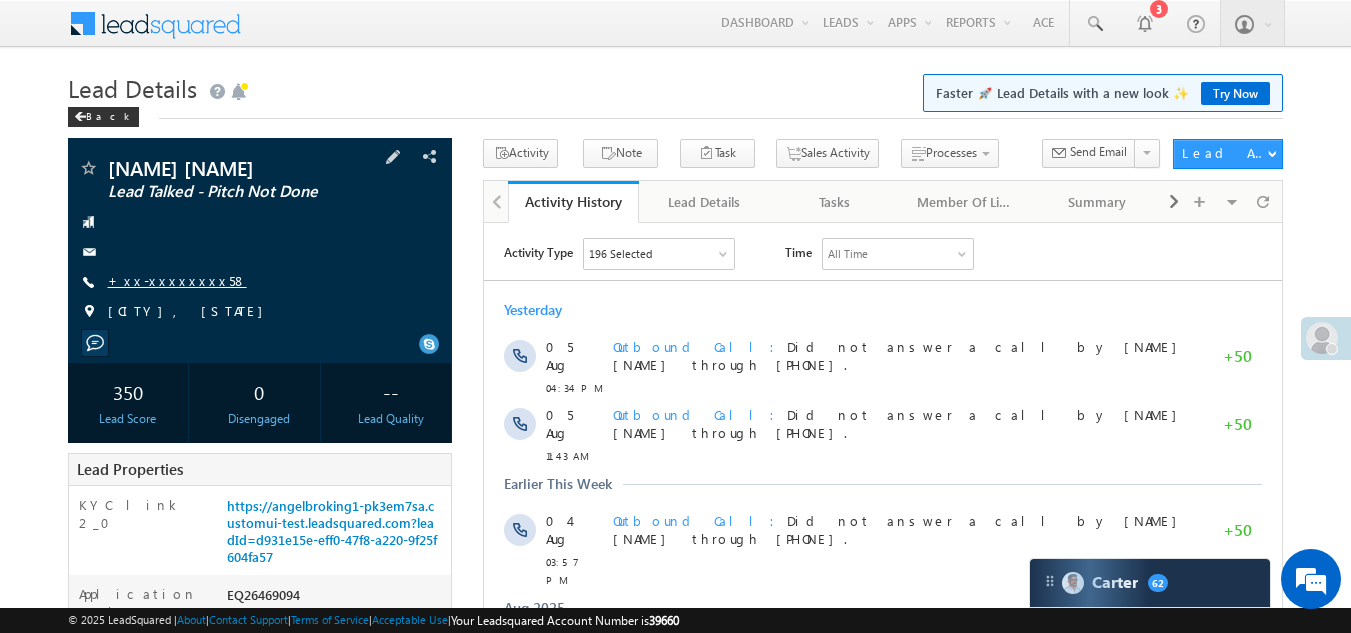 click on "+xx-xxxxxxxx58" at bounding box center [177, 280] 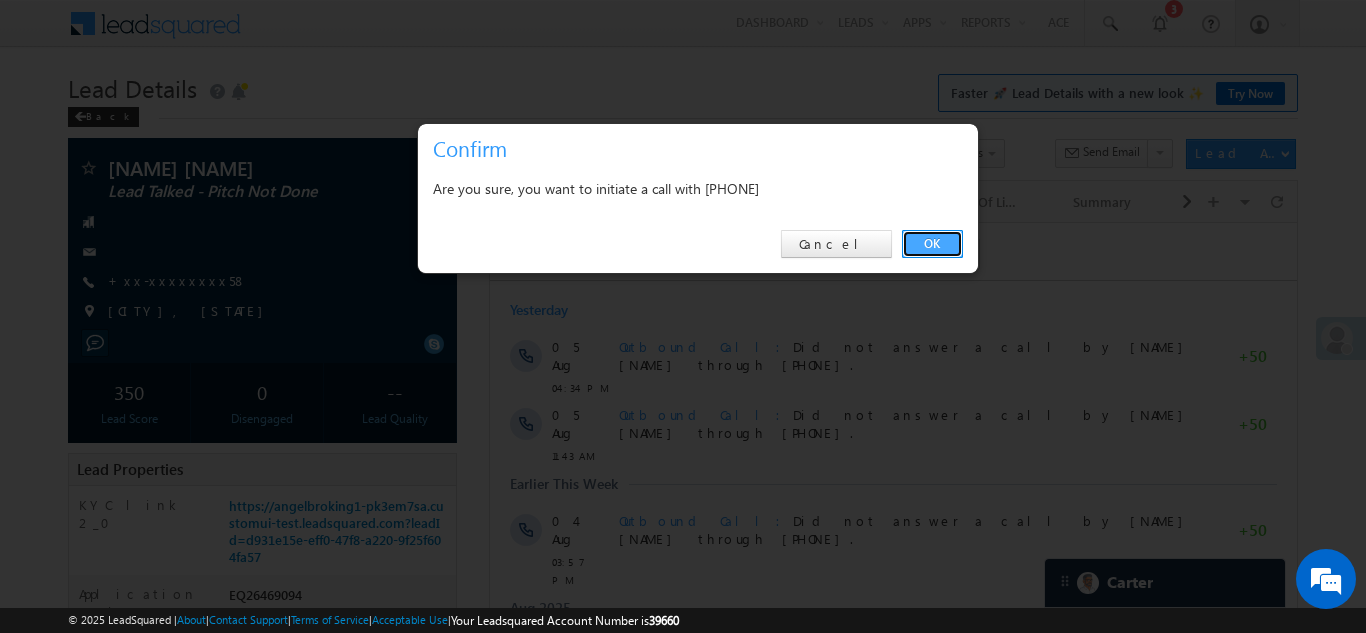 click on "OK" at bounding box center [932, 244] 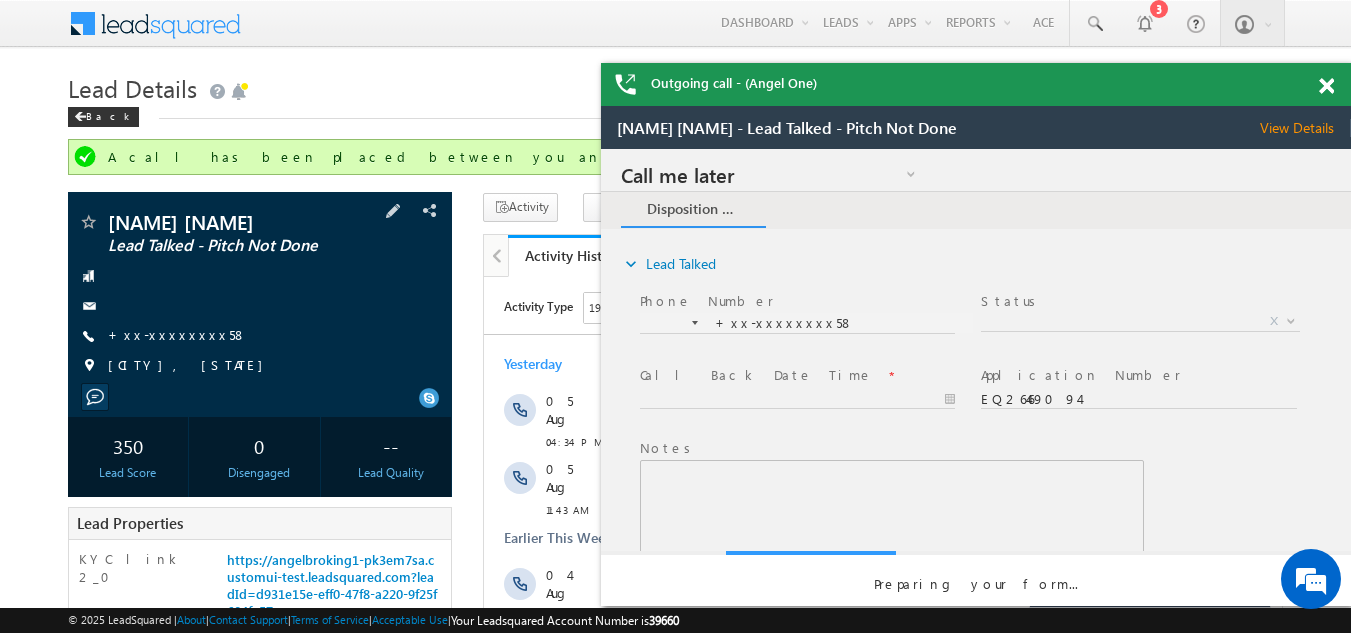 scroll, scrollTop: 0, scrollLeft: 0, axis: both 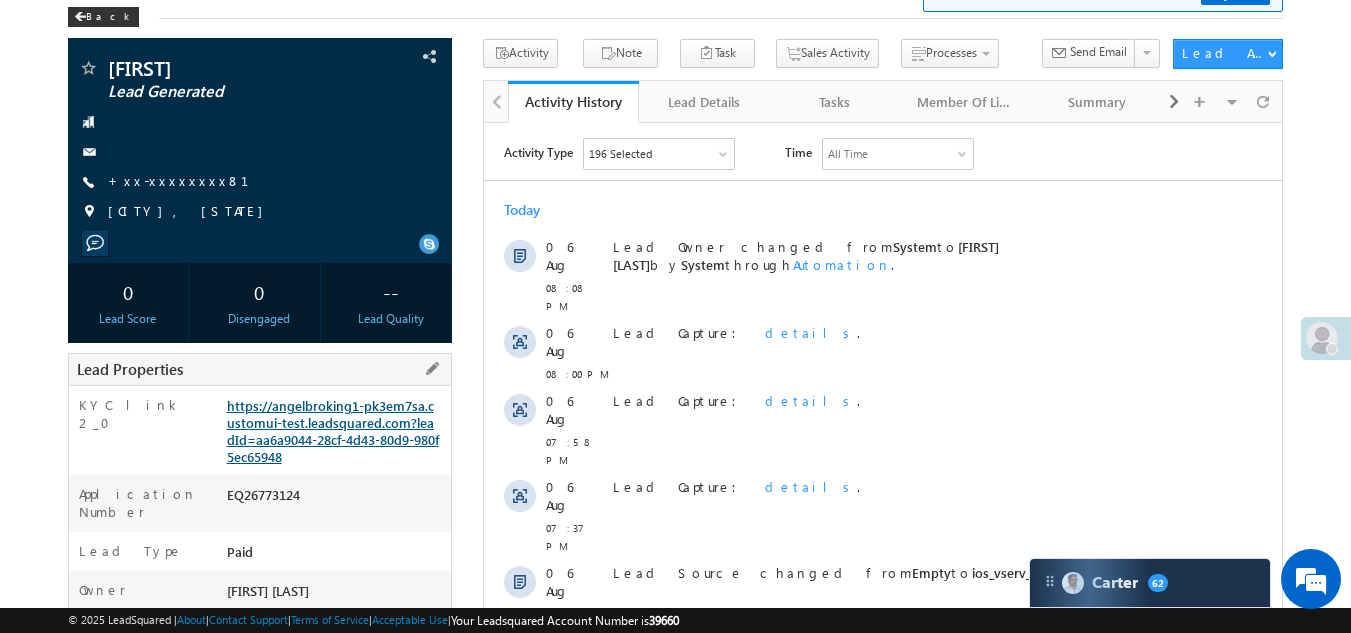 click on "https://angelbroking1-pk3em7sa.customui-test.leadsquared.com?leadId=aa6a9044-28cf-4d43-80d9-980f5ec65948" at bounding box center (333, 431) 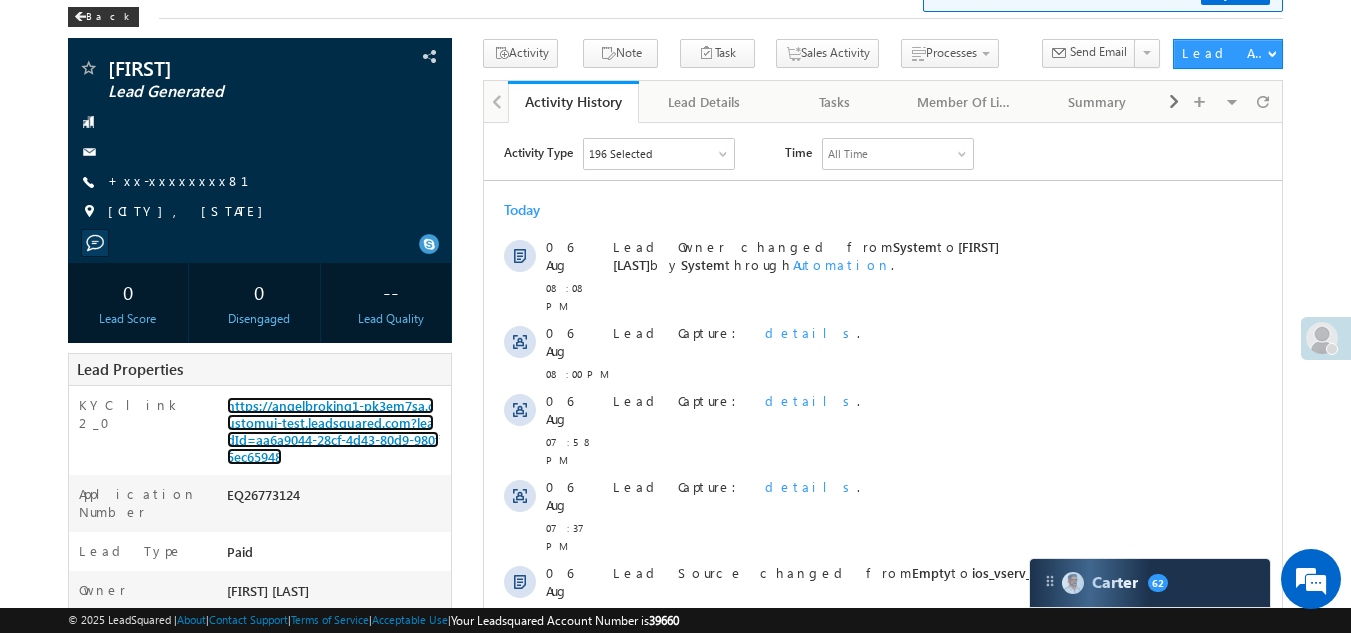 scroll, scrollTop: 0, scrollLeft: 0, axis: both 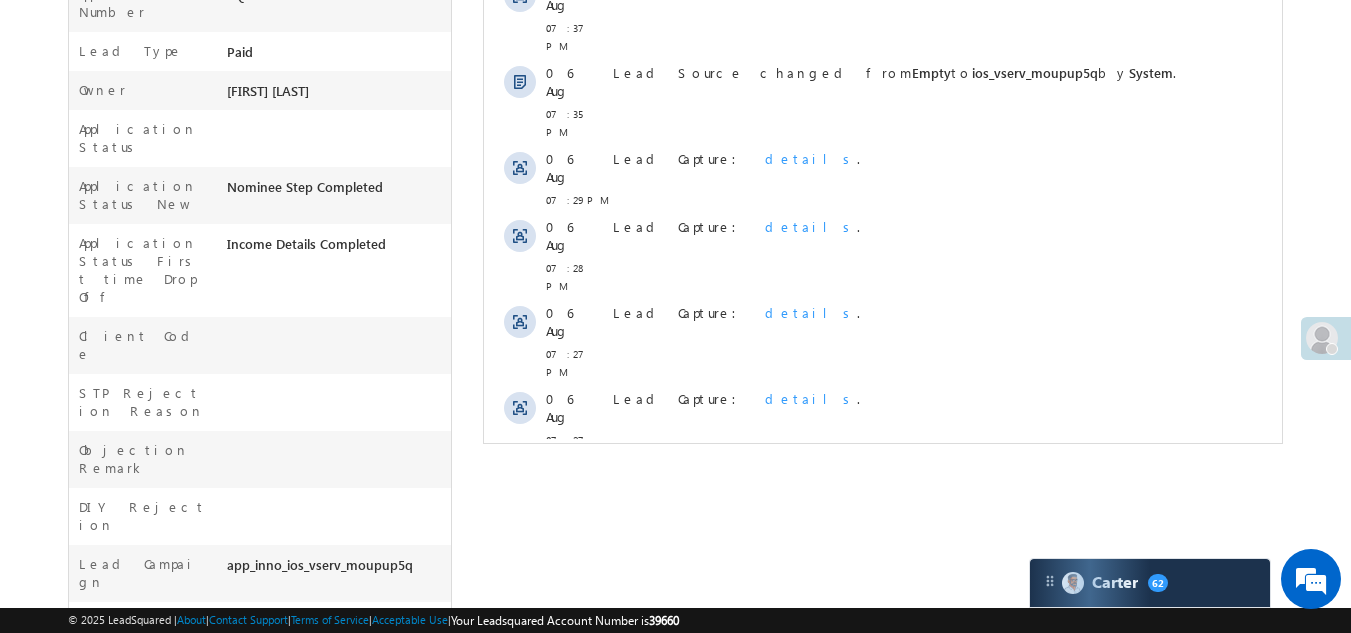 click on "Show More" at bounding box center [883, 588] 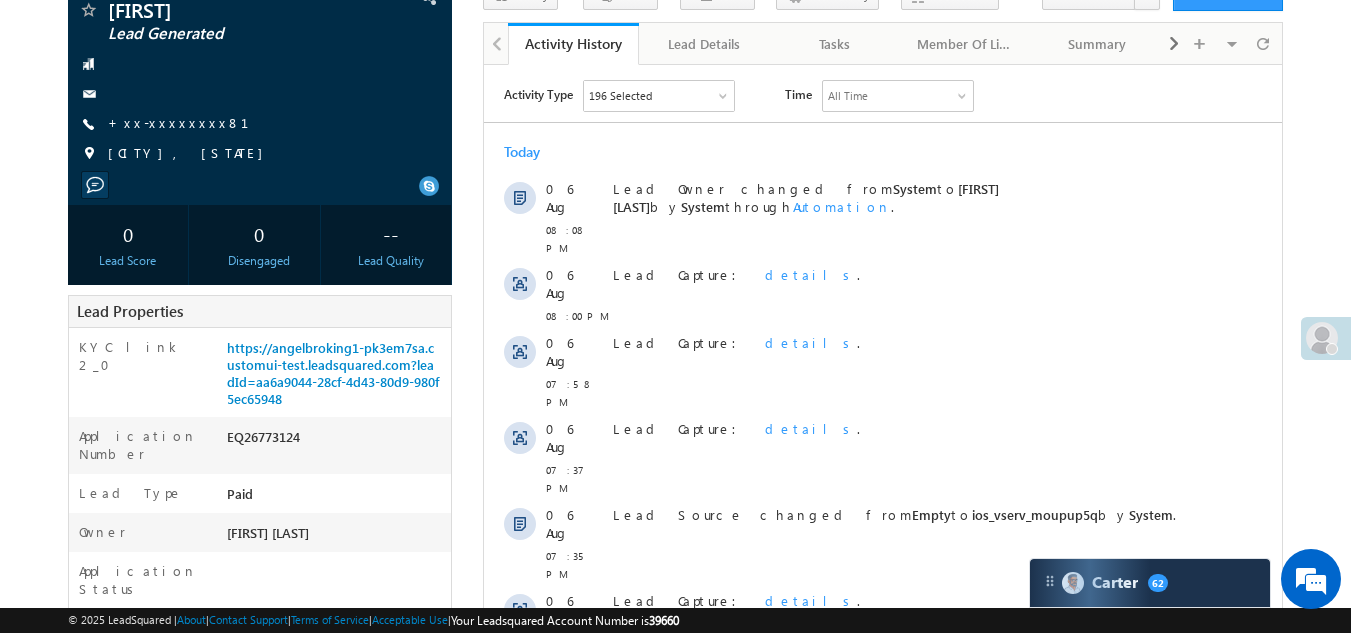 scroll, scrollTop: 0, scrollLeft: 0, axis: both 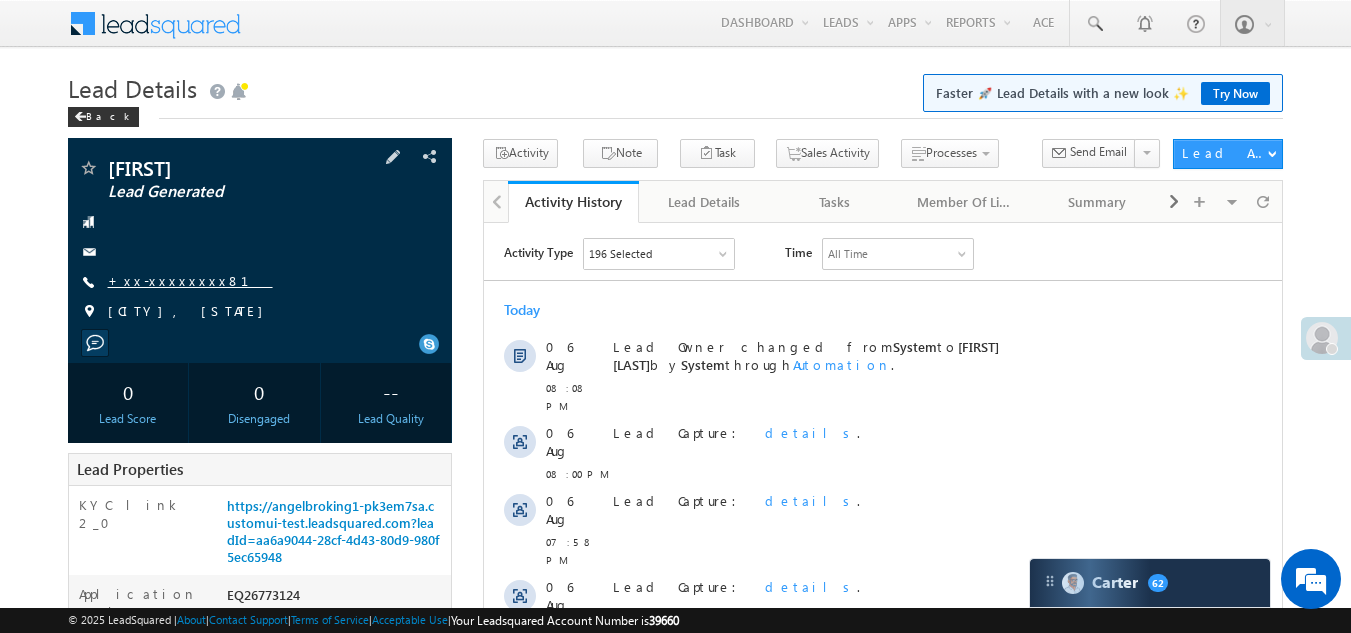 click on "+xx-xxxxxxxx81" at bounding box center (190, 280) 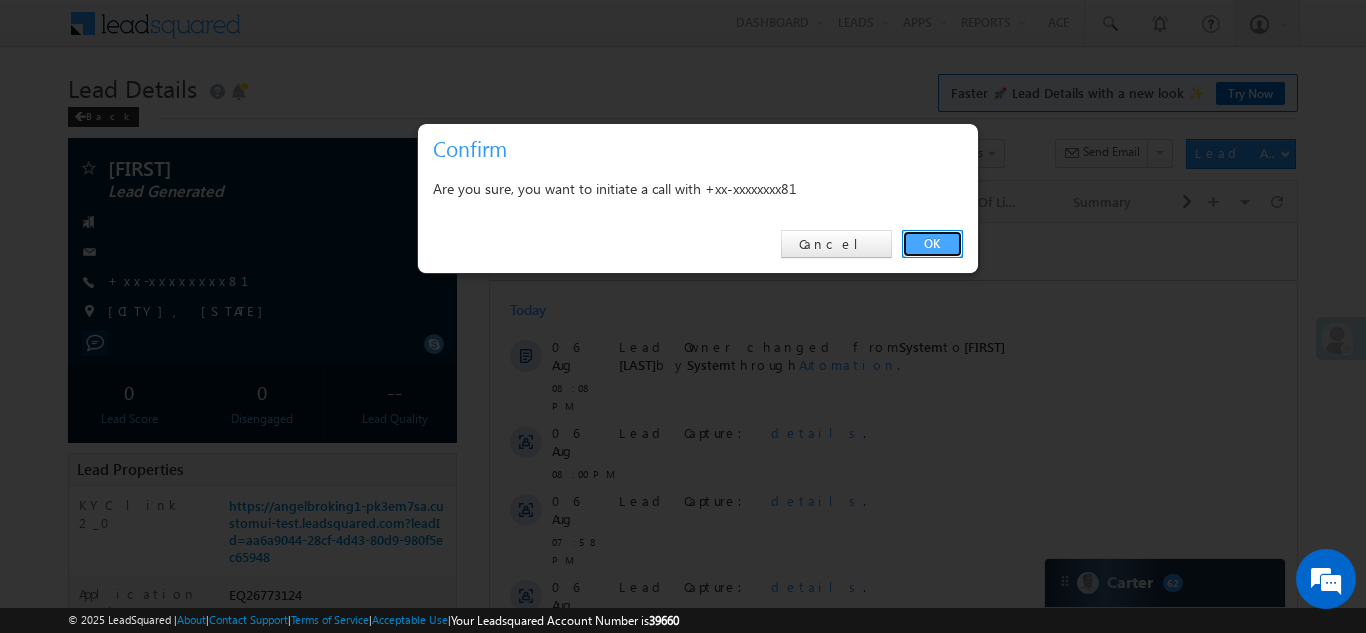 click on "OK" at bounding box center (932, 244) 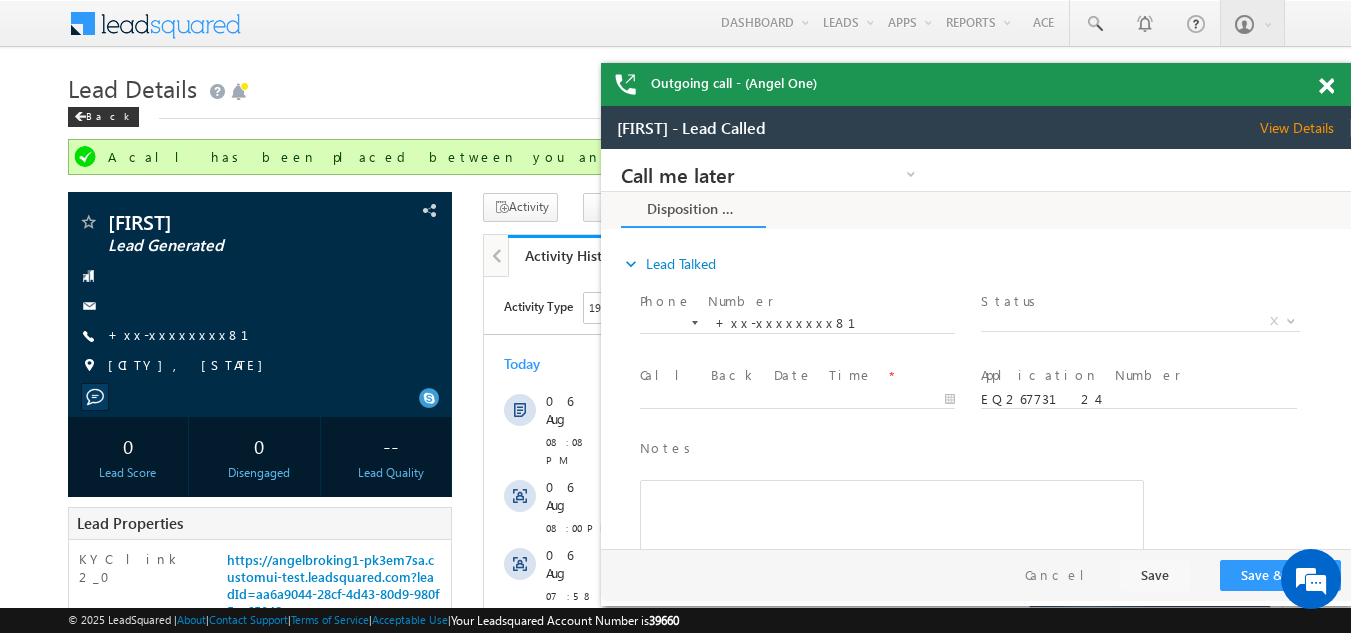 scroll, scrollTop: 0, scrollLeft: 0, axis: both 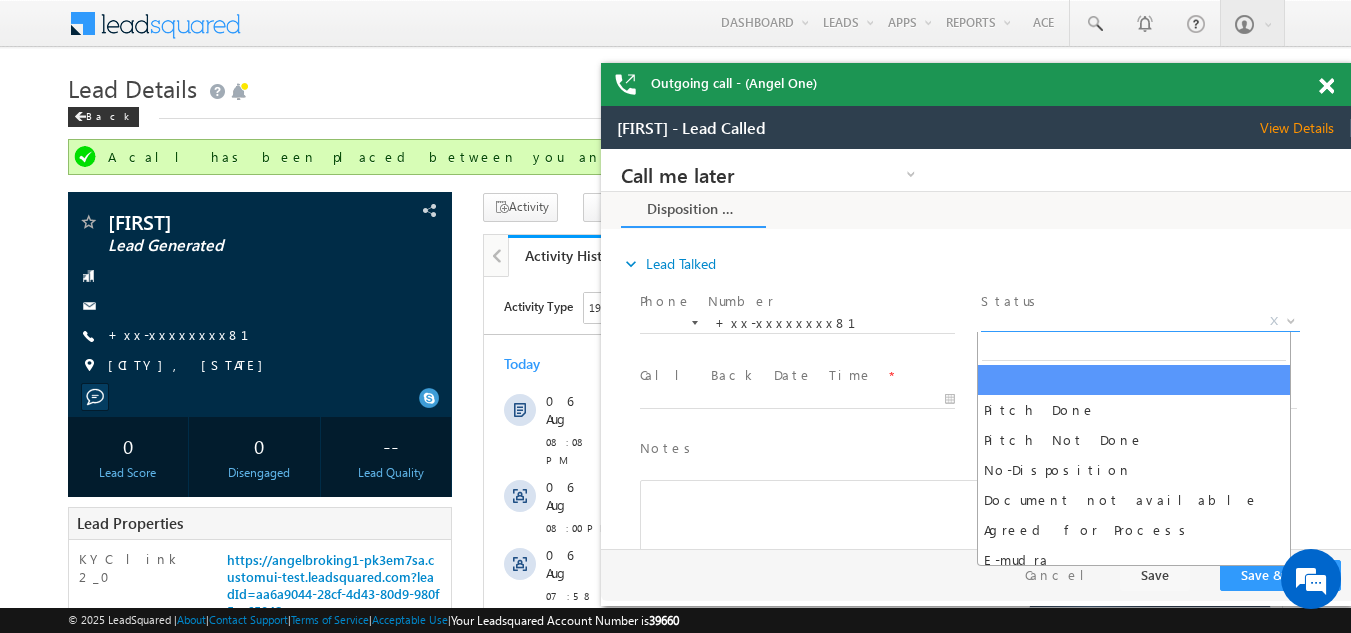 click on "X" at bounding box center [1140, 322] 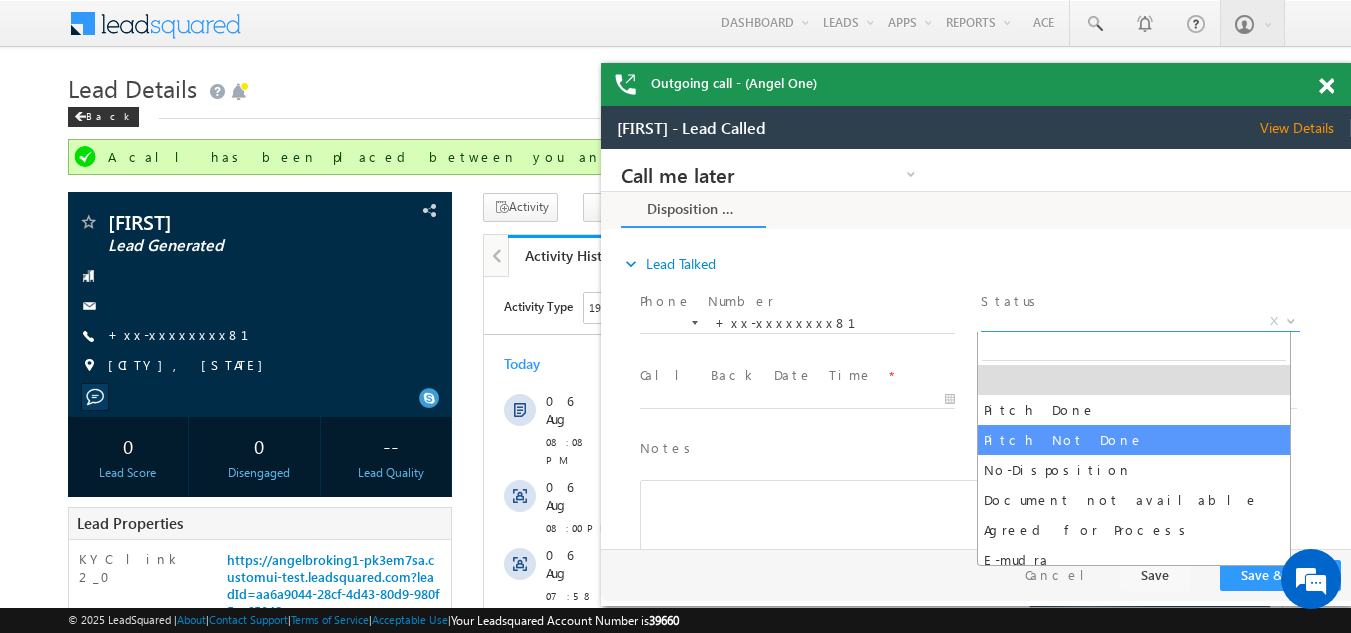 select on "Pitch Not Done" 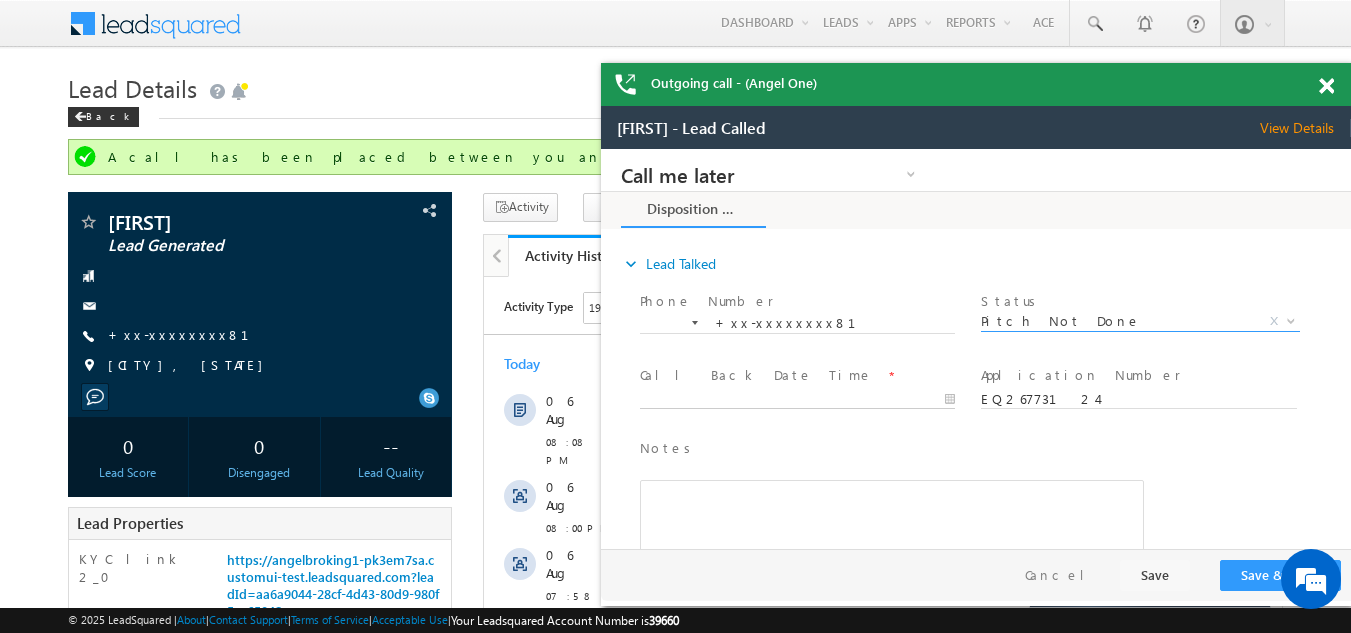 type on "08/06/25 8:19 PM" 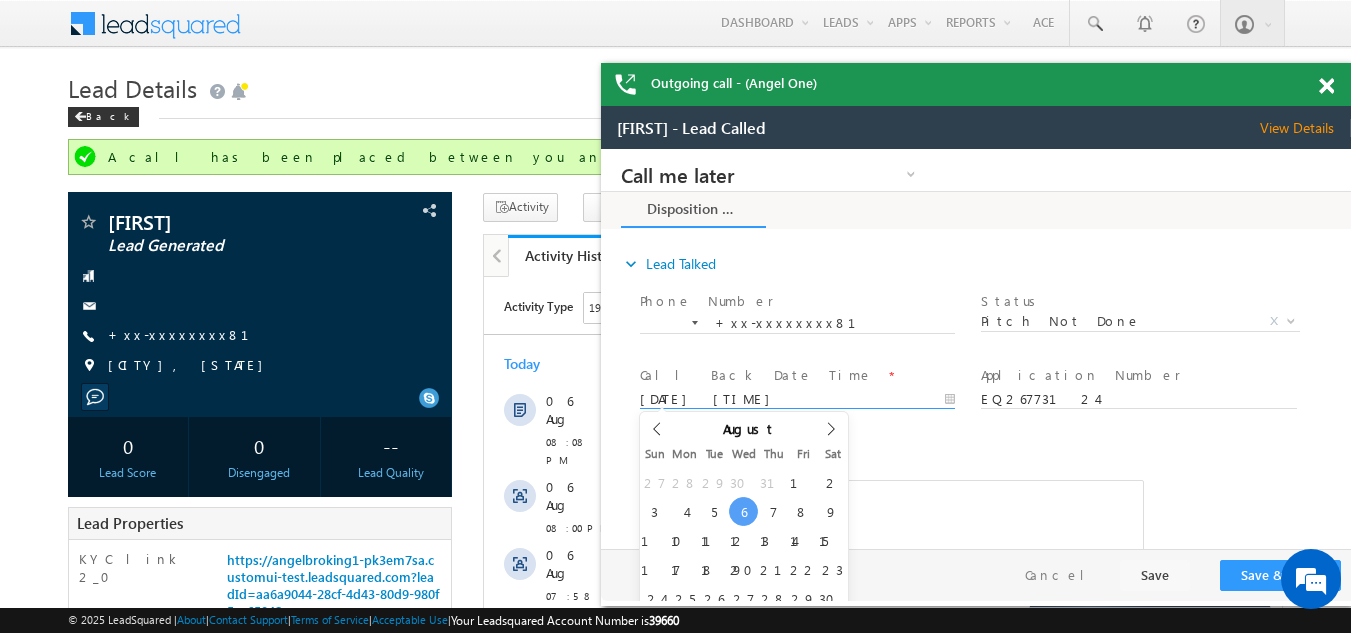 click on "08/06/25 8:19 PM" at bounding box center [797, 400] 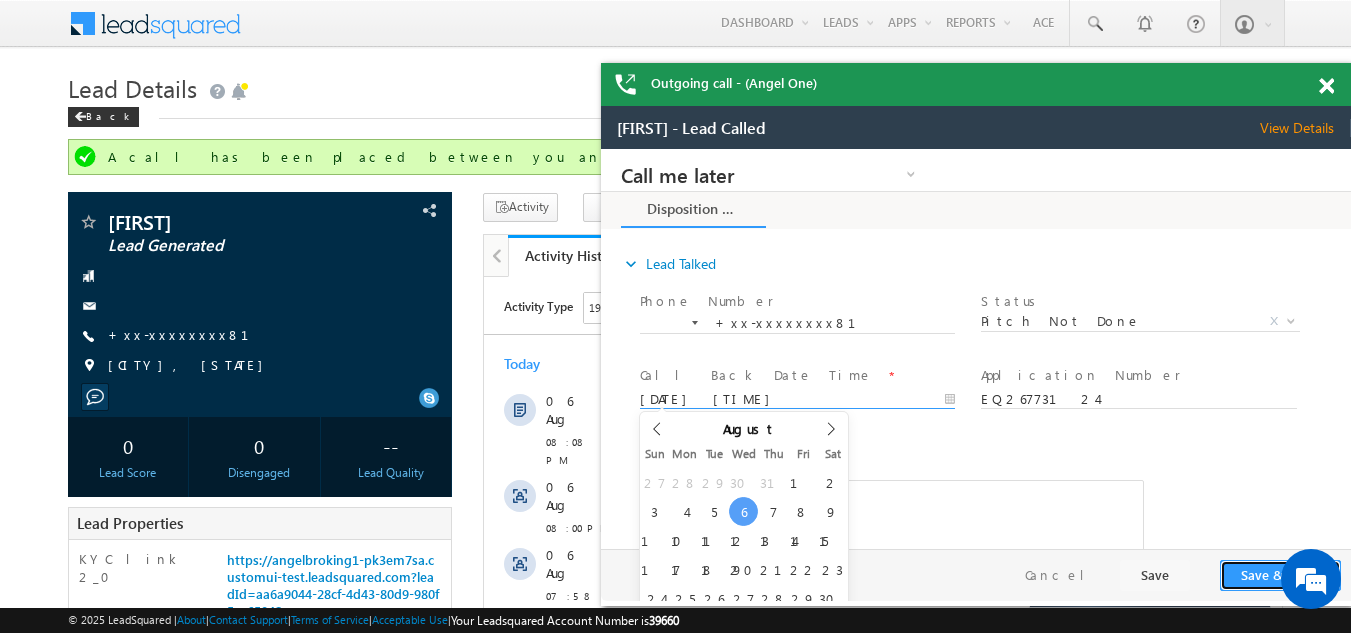click on "Save & Close" at bounding box center [1280, 575] 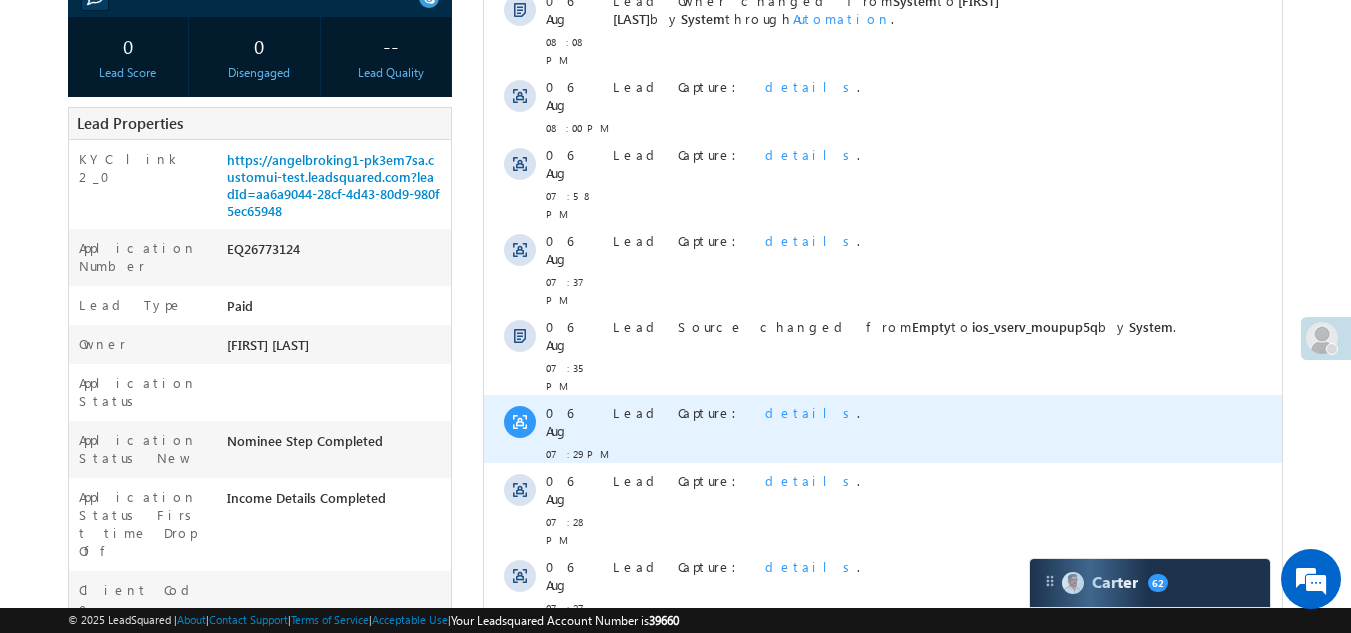 scroll, scrollTop: 0, scrollLeft: 0, axis: both 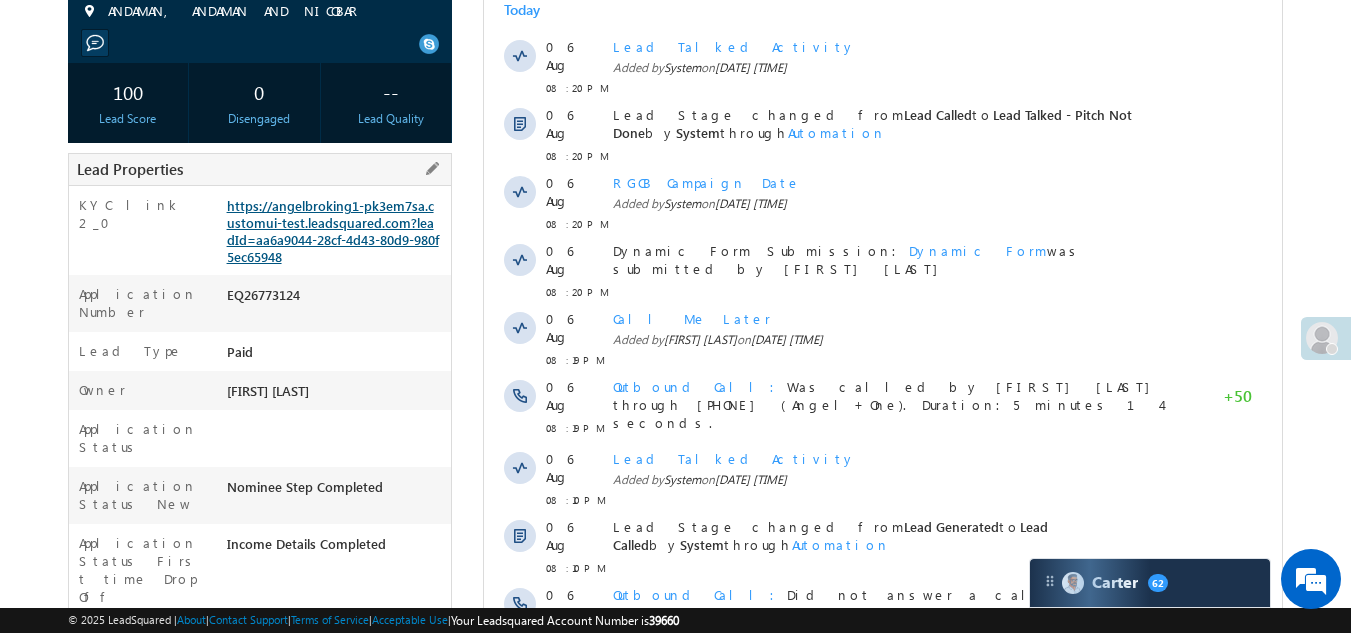 click on "https://angelbroking1-pk3em7sa.customui-test.leadsquared.com?leadId=aa6a9044-28cf-4d43-80d9-980f5ec65948" at bounding box center (333, 231) 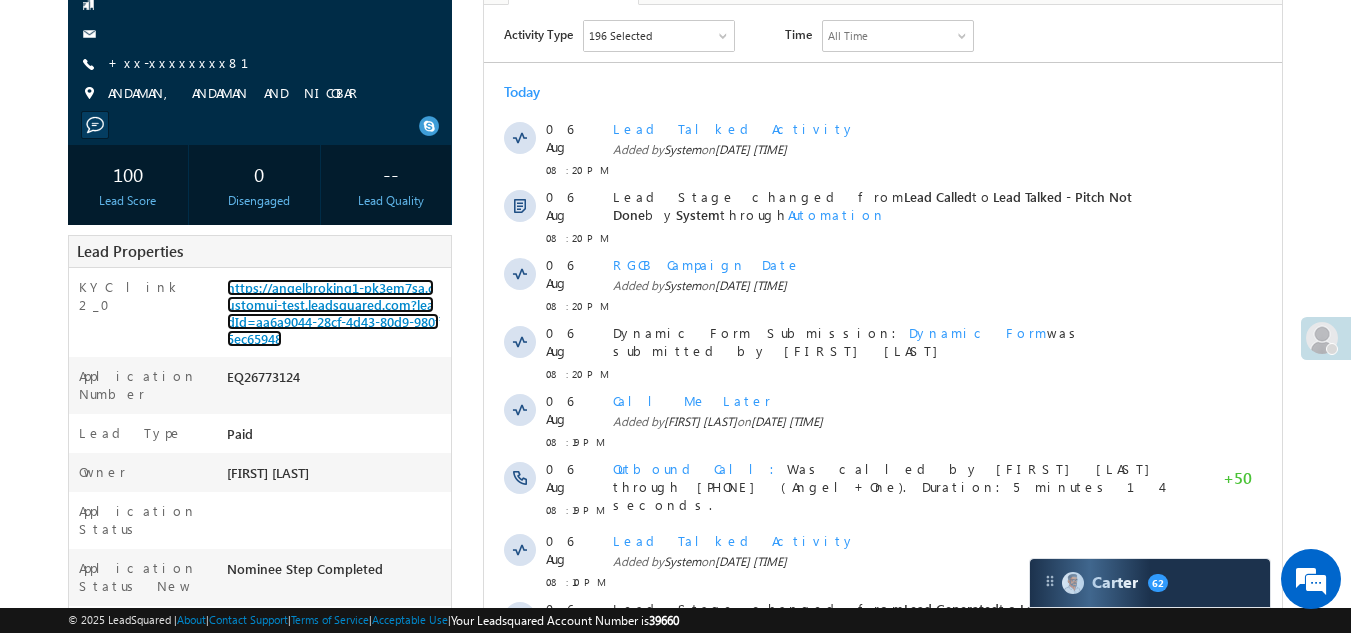 scroll, scrollTop: 0, scrollLeft: 0, axis: both 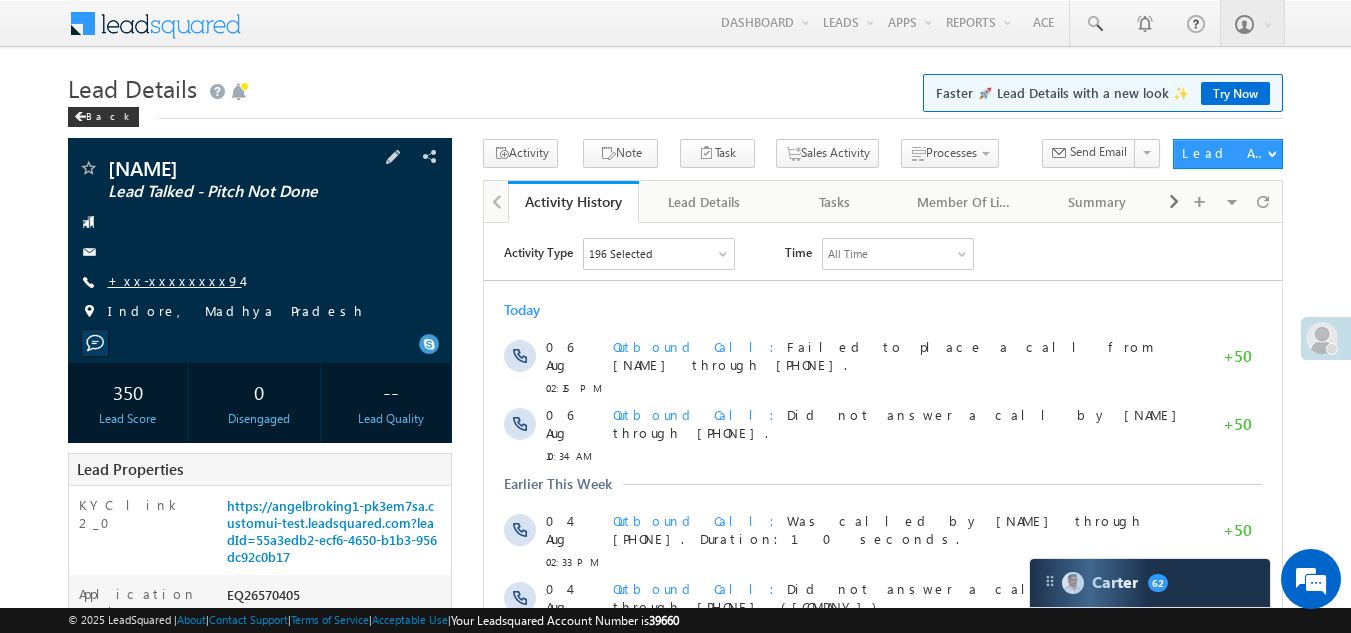 click on "+xx-xxxxxxxx94" at bounding box center (175, 280) 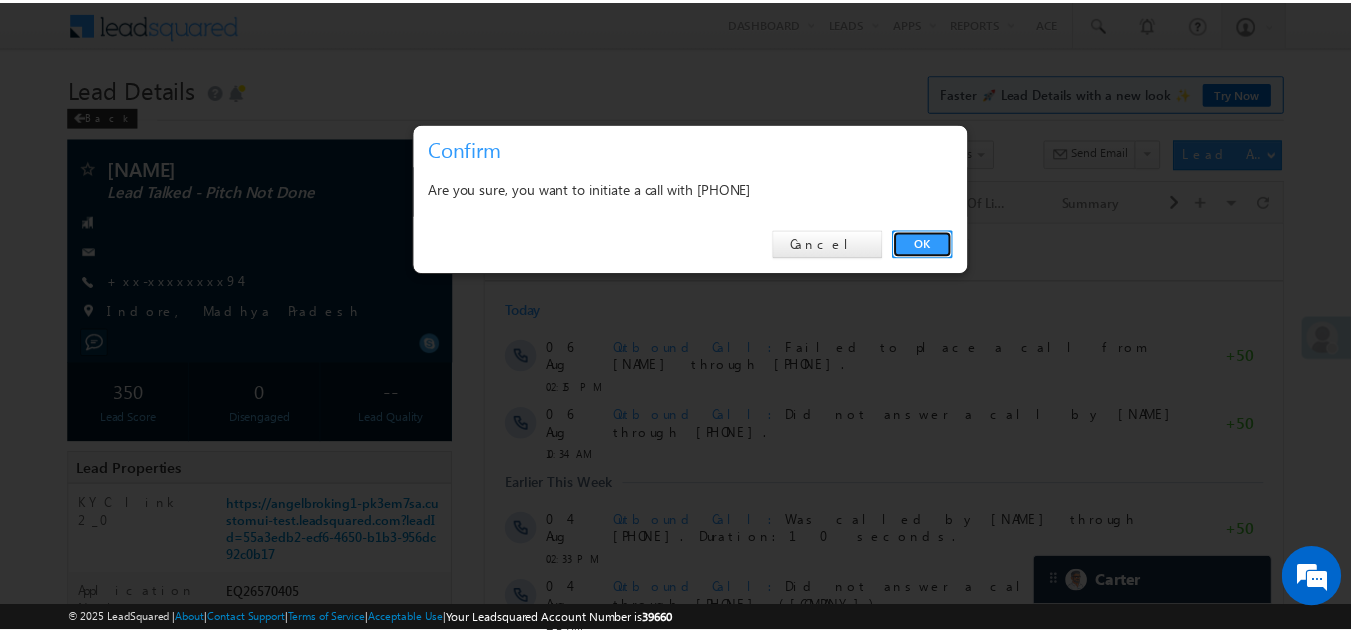 scroll, scrollTop: 0, scrollLeft: 0, axis: both 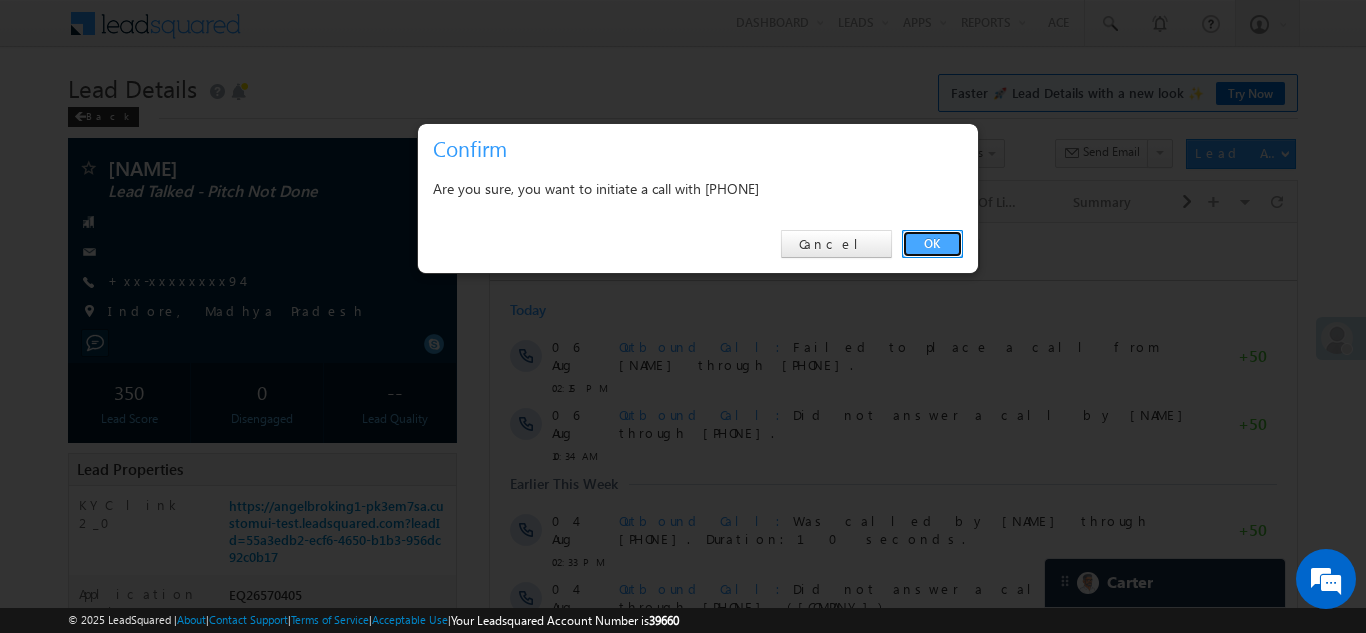 click on "OK" at bounding box center [932, 244] 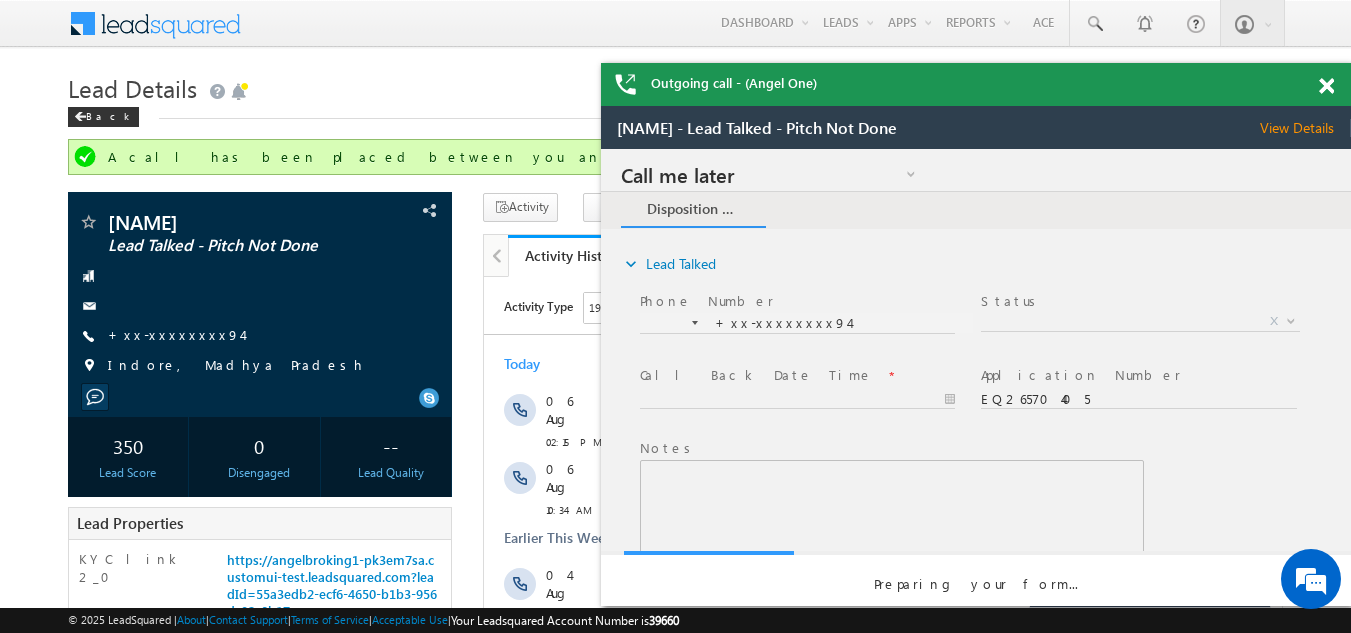 scroll, scrollTop: 0, scrollLeft: 0, axis: both 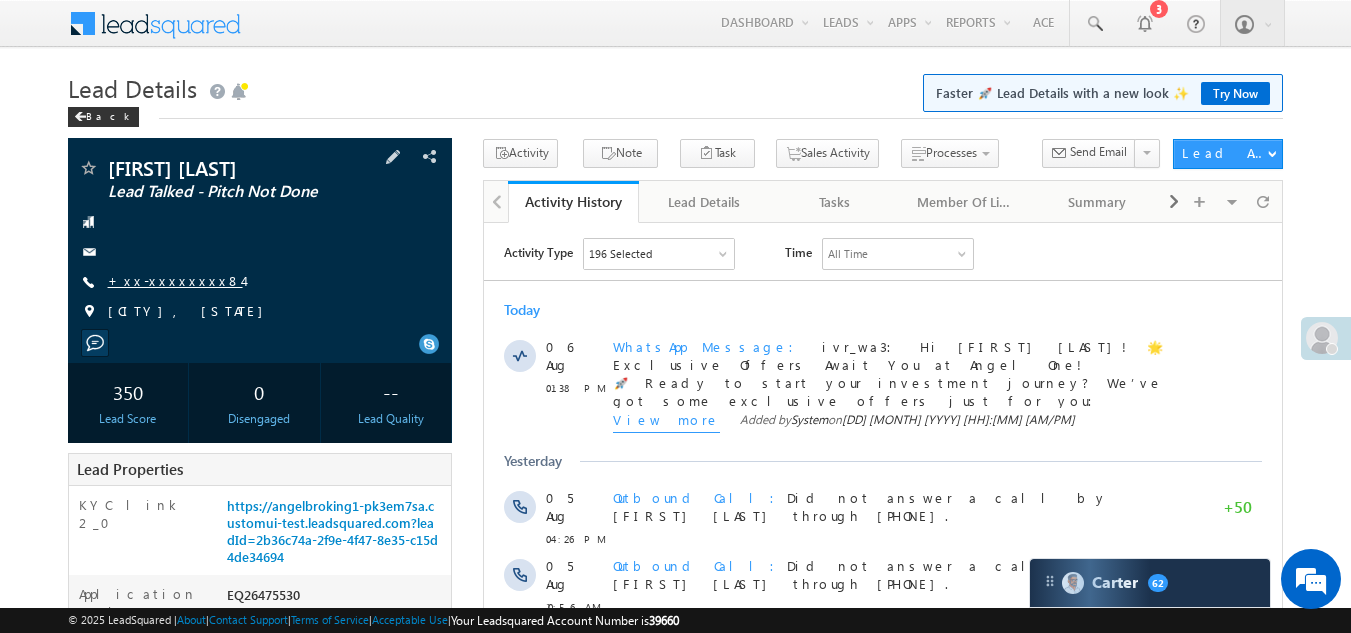 click on "+xx-xxxxxxxx84" at bounding box center [175, 280] 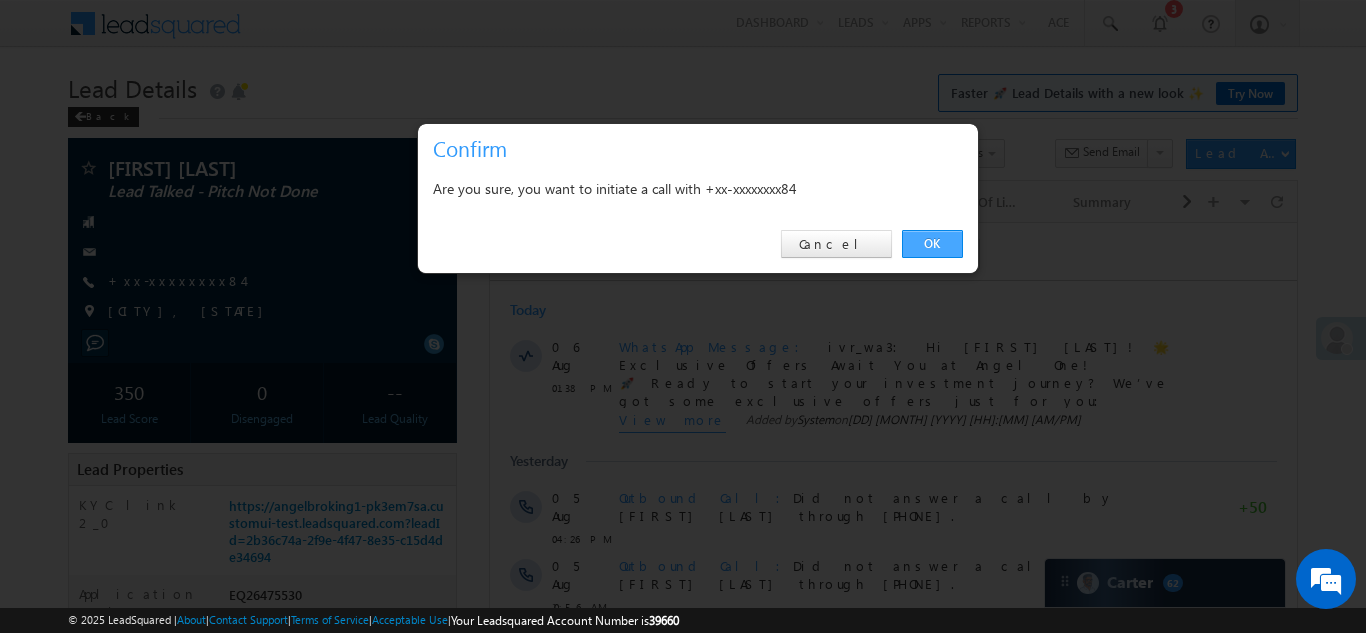 click on "OK" at bounding box center (932, 244) 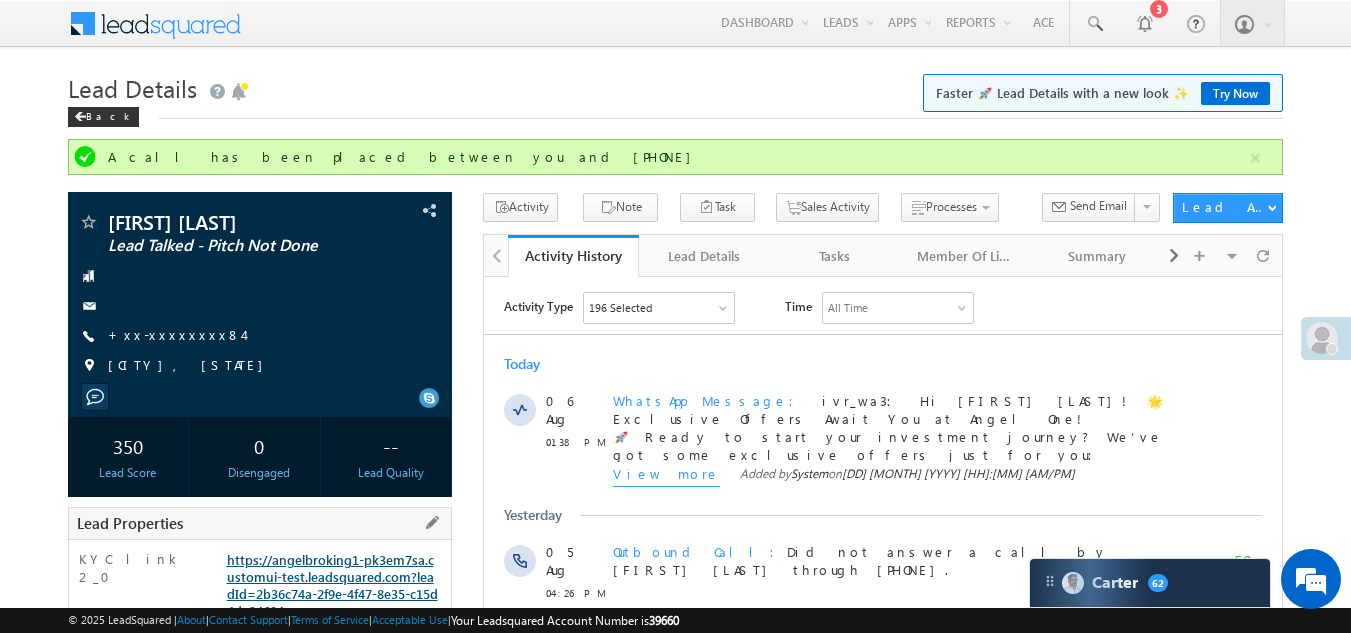click on "https://angelbroking1-pk3em7sa.customui-test.leadsquared.com?leadId=2b36c74a-2f9e-4f47-8e35-c15d4de34694" at bounding box center (332, 585) 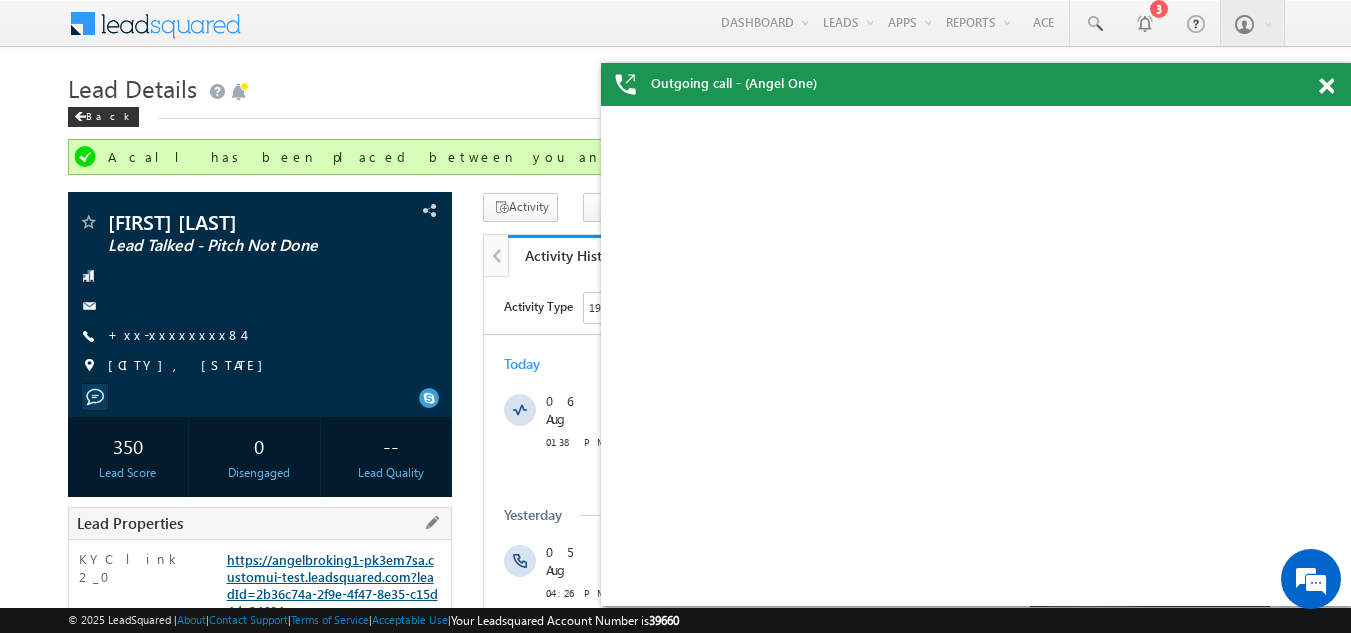scroll, scrollTop: 0, scrollLeft: 0, axis: both 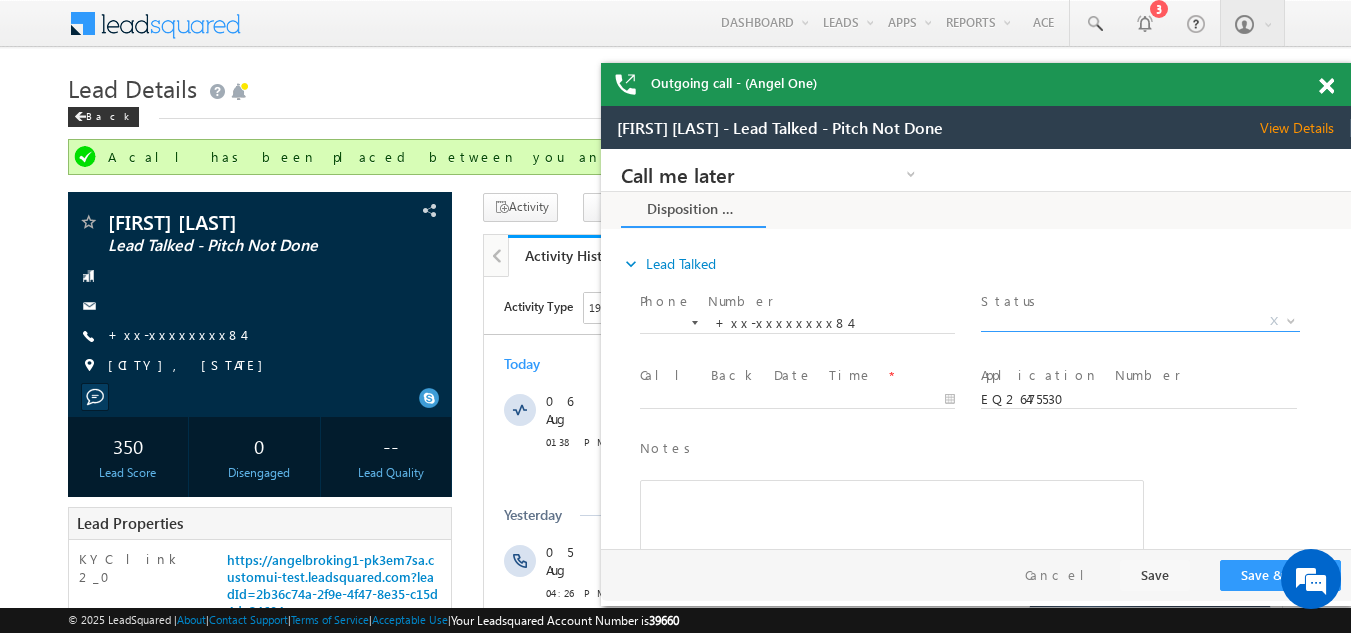 click on "X" at bounding box center [1140, 322] 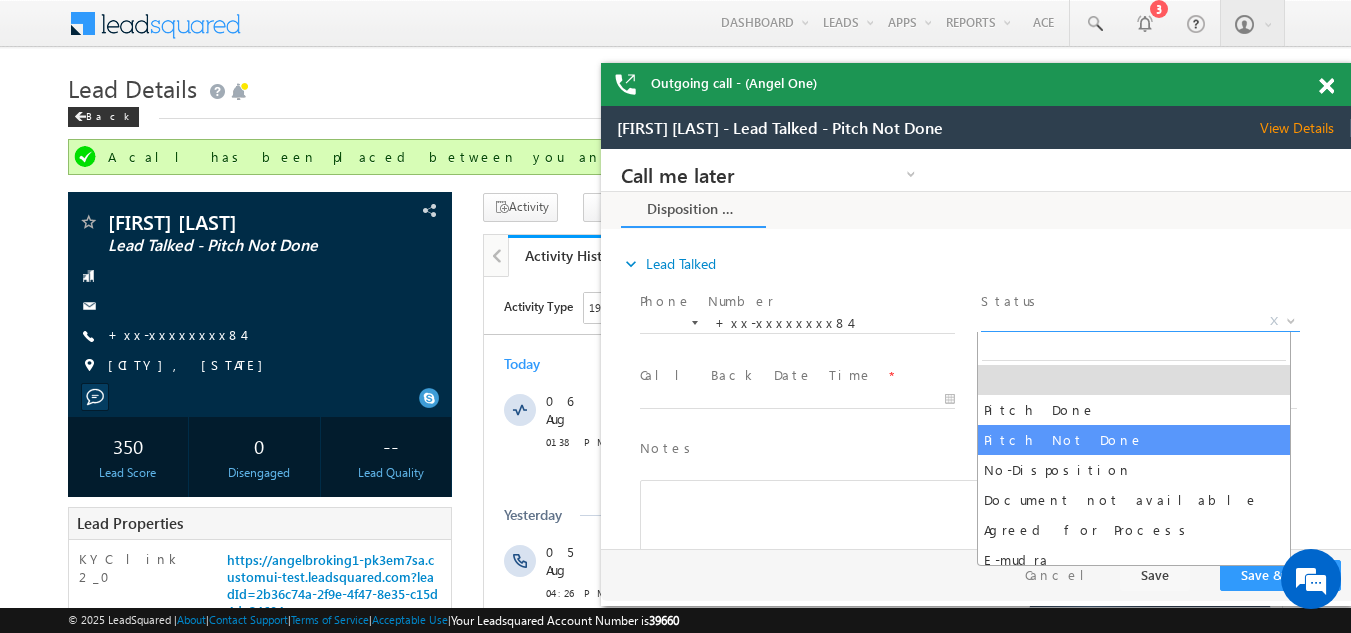 select on "Pitch Not Done" 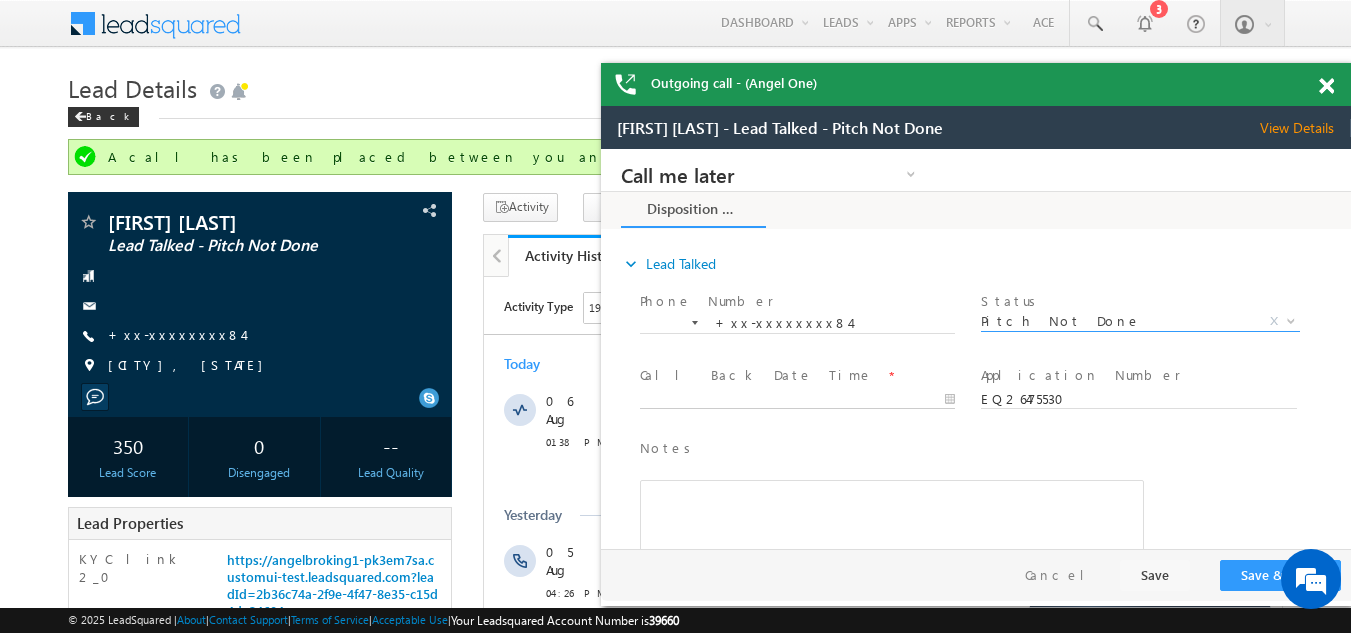 type on "08/06/25 8:29 PM" 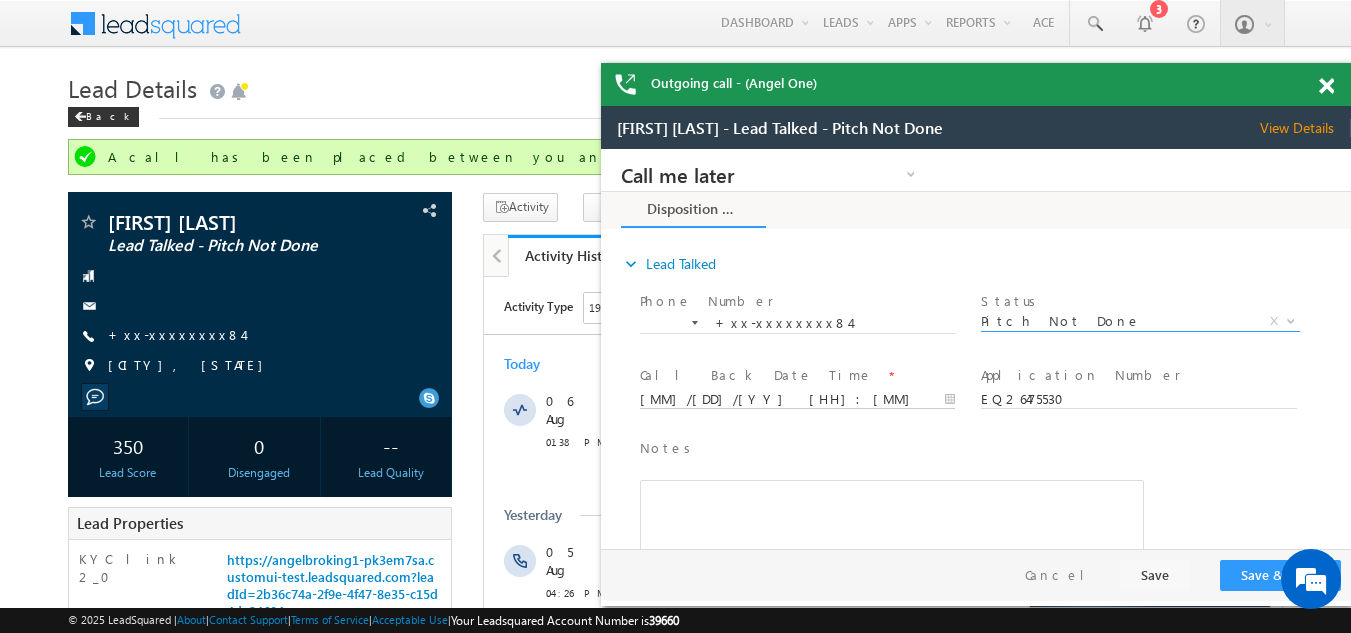 click on "Call me later Campaign Success Commitment Cross Sell Customer Drop-off reasons Language Barrier Not Interested Ringing Call me later
Call me later
× Disposition Form *" at bounding box center (976, 349) 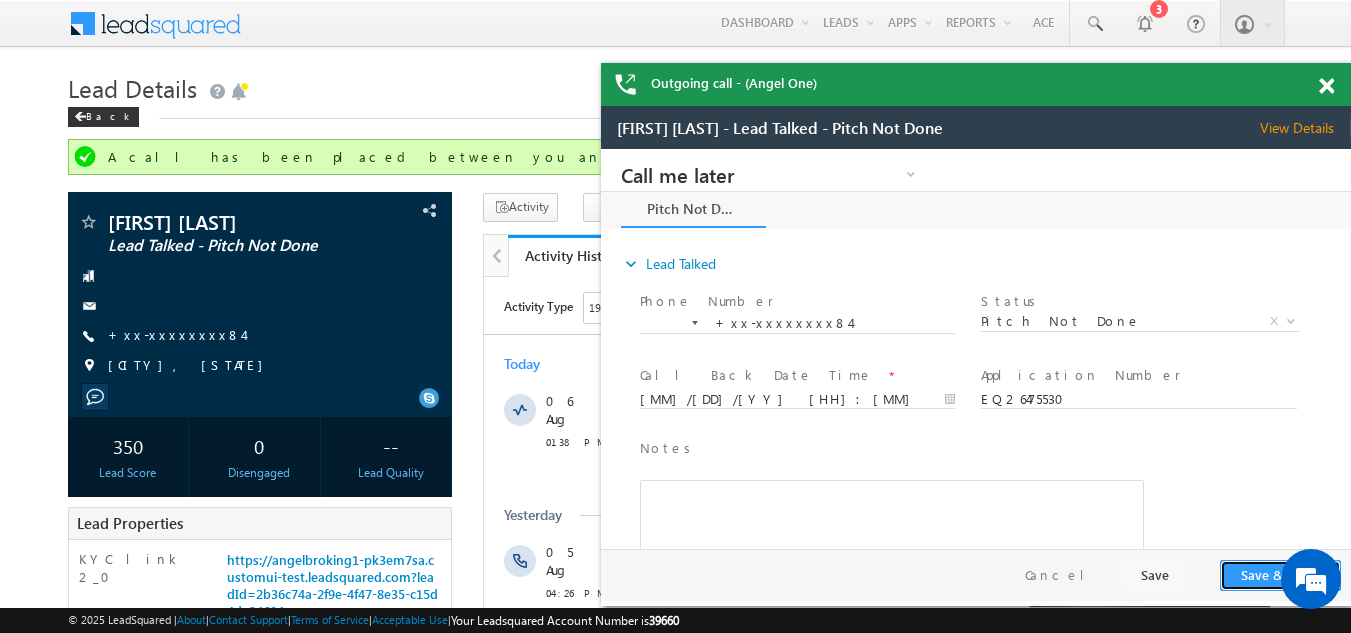 click on "Save & Close" at bounding box center (1280, 575) 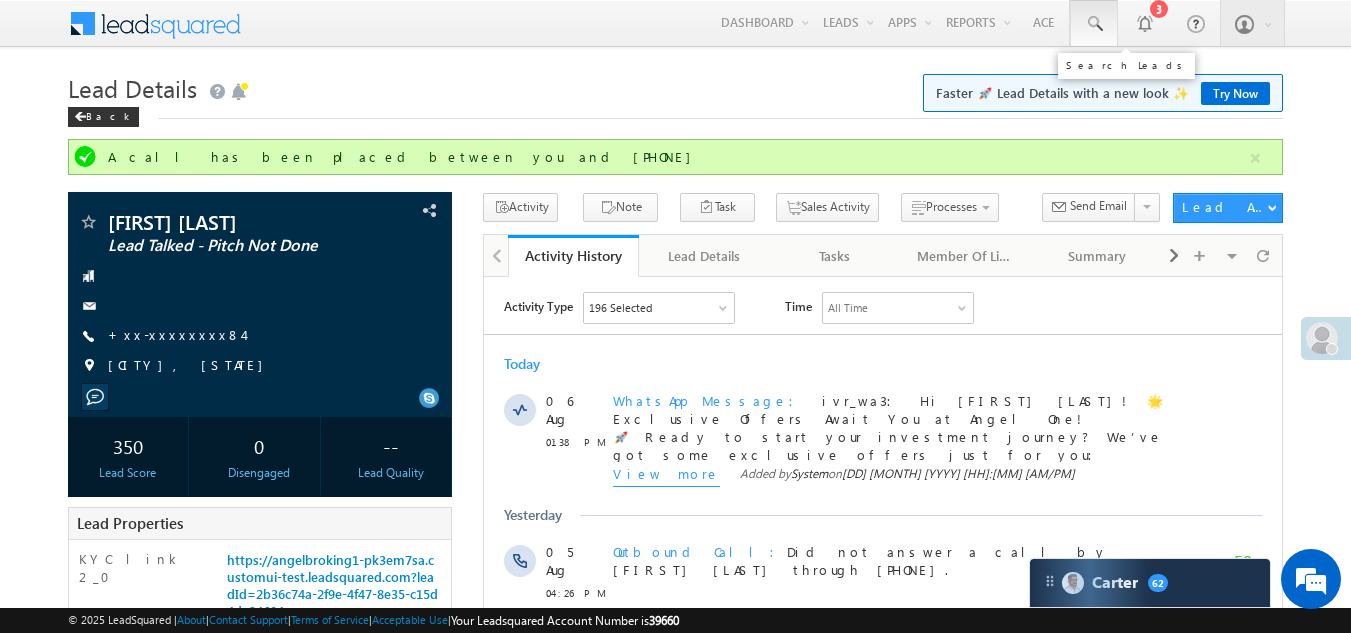 click at bounding box center [1094, 24] 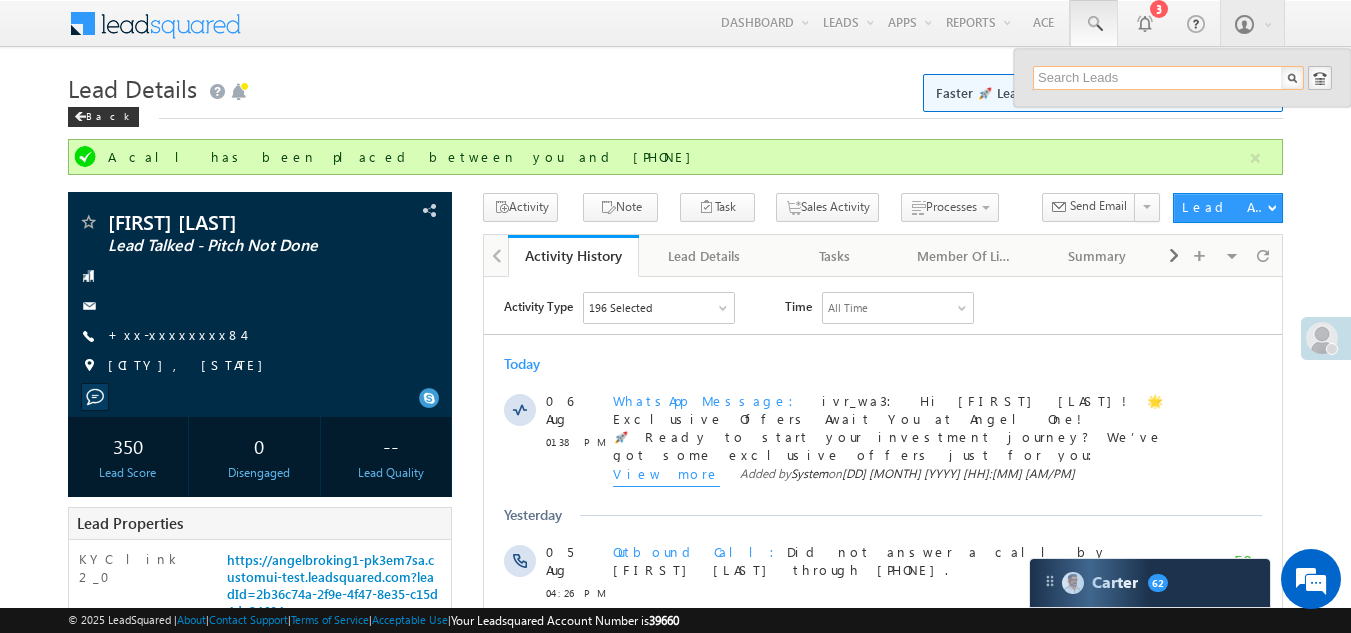 paste on "EQ26757155" 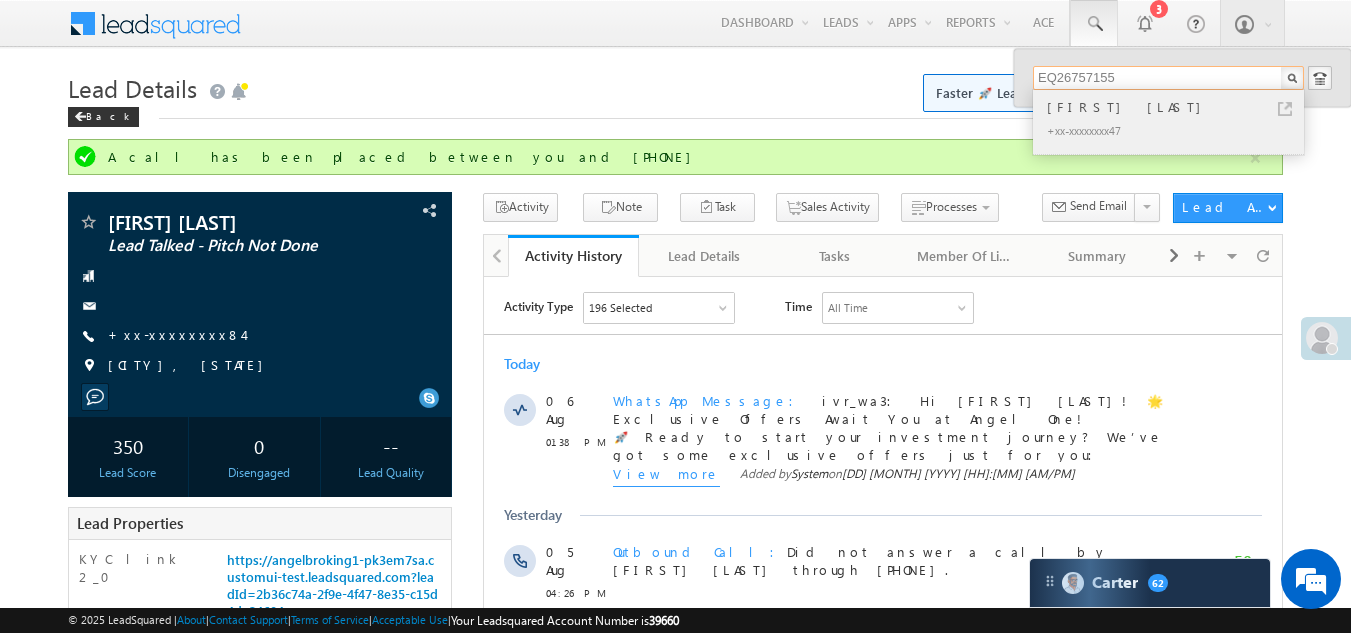 type on "EQ26757155" 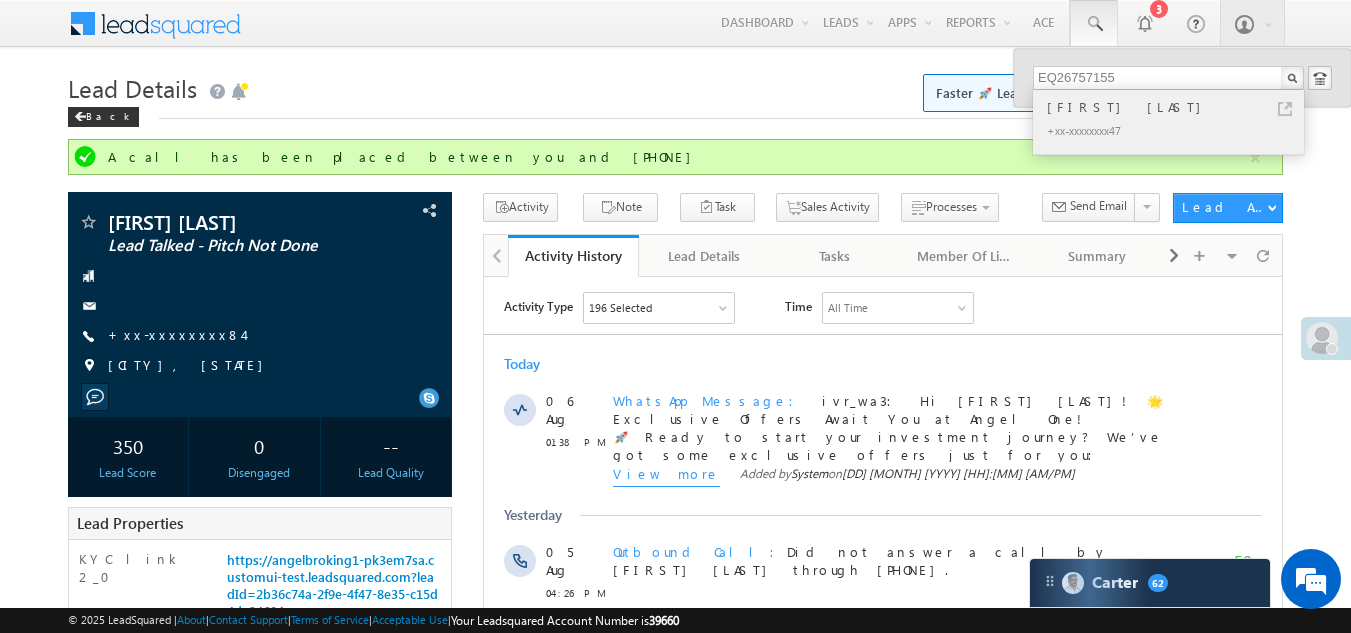 click on "[FIRST] [LAST]" at bounding box center [1177, 107] 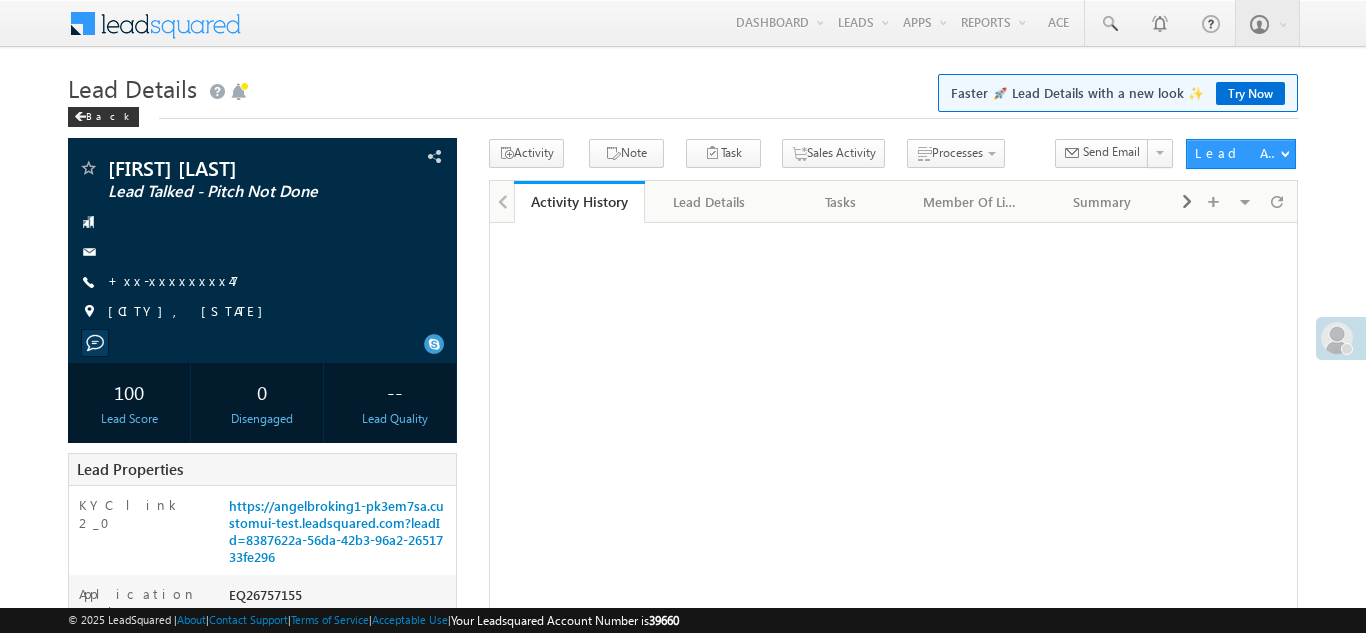 scroll, scrollTop: 0, scrollLeft: 0, axis: both 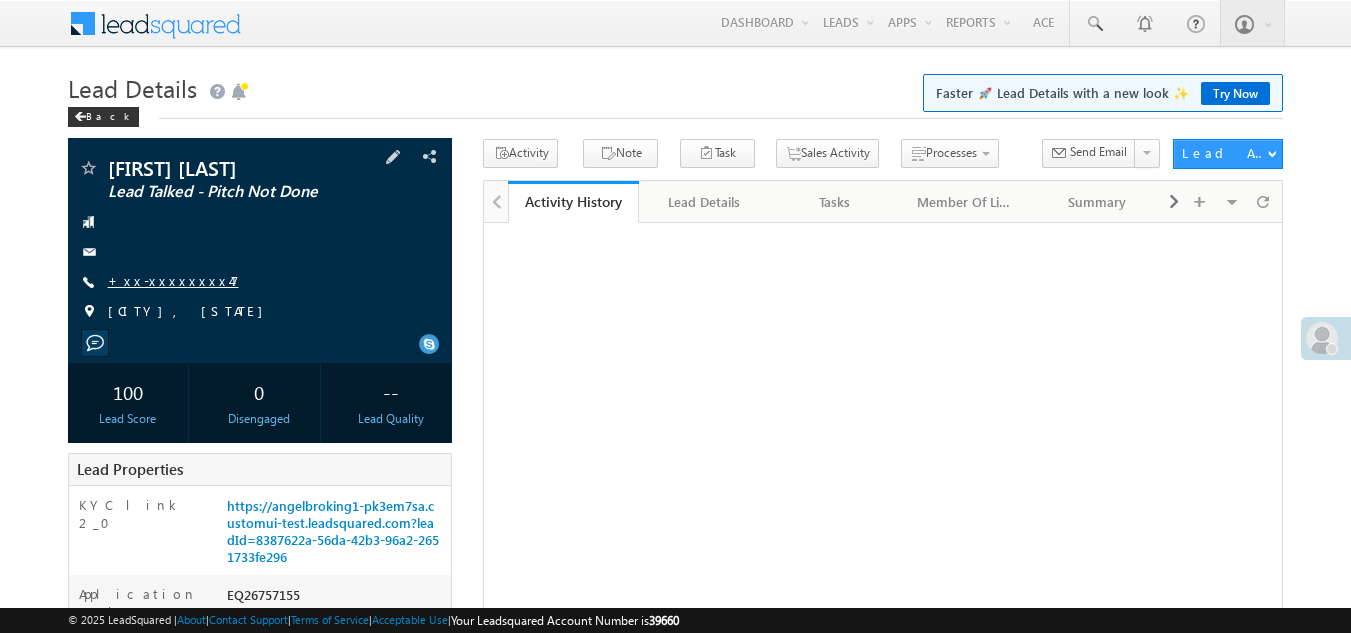 click on "+xx-xxxxxxxx47" at bounding box center (173, 280) 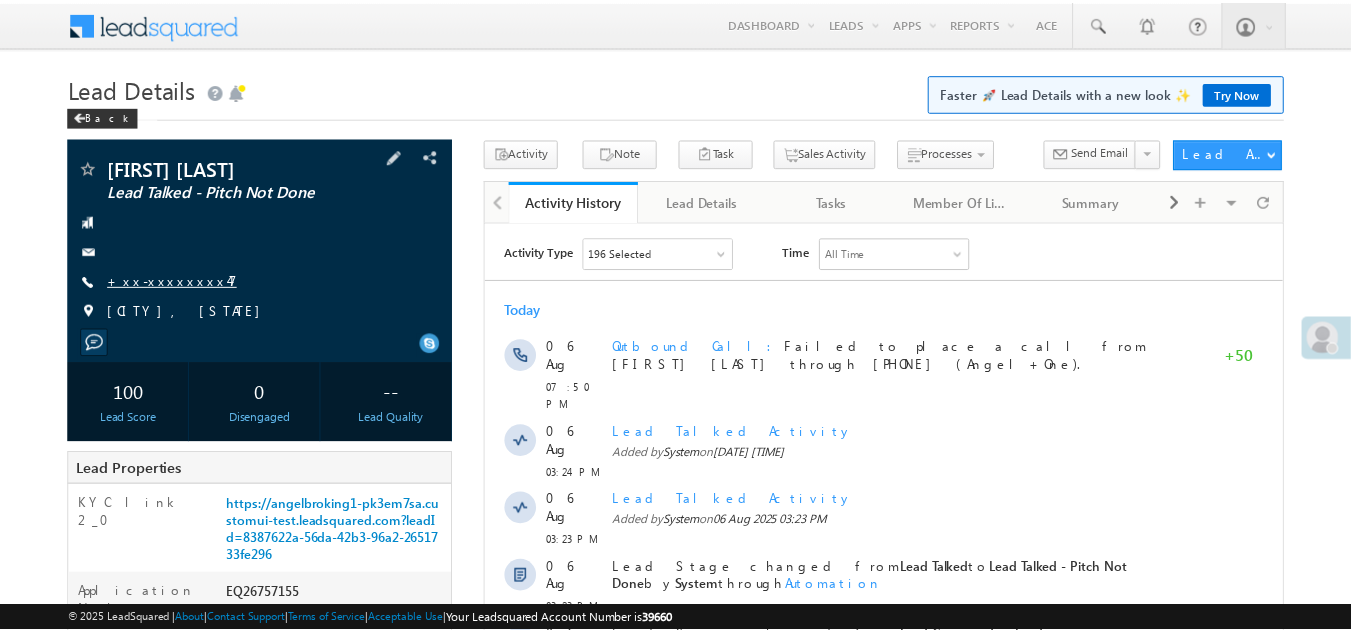 scroll, scrollTop: 0, scrollLeft: 0, axis: both 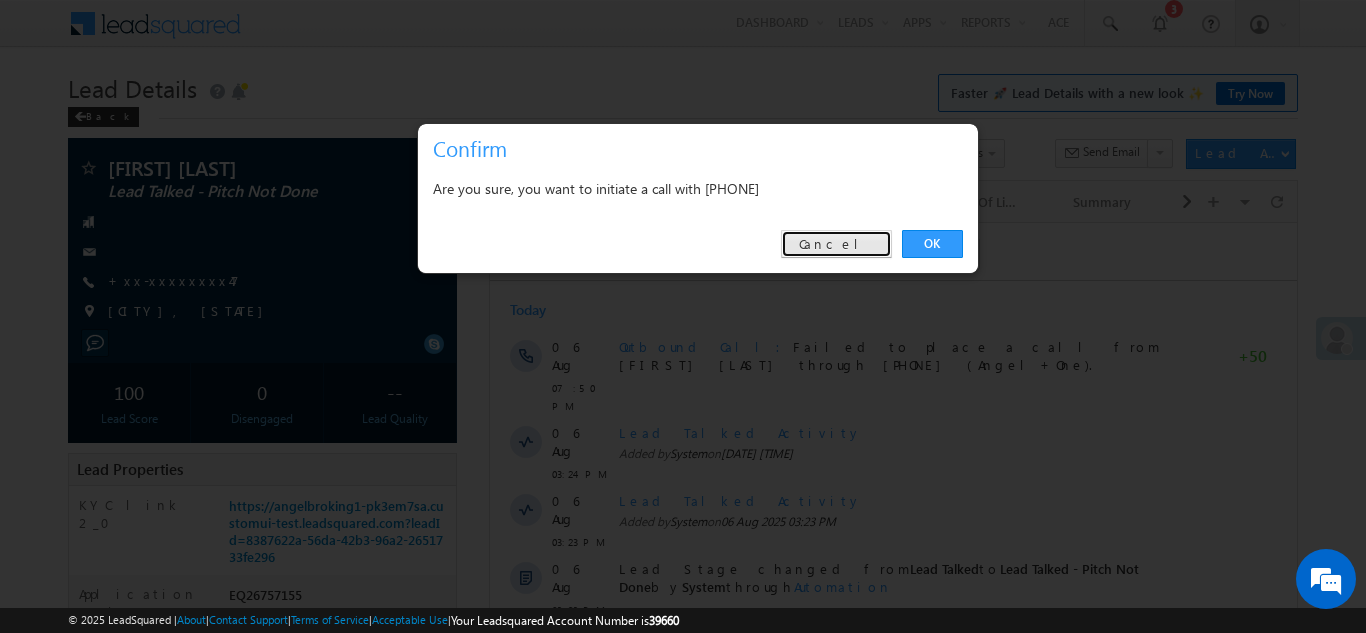 click on "Cancel" at bounding box center [836, 244] 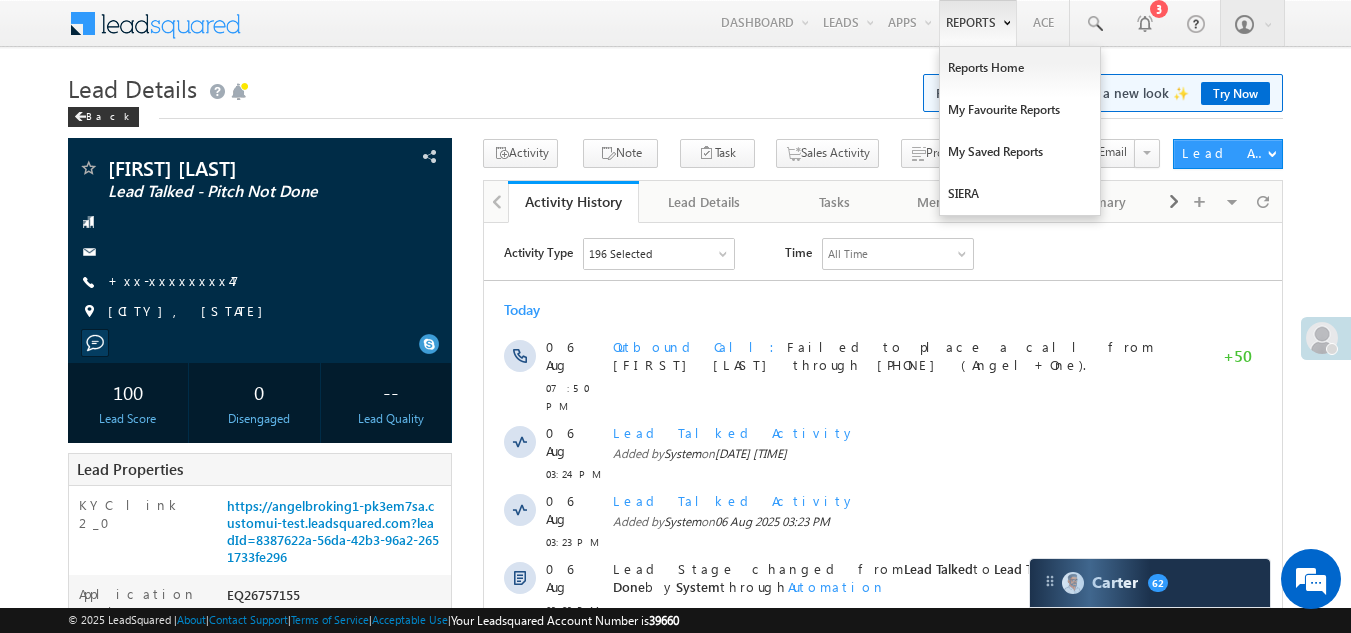 scroll, scrollTop: 0, scrollLeft: 0, axis: both 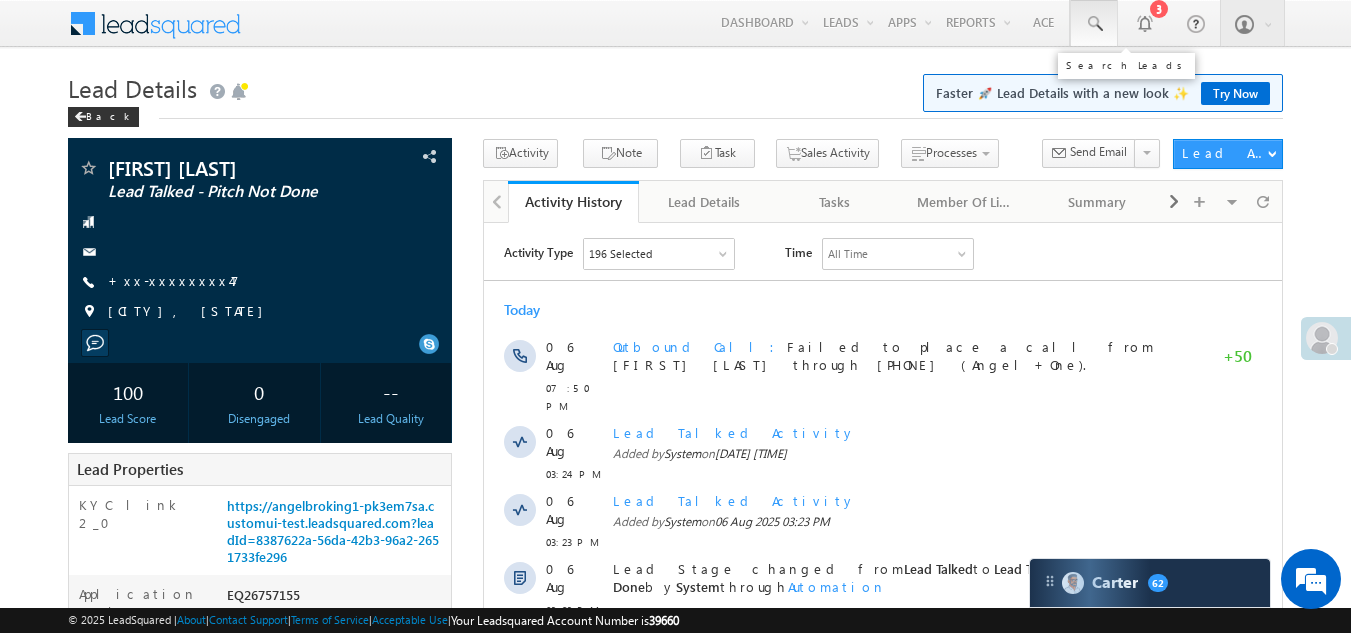 click at bounding box center (1094, 24) 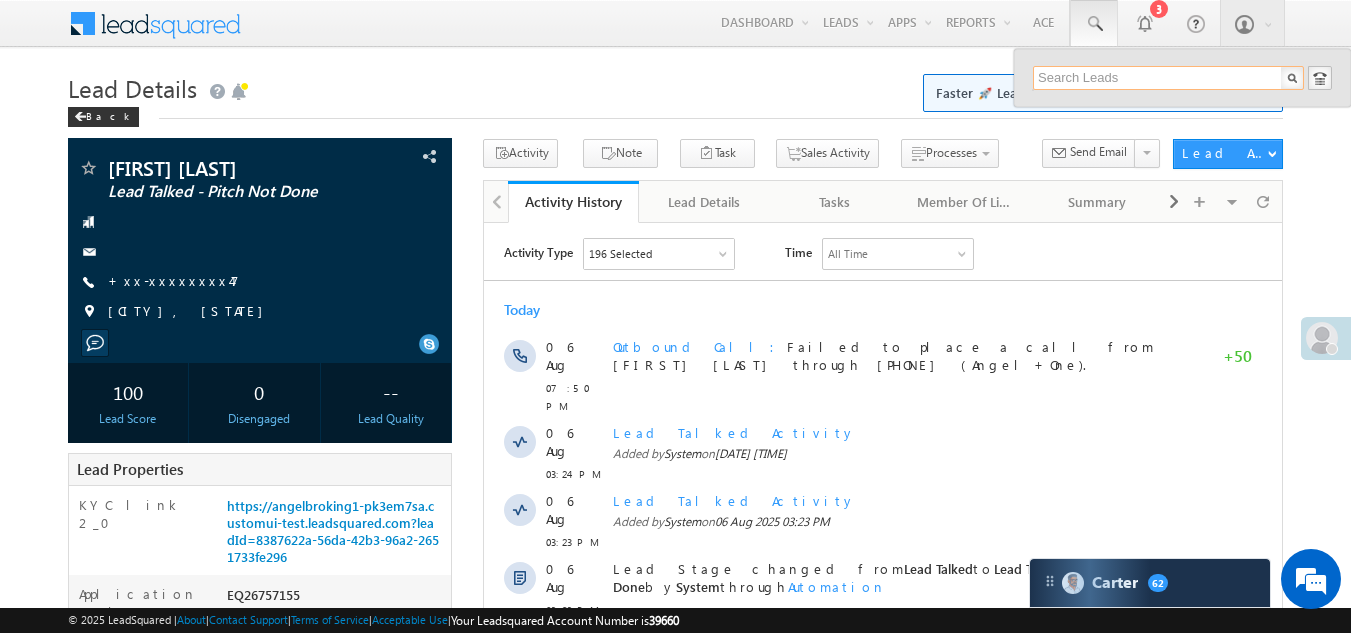 paste on "9199002121" 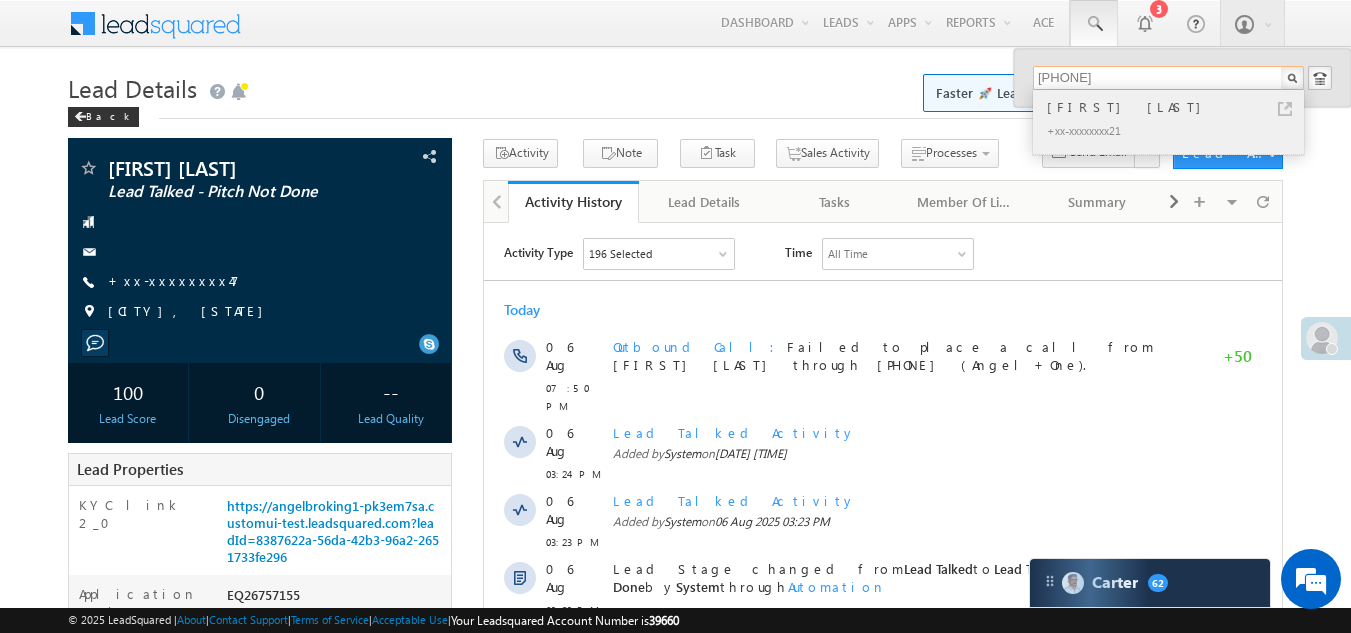 type on "9199002121" 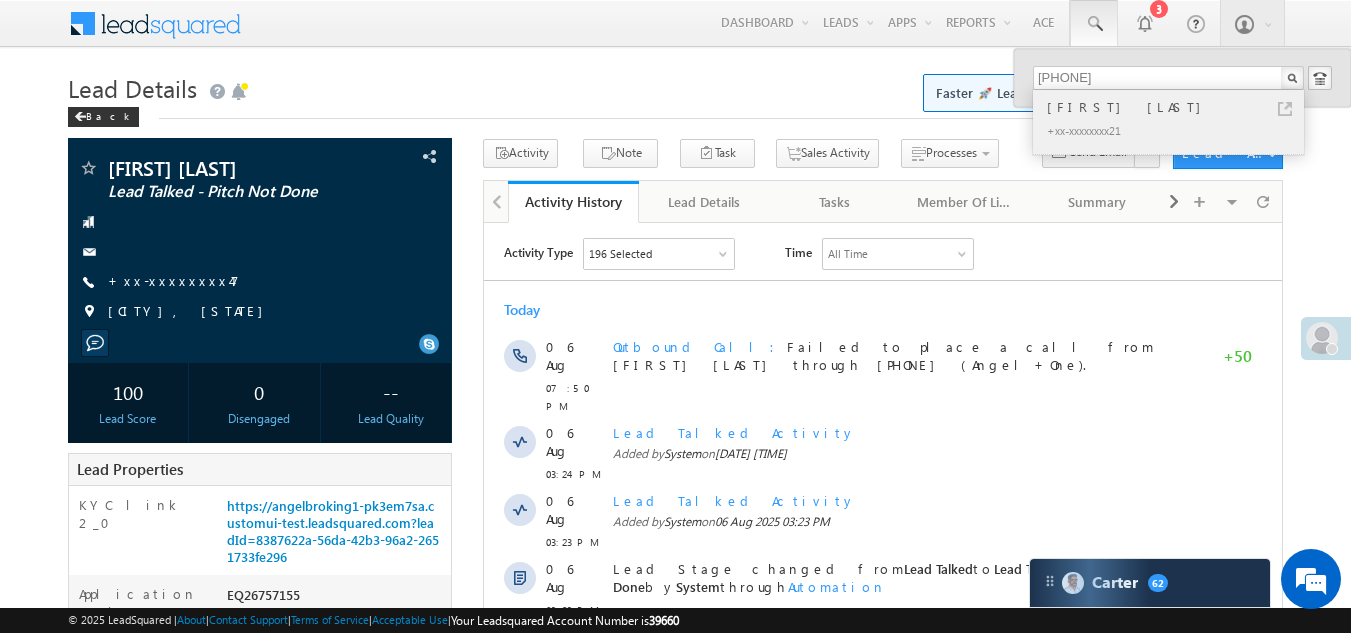 click on "Mantun kumar" at bounding box center [1177, 107] 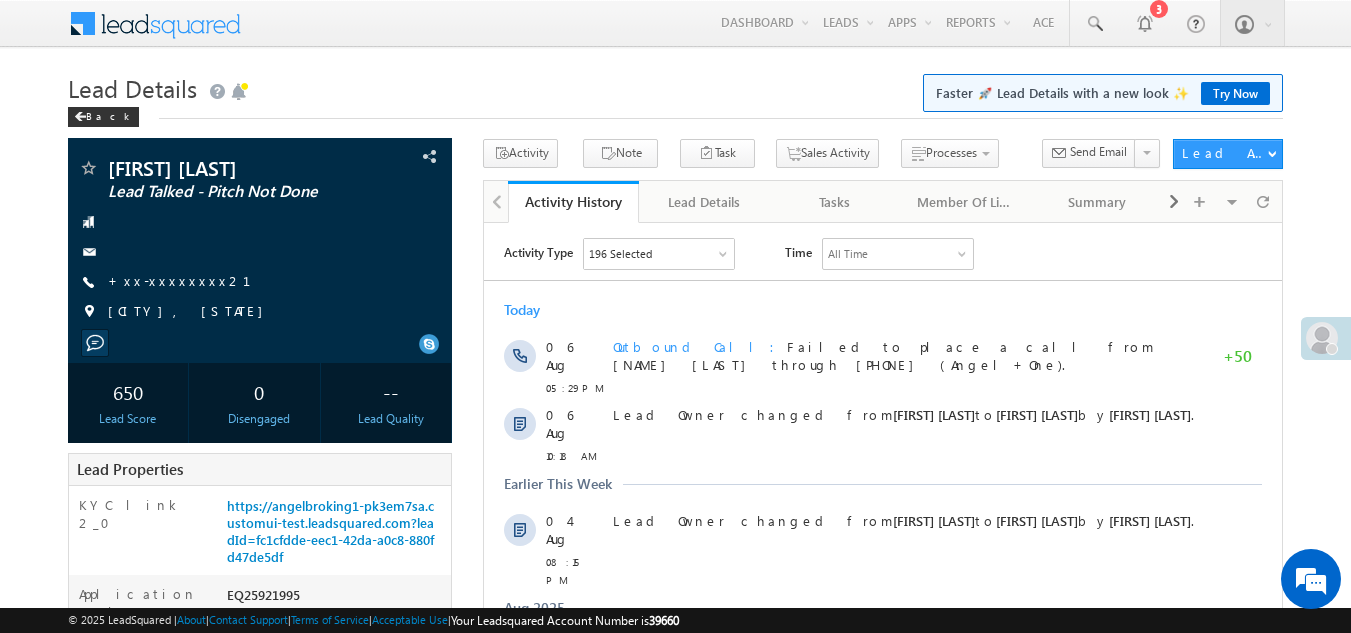 scroll, scrollTop: 0, scrollLeft: 0, axis: both 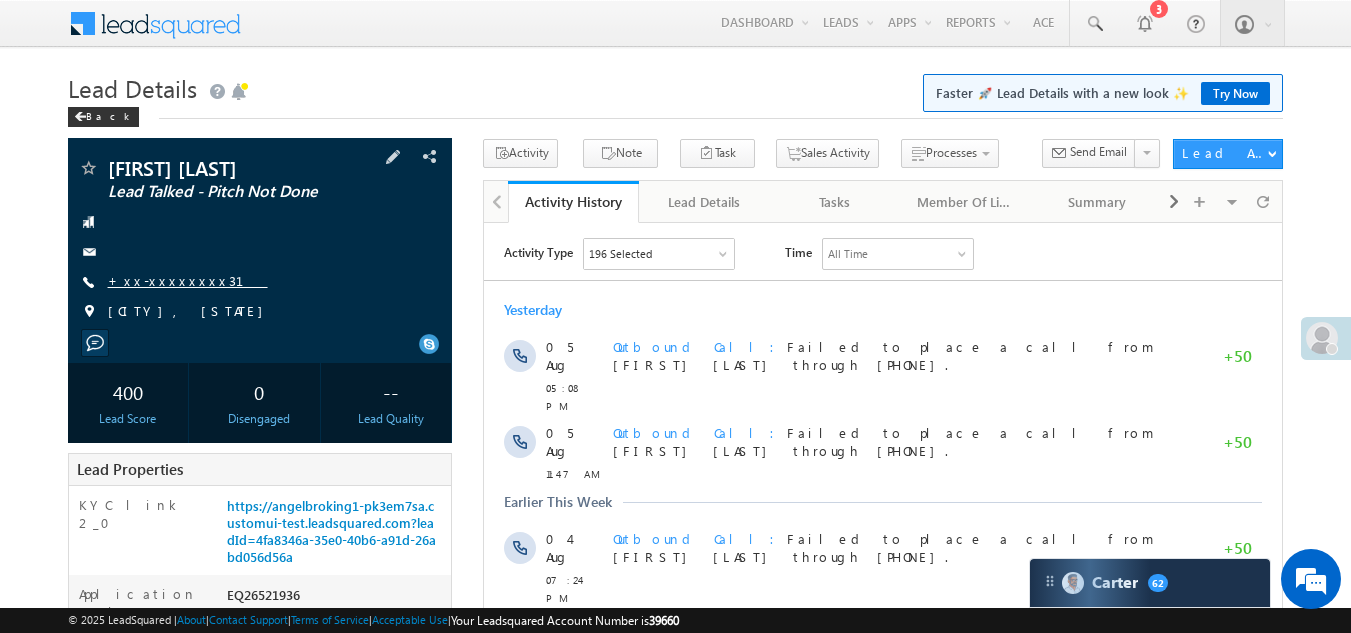 click on "+xx-xxxxxxxx31" at bounding box center [188, 280] 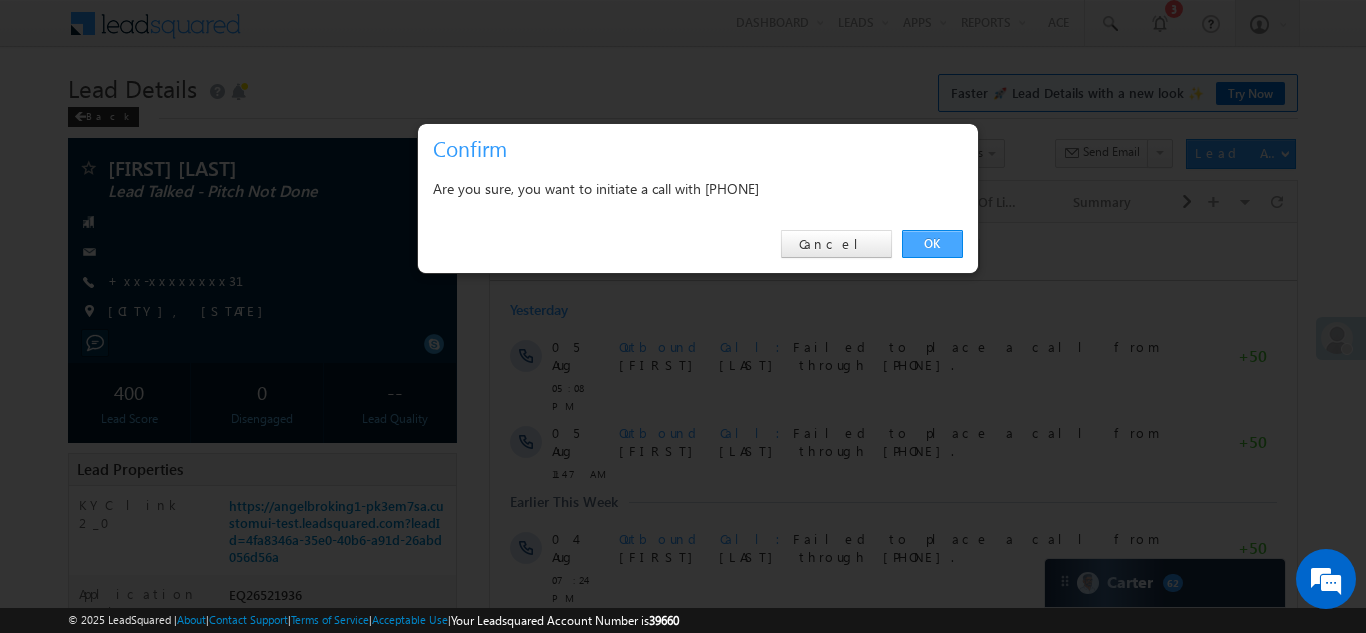 click on "OK" at bounding box center (932, 244) 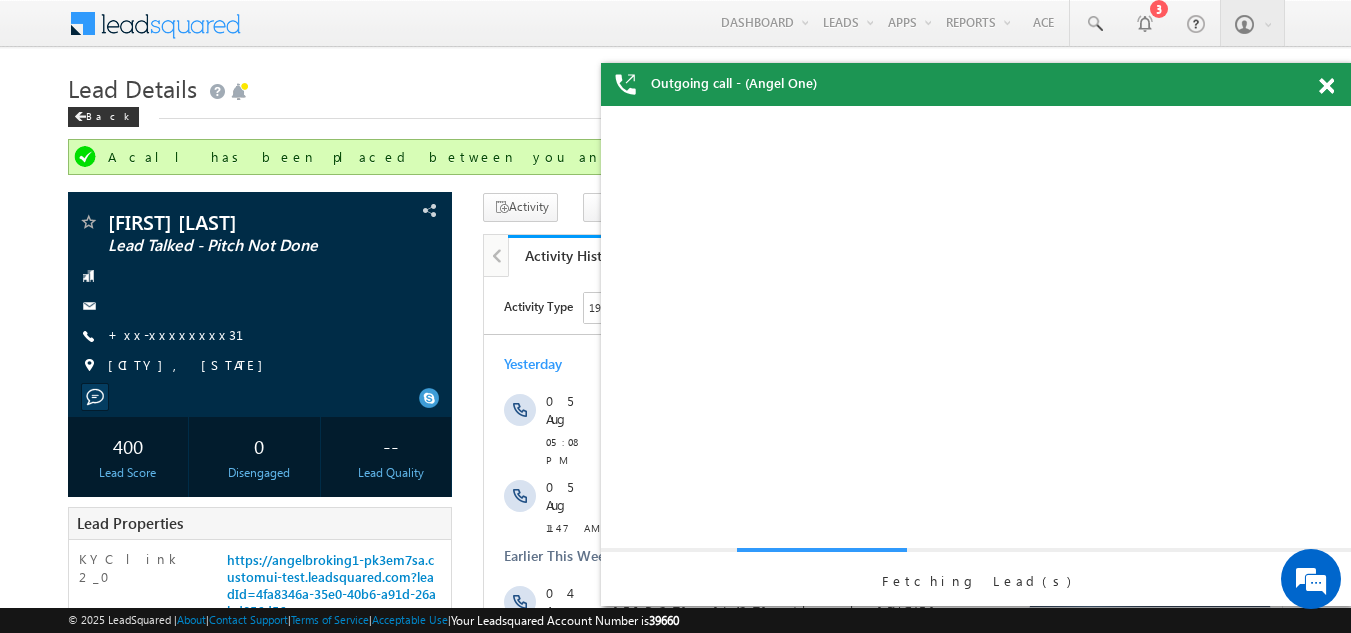 scroll, scrollTop: 0, scrollLeft: 0, axis: both 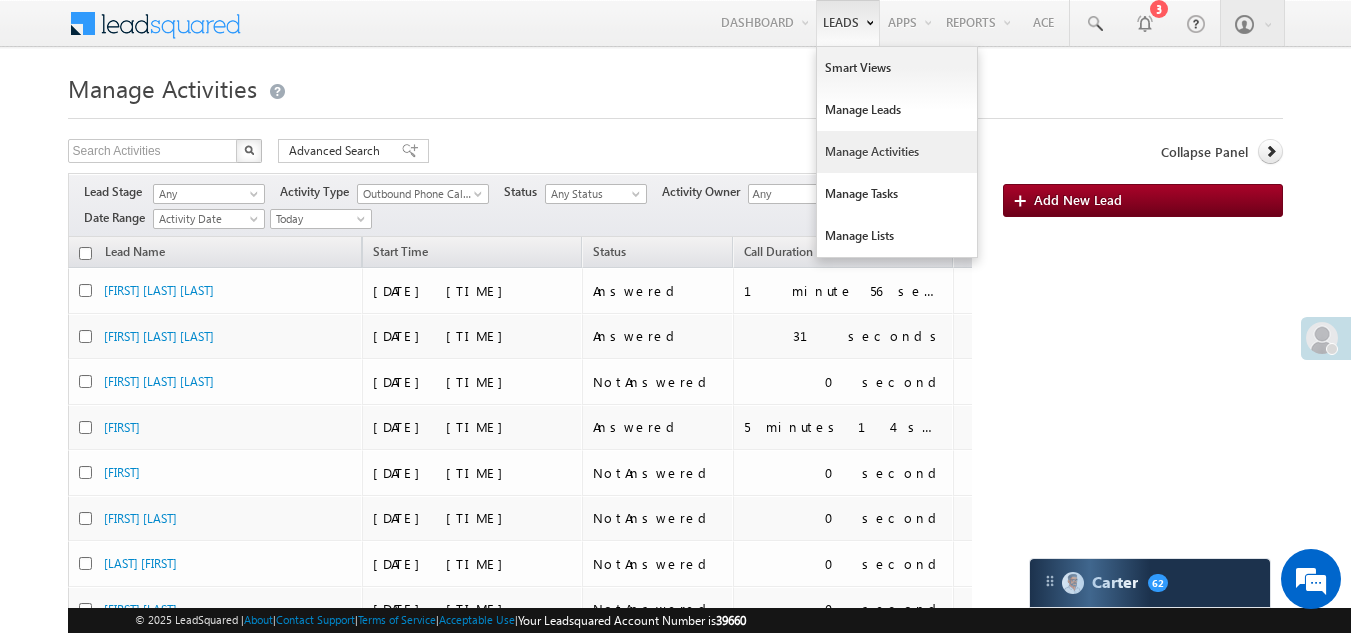 click on "Manage Activities" at bounding box center [897, 152] 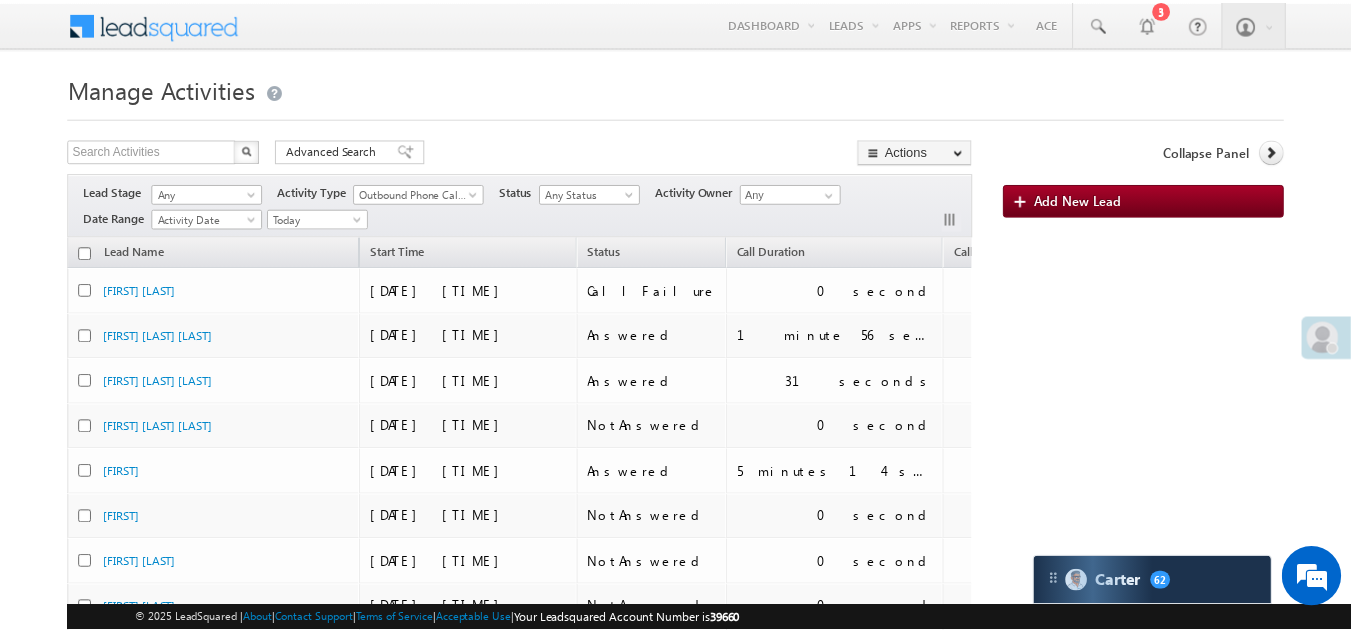 scroll, scrollTop: 0, scrollLeft: 0, axis: both 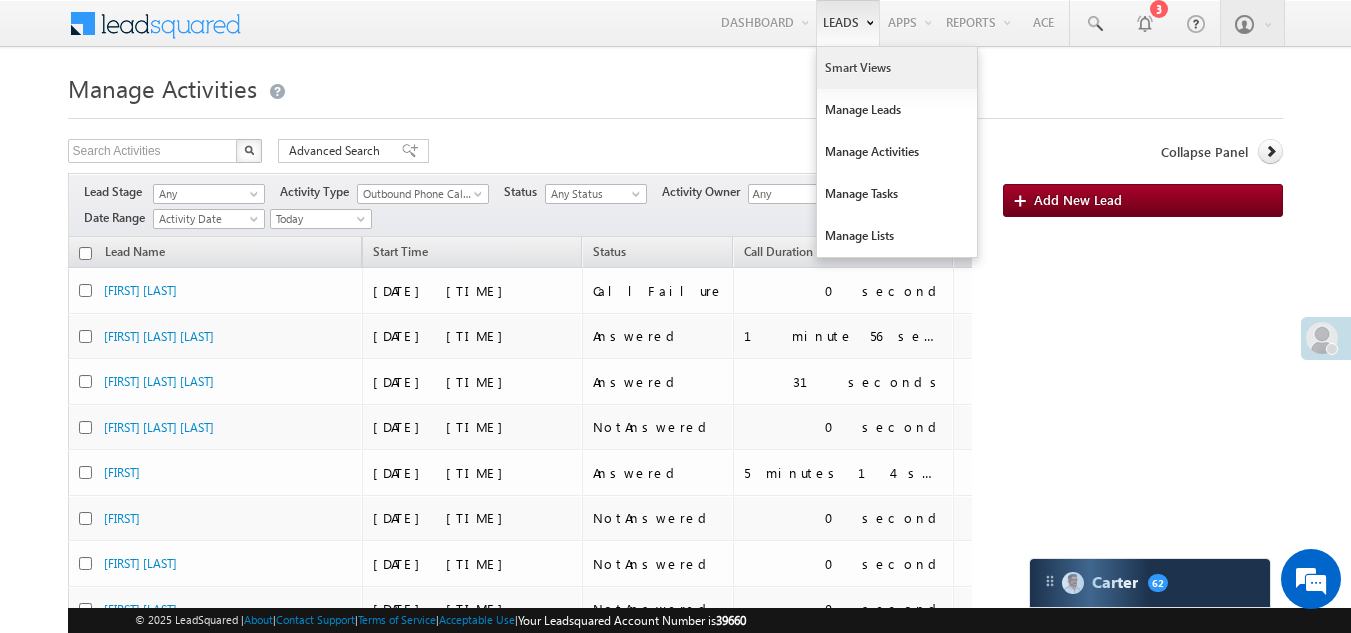 click on "Smart Views" at bounding box center (897, 68) 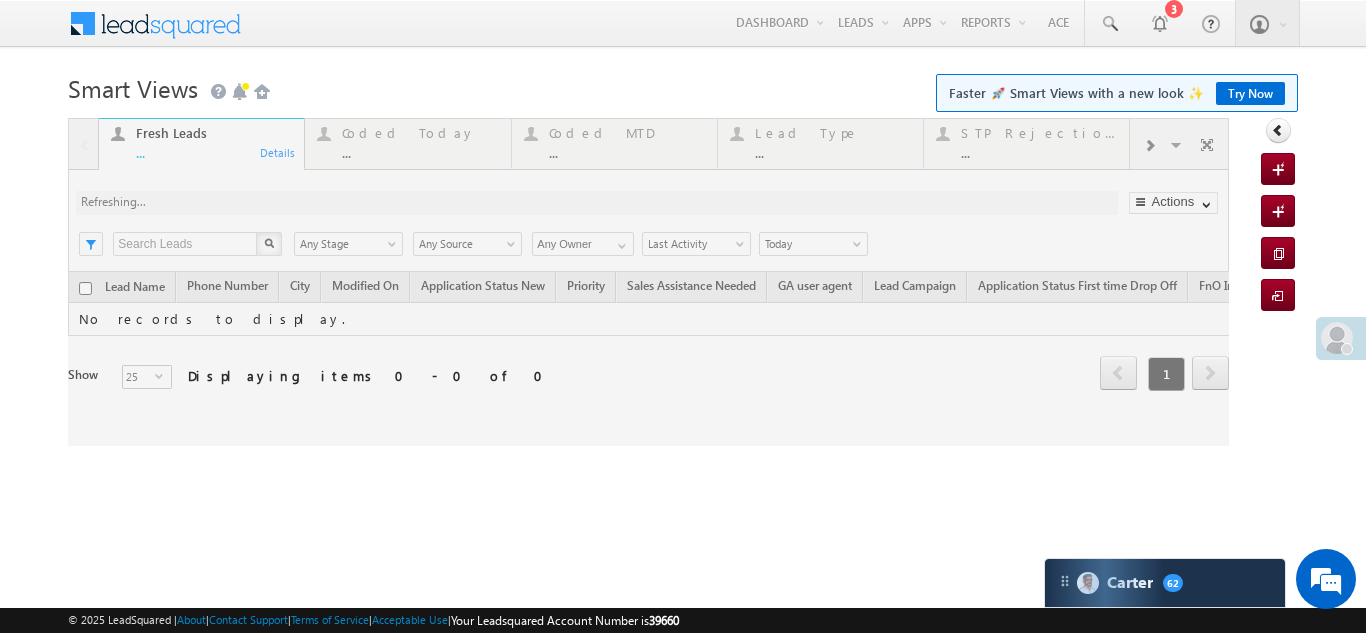 scroll, scrollTop: 0, scrollLeft: 0, axis: both 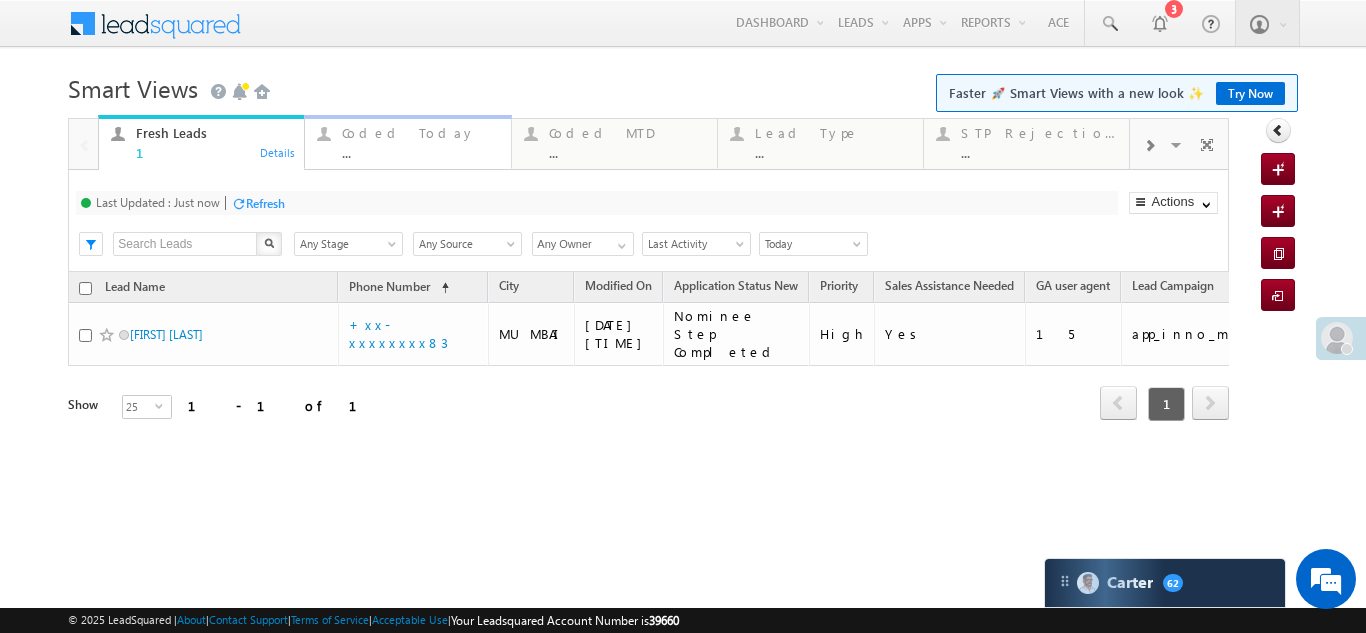click on "Coded Today" at bounding box center (420, 133) 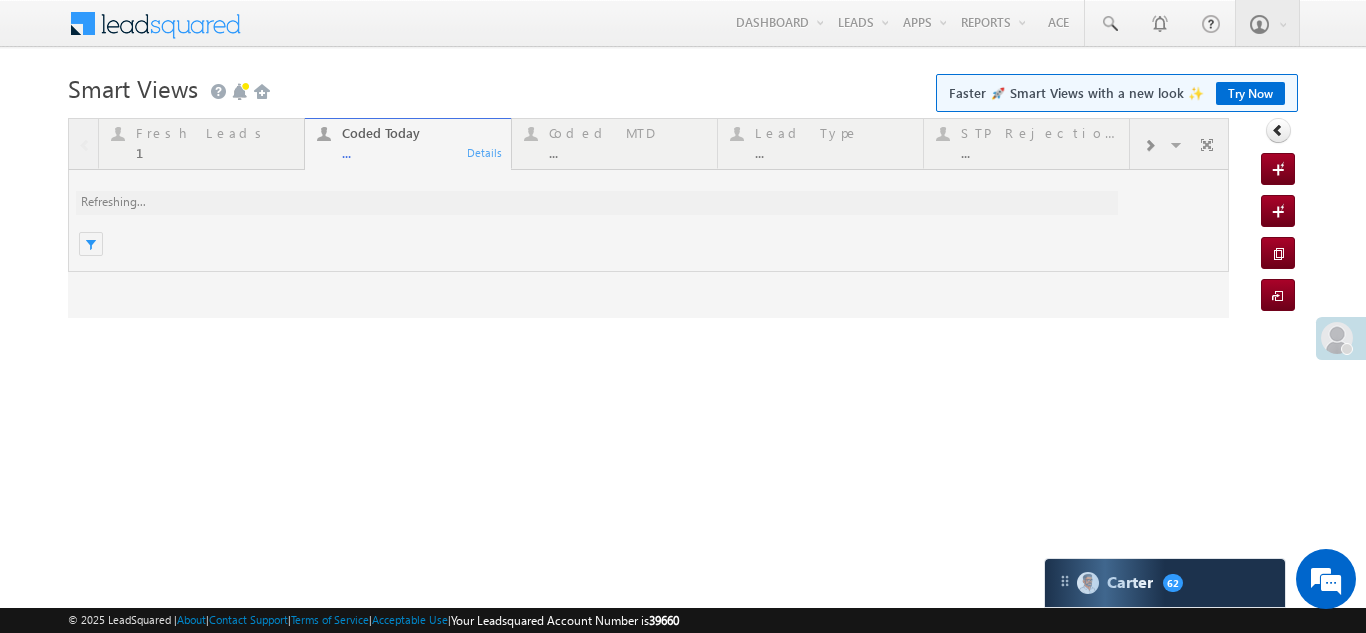 scroll, scrollTop: 0, scrollLeft: 0, axis: both 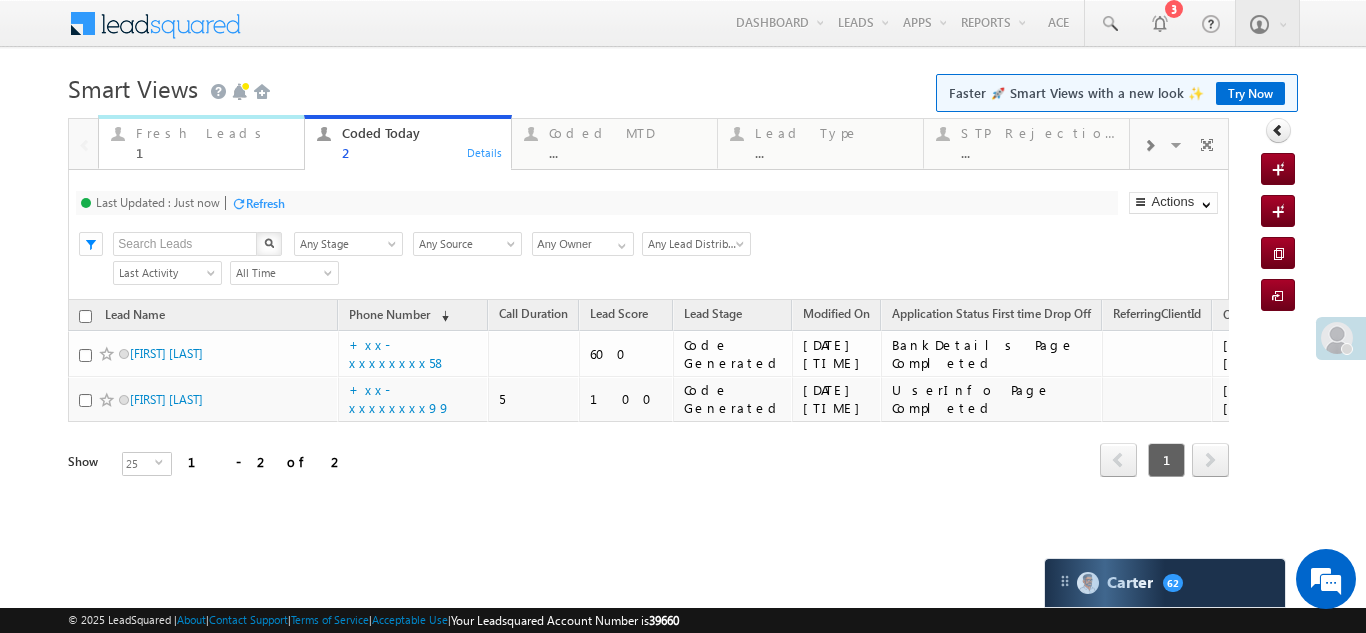 click on "Fresh Leads" at bounding box center [214, 133] 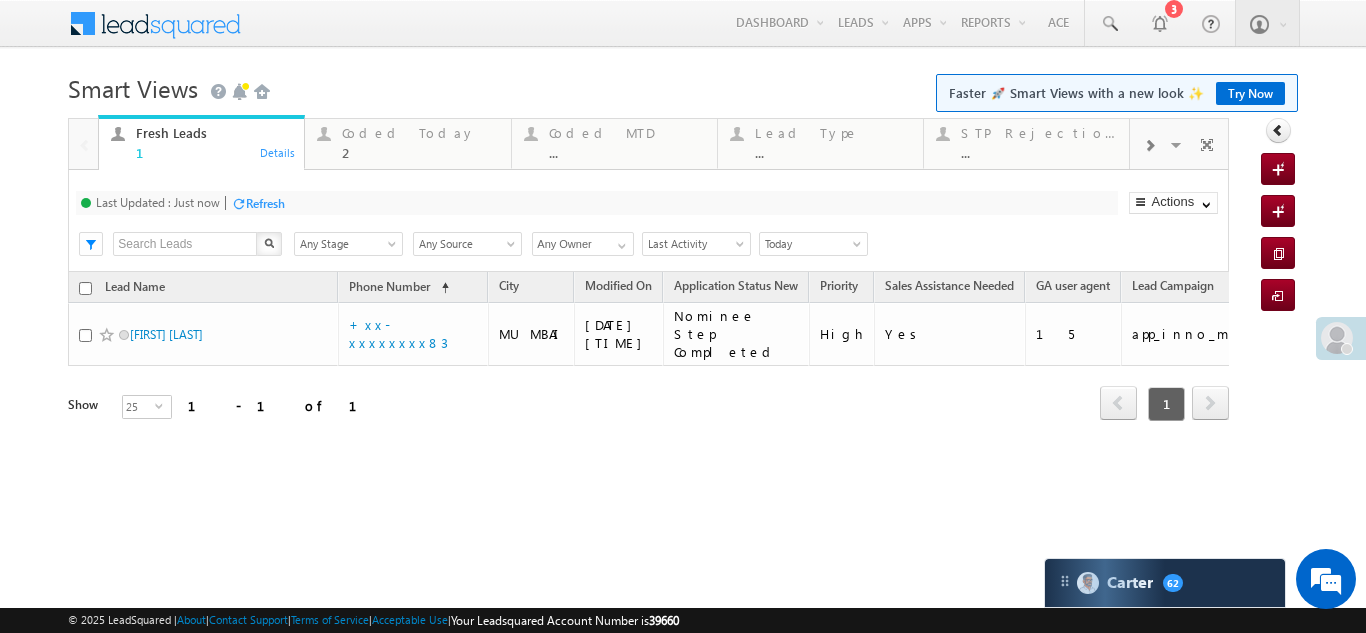 click on "Refresh" at bounding box center [265, 203] 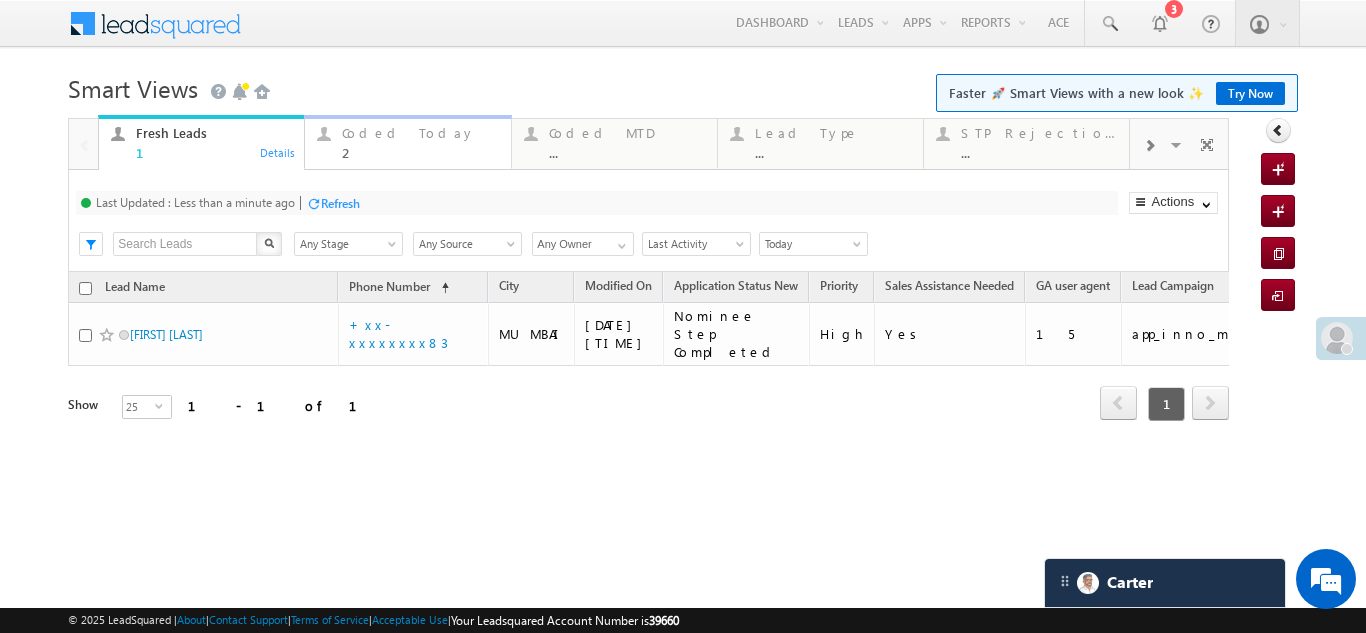 click on "Coded Today" at bounding box center (420, 133) 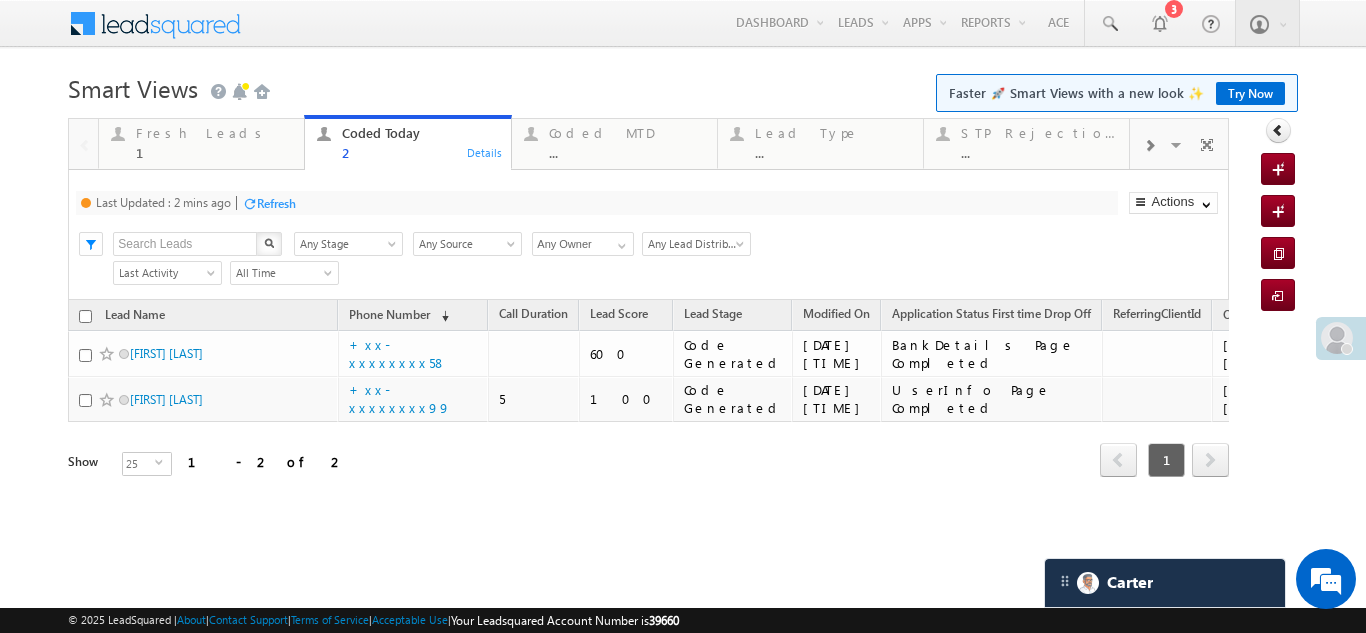 click on "Refresh" at bounding box center (276, 203) 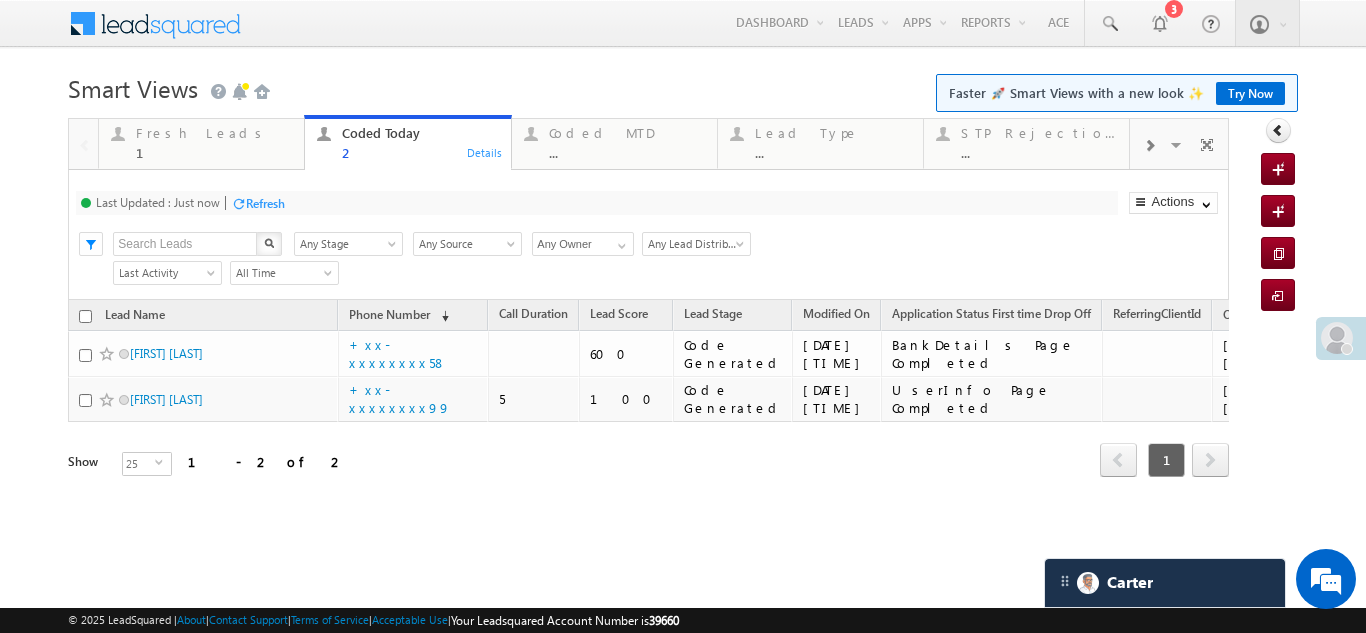 click on "Refresh" at bounding box center (265, 203) 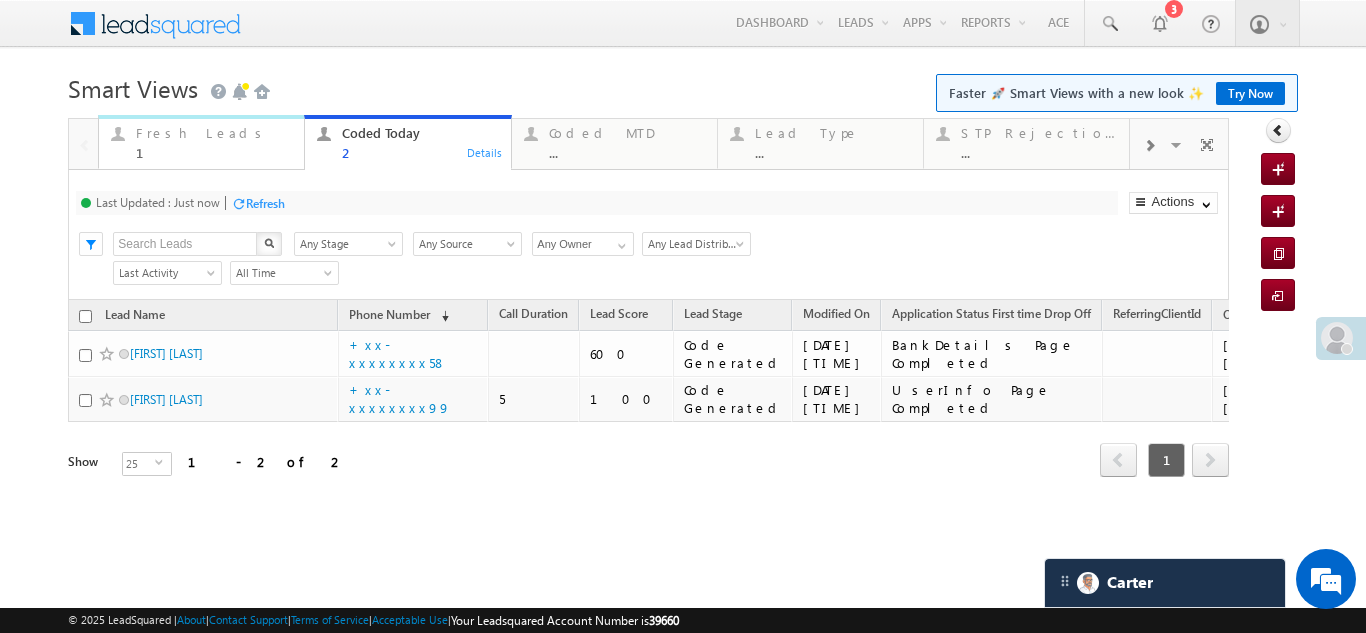 click on "Fresh Leads" at bounding box center [214, 133] 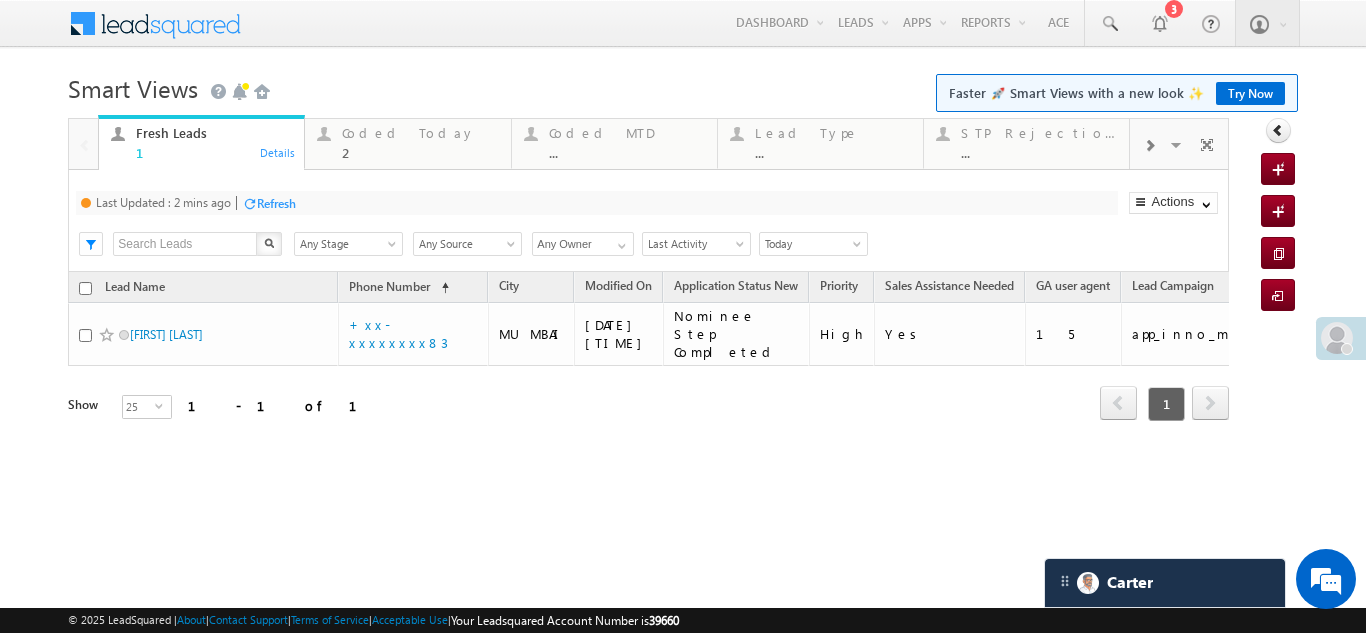 click on "Refresh" at bounding box center [276, 203] 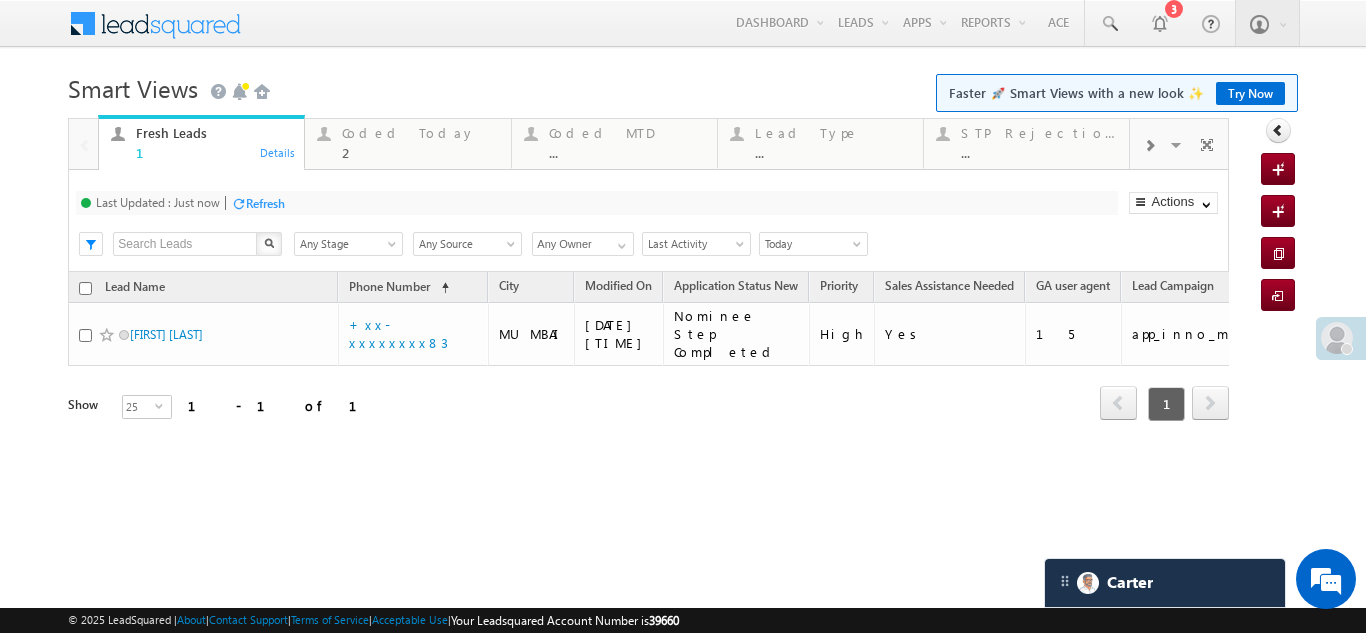 drag, startPoint x: 367, startPoint y: 134, endPoint x: 389, endPoint y: 306, distance: 173.40128 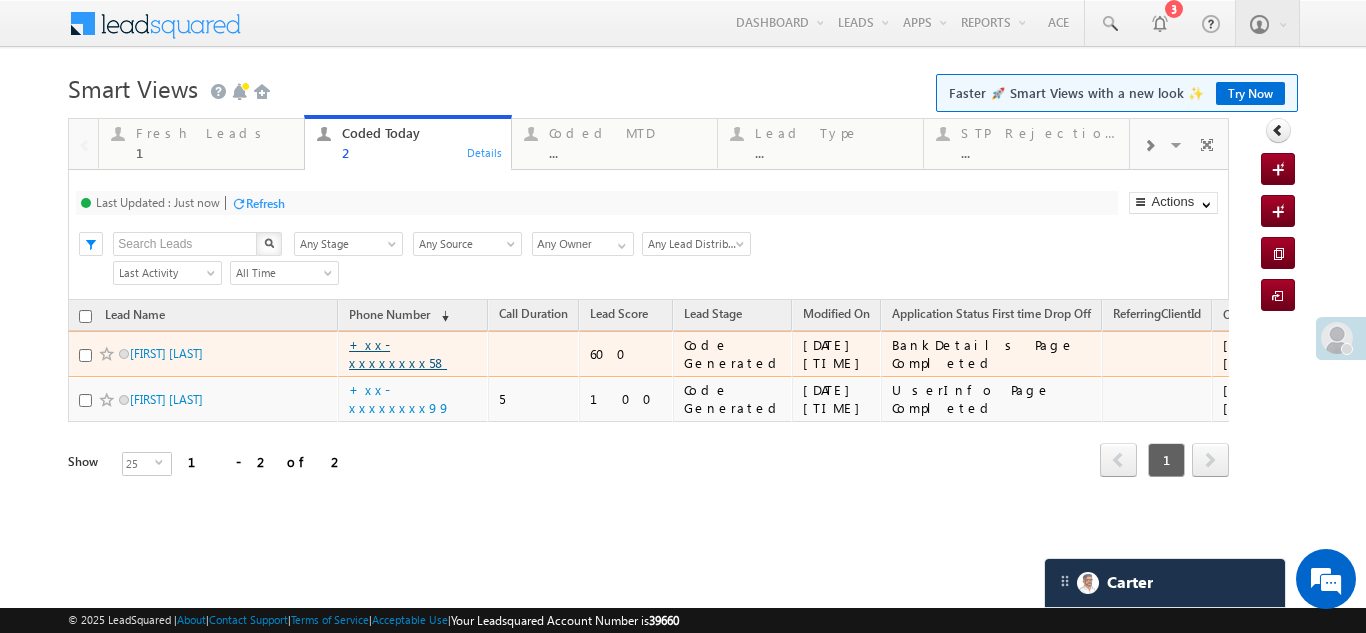 click on "+xx-xxxxxxxx58" at bounding box center (398, 353) 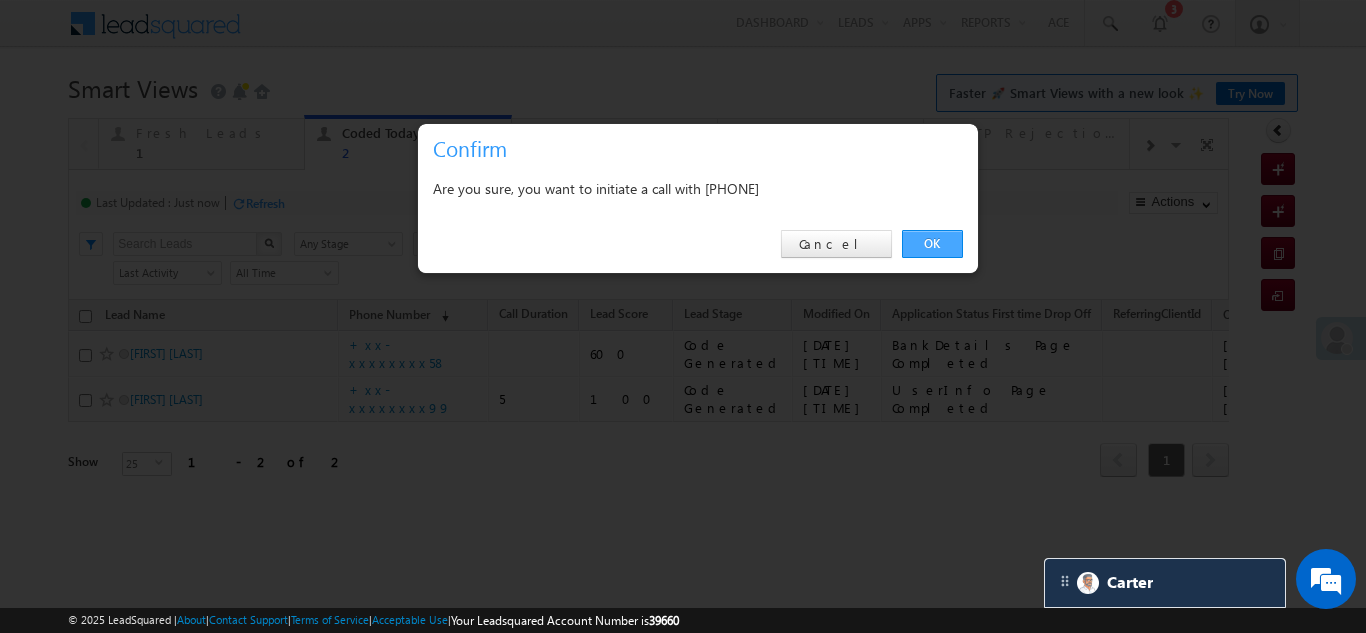 click on "OK" at bounding box center [932, 244] 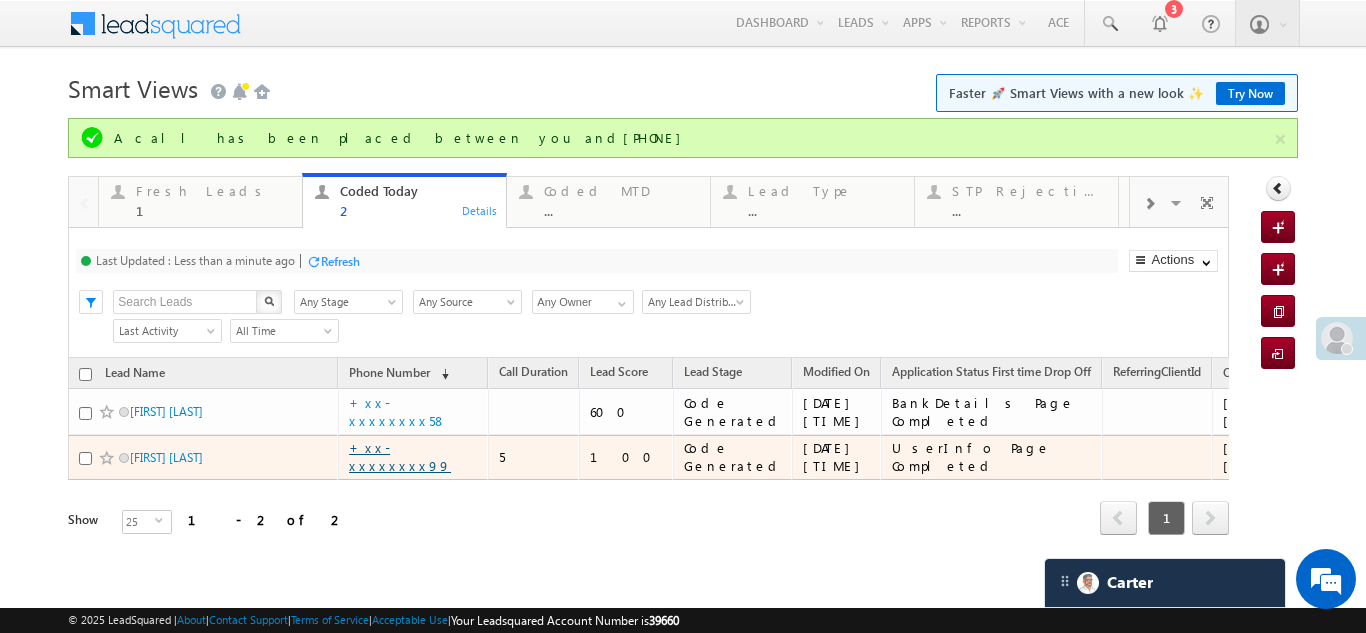 click on "+xx-xxxxxxxx99" at bounding box center [400, 456] 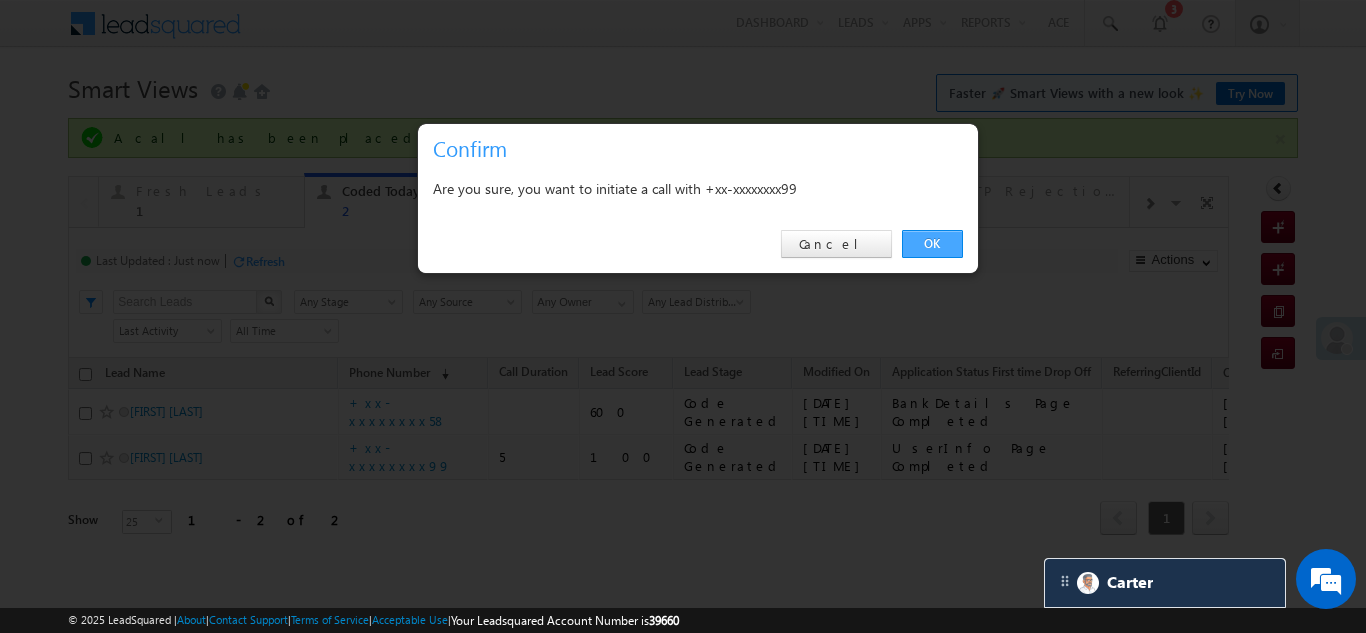 click on "OK" at bounding box center (932, 244) 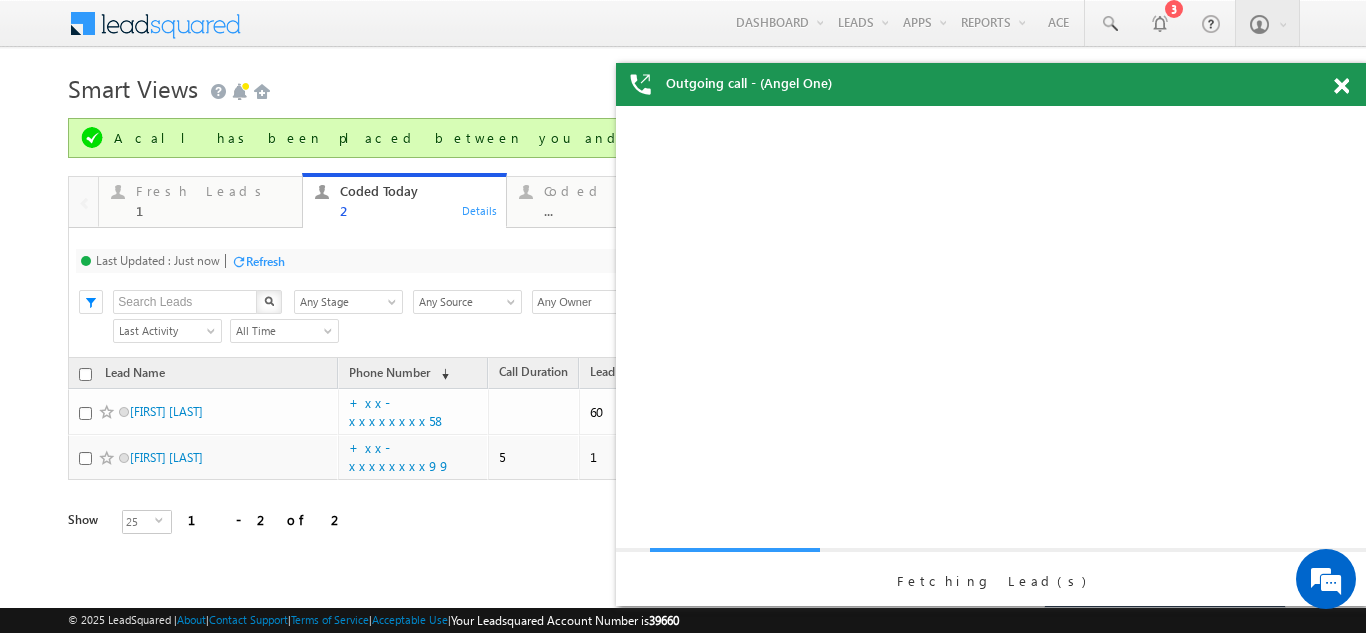 scroll, scrollTop: 0, scrollLeft: 0, axis: both 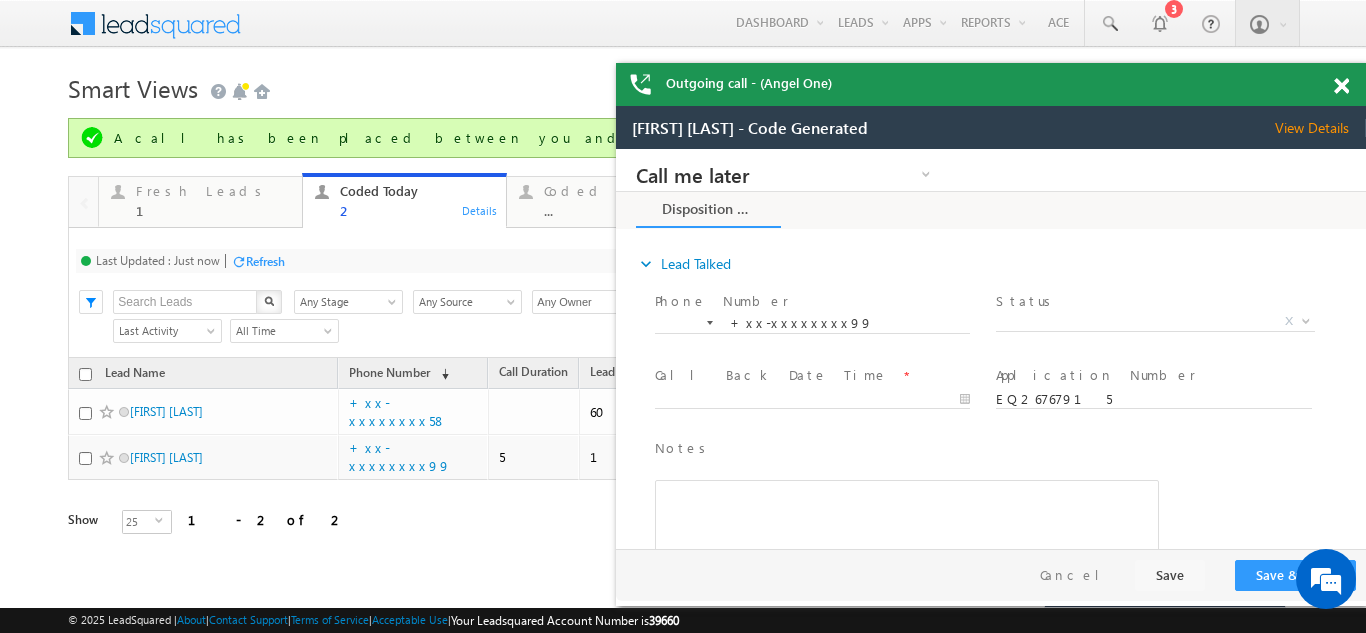 click on "Refresh" at bounding box center (265, 261) 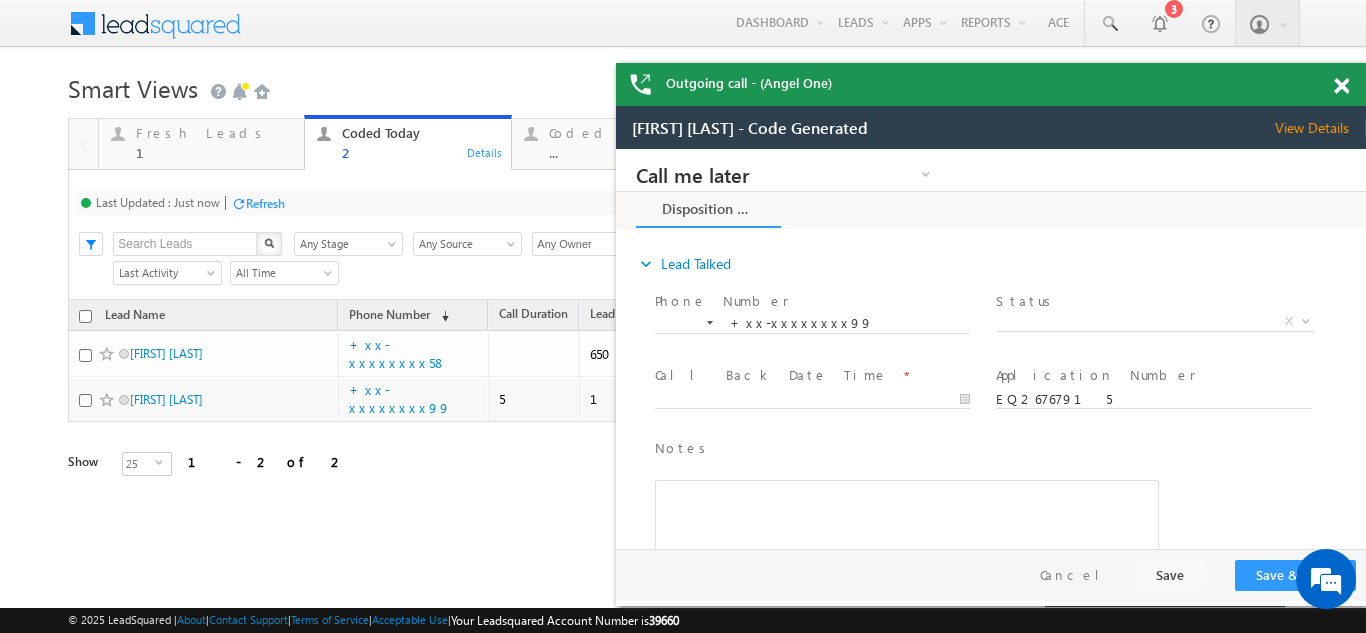 click at bounding box center (1341, 86) 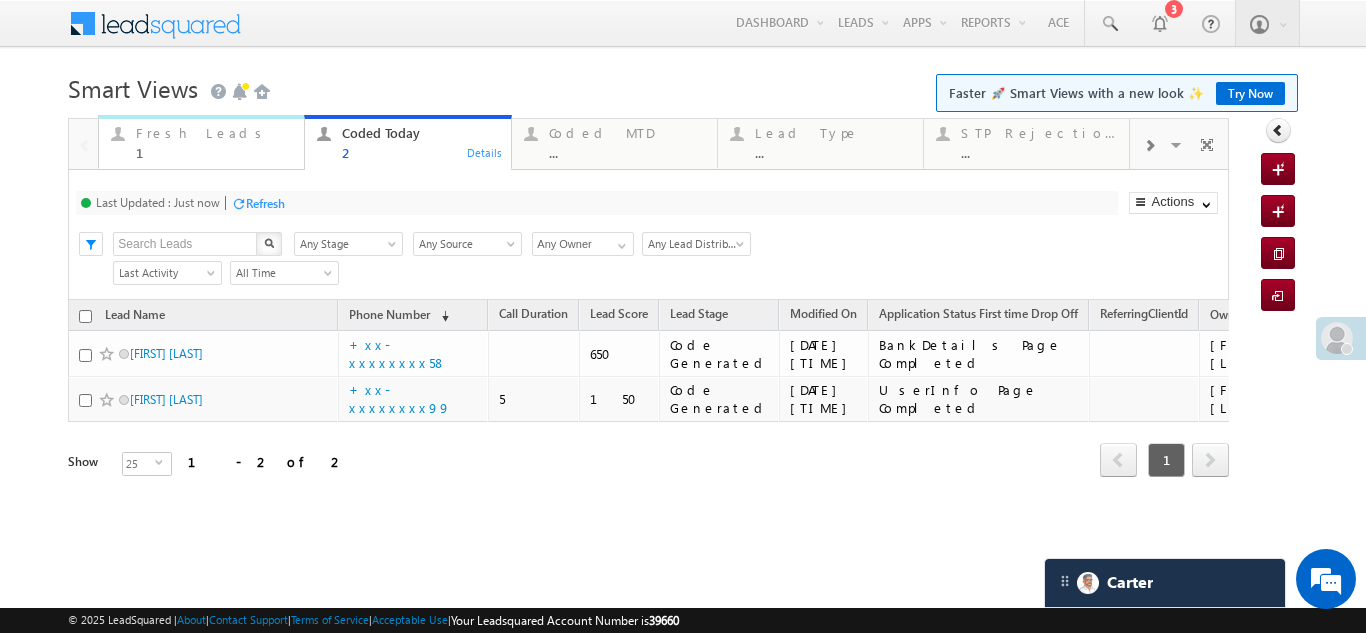 click on "Fresh Leads" at bounding box center [214, 133] 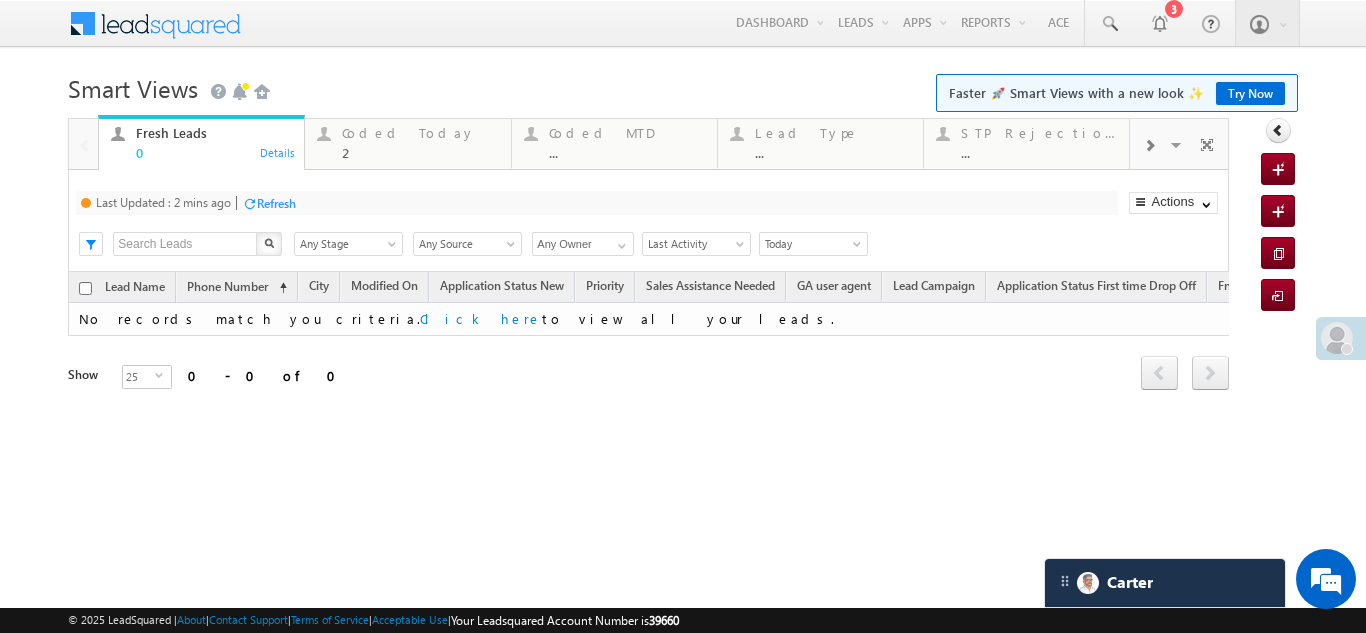 click on "Refresh" at bounding box center [276, 203] 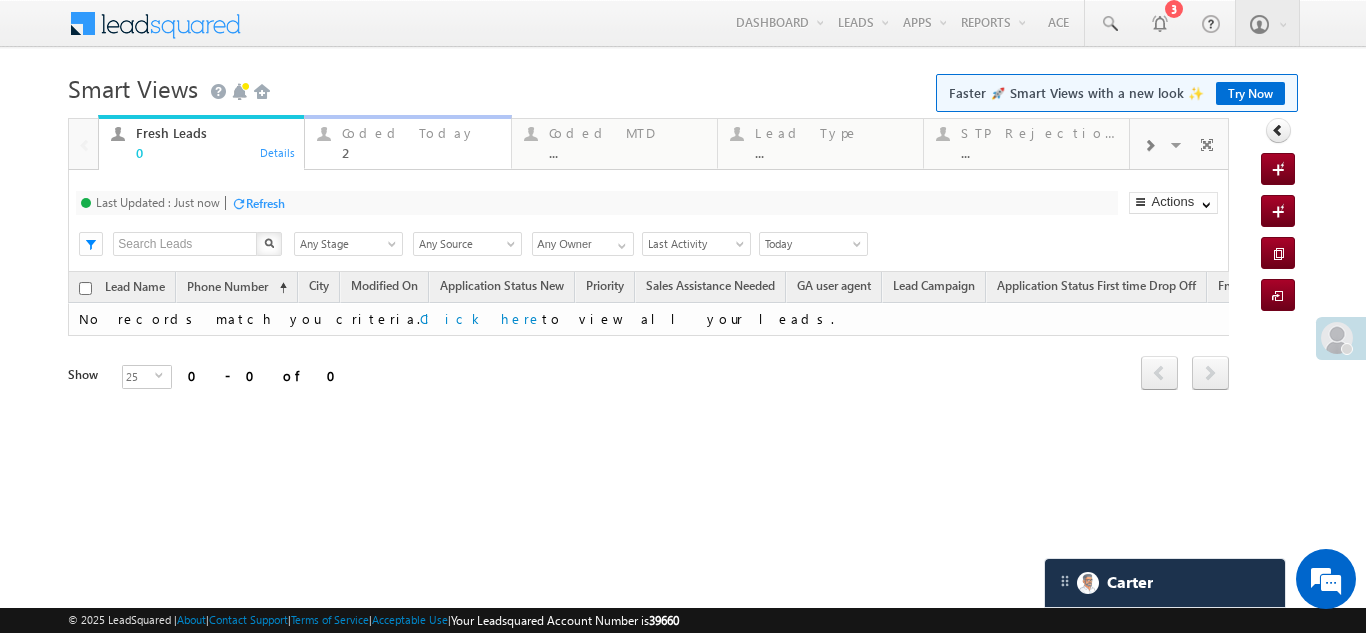 click on "Coded Today" at bounding box center [420, 133] 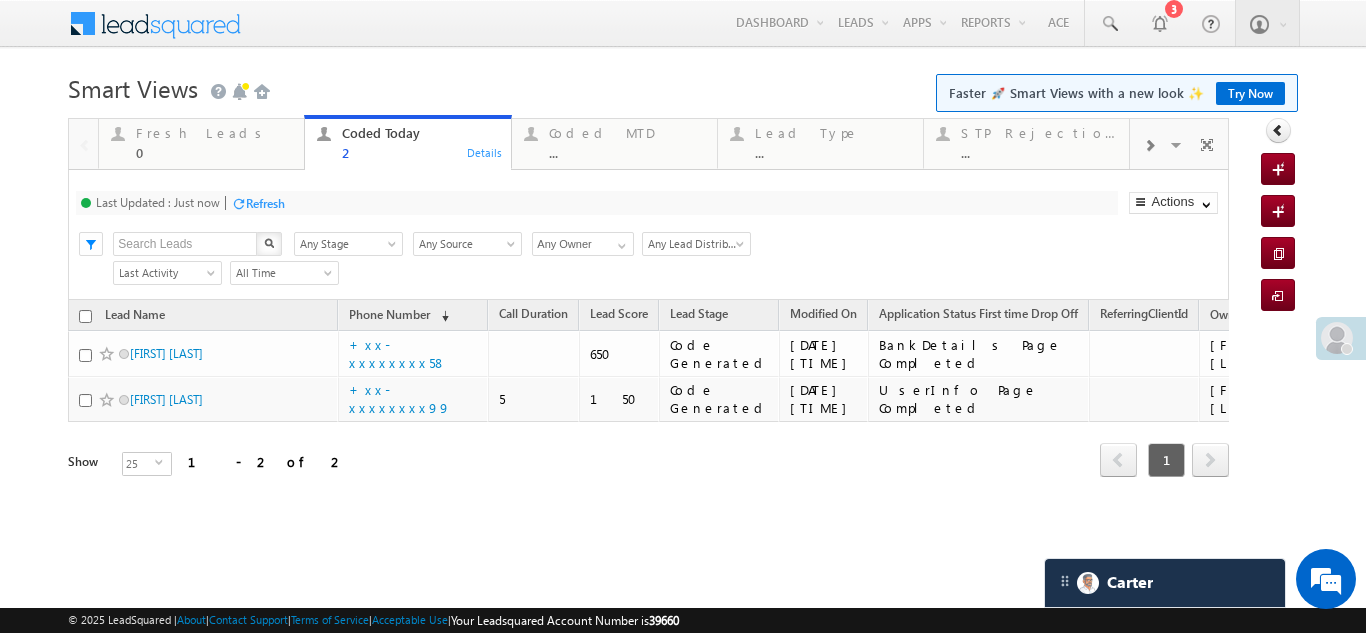 click on "Refresh" at bounding box center (265, 203) 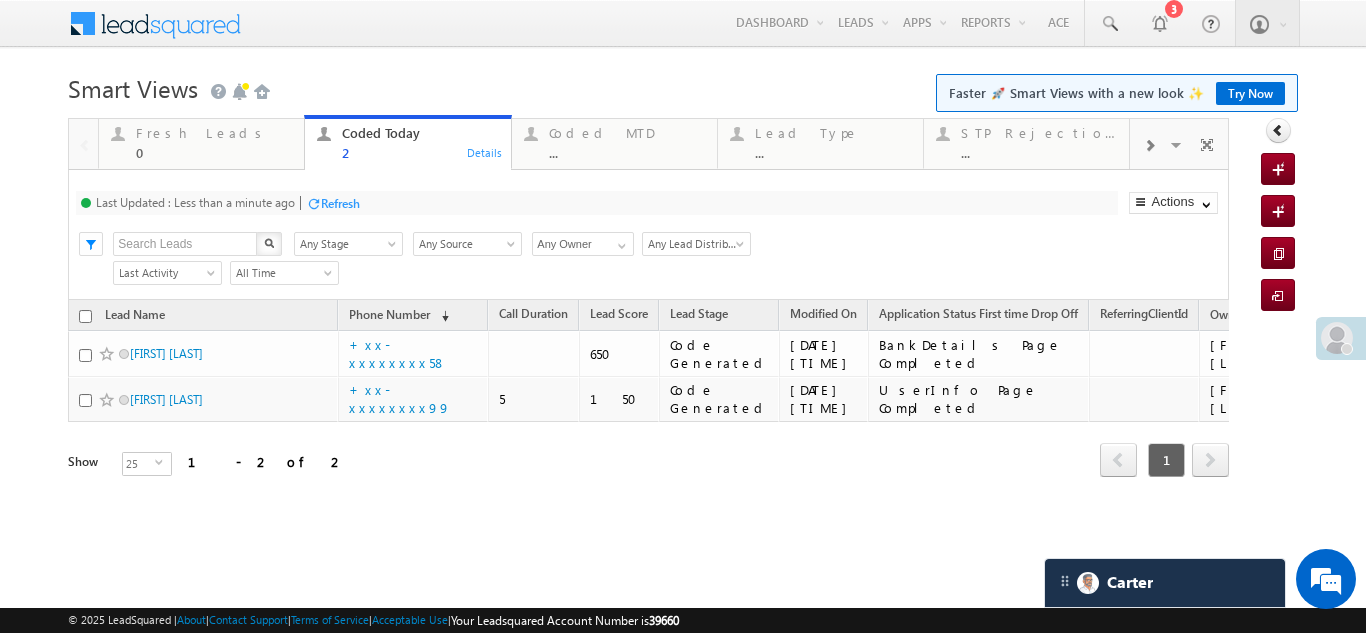 click on "Refresh" at bounding box center [340, 203] 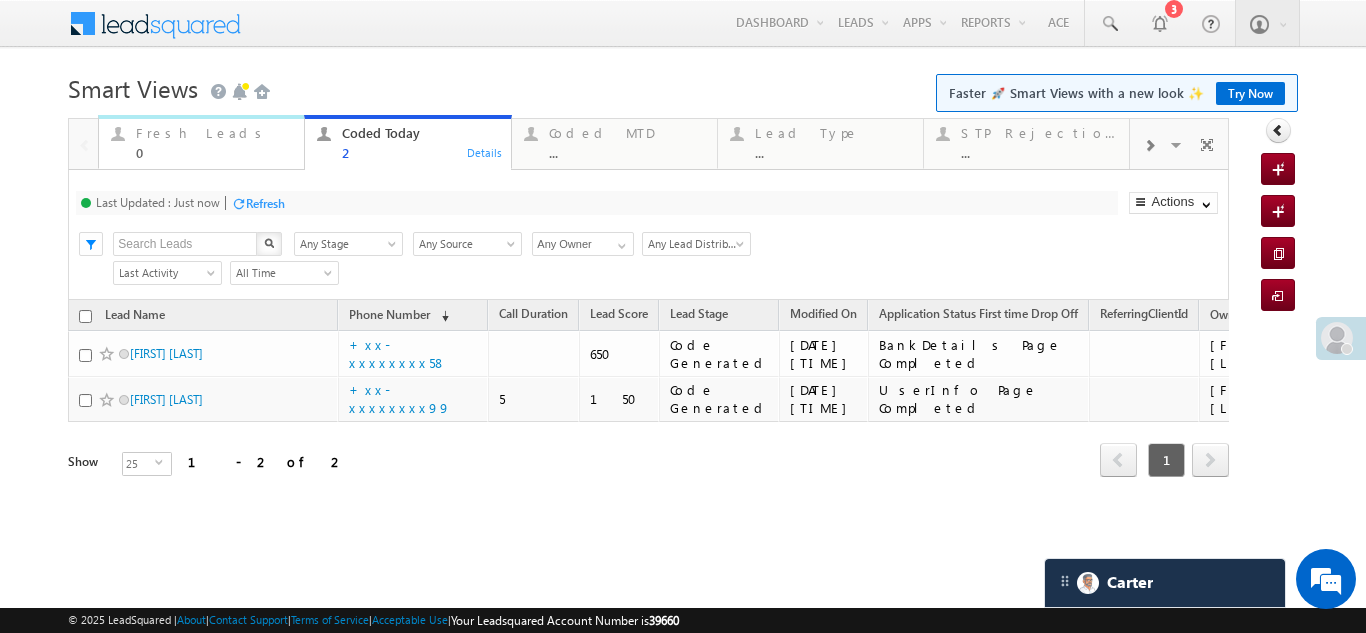 click on "Fresh Leads" at bounding box center (214, 133) 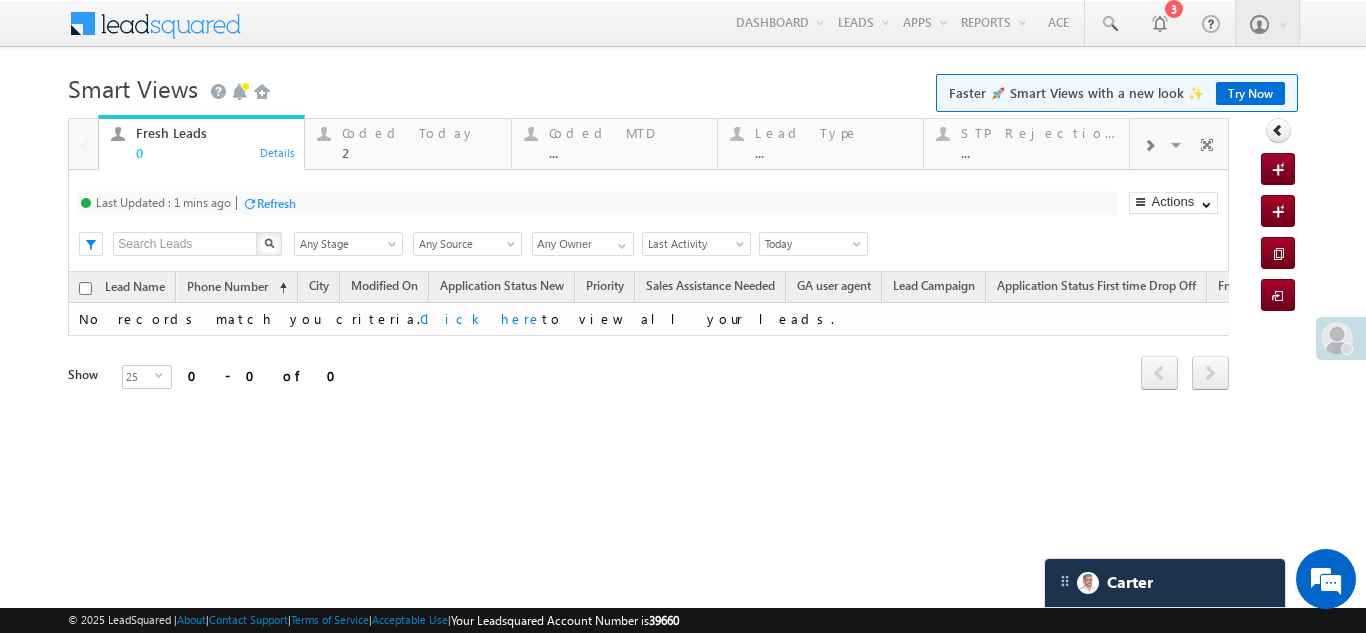 click on "Refresh" at bounding box center (276, 203) 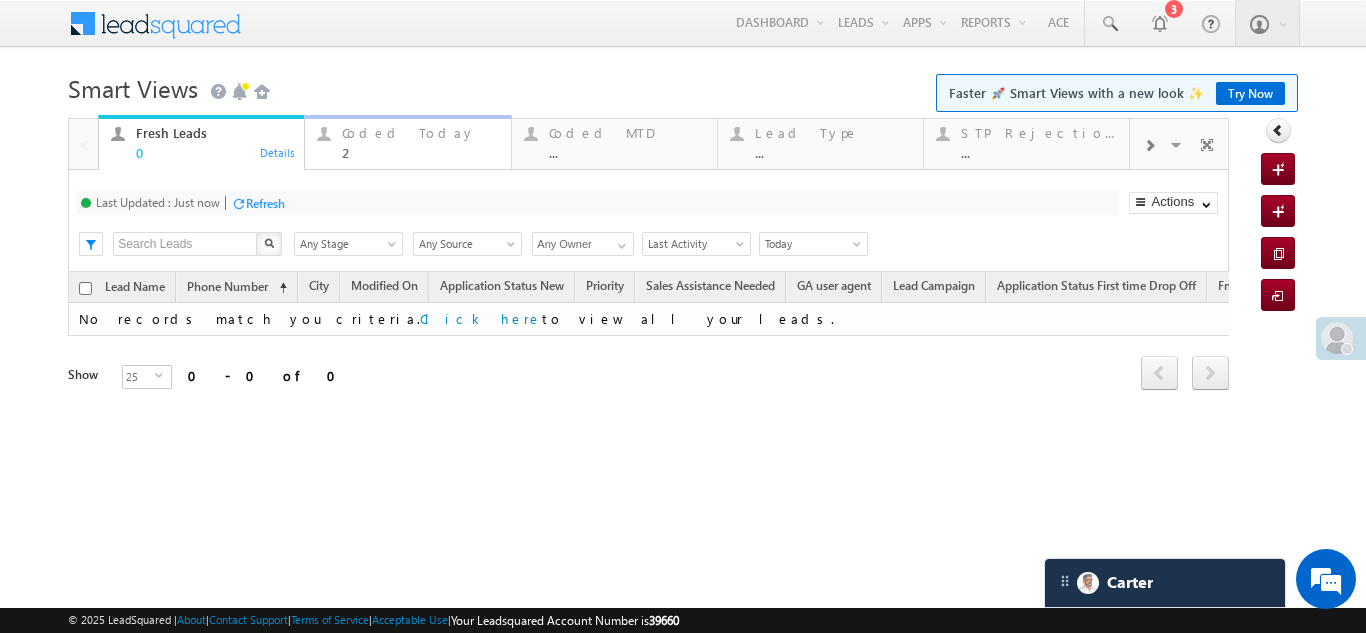 click on "Coded Today 2" at bounding box center [420, 140] 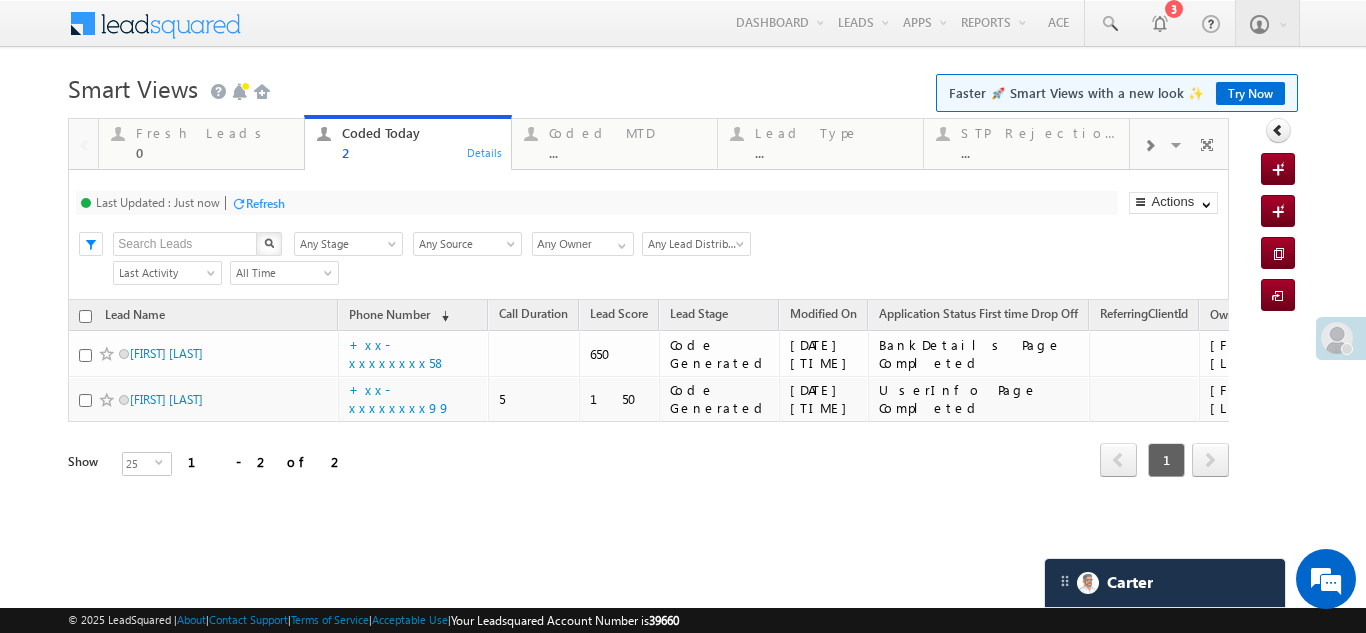 click on "Refresh" at bounding box center (265, 203) 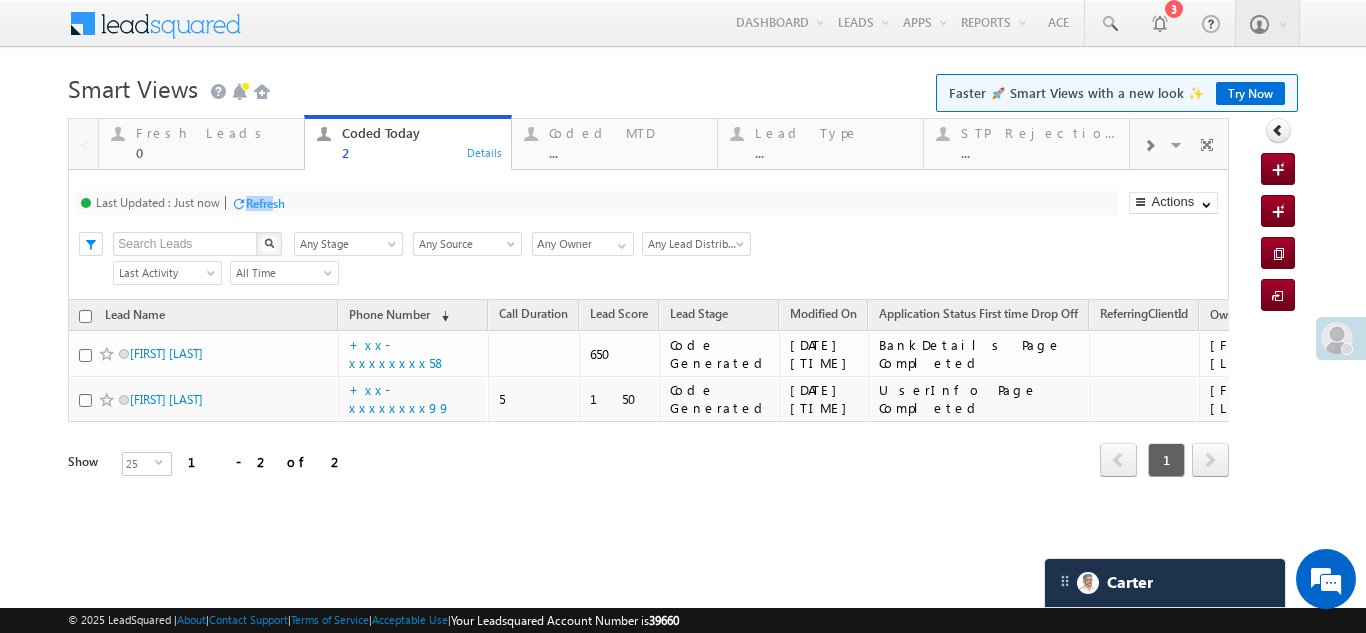 click on "Refresh" at bounding box center [258, 202] 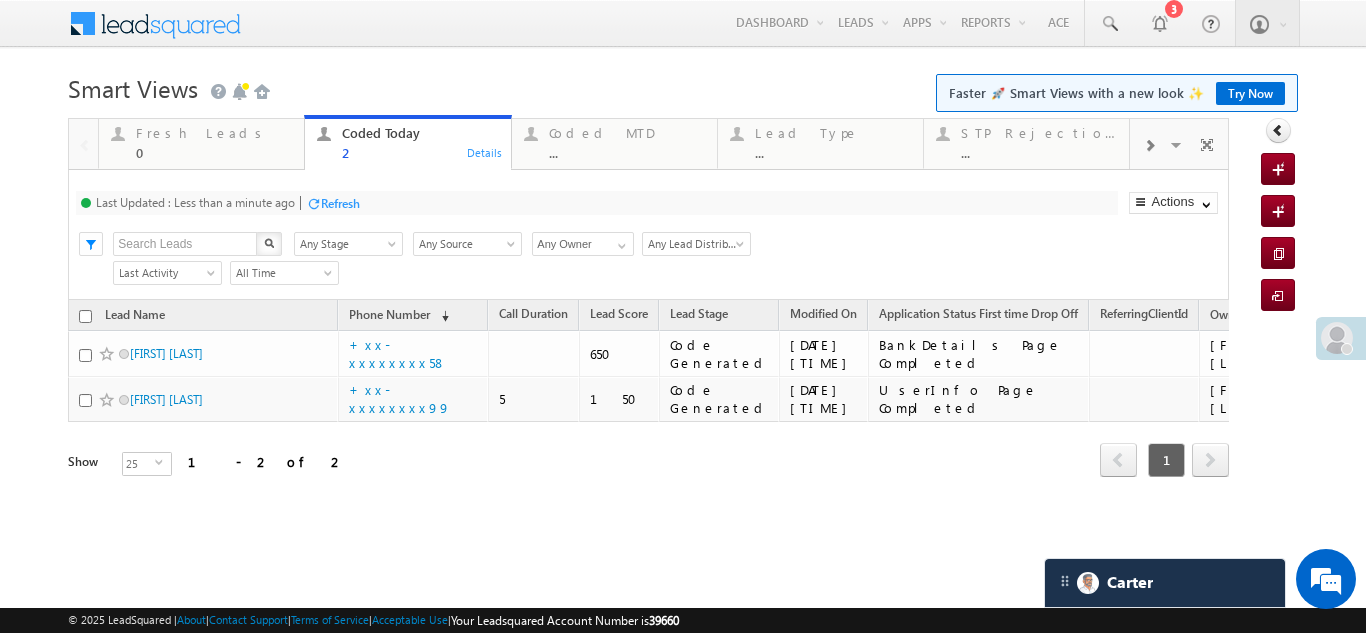 click on "Last Updated : Less than a minute ago Refresh Refreshing...
Search
X
Lead Stage
Any Stage Any Stage
Lead Source
Any Source Any Source
Owner
Any Owner Any Owner Any Owner
Lead Distribution
Any Lead Distribution Online-Organic Online-Paid Referral DRA Any Lead Distribution
Date Range
Go maxdate mindate All Time
Custom
Yesterday
Today
Last Week
This Week
Last Month
This Month
Last Year
This Year
Last 7 Days
Last 30 Days
All Time
Last Activity
Created On" at bounding box center (648, 235) 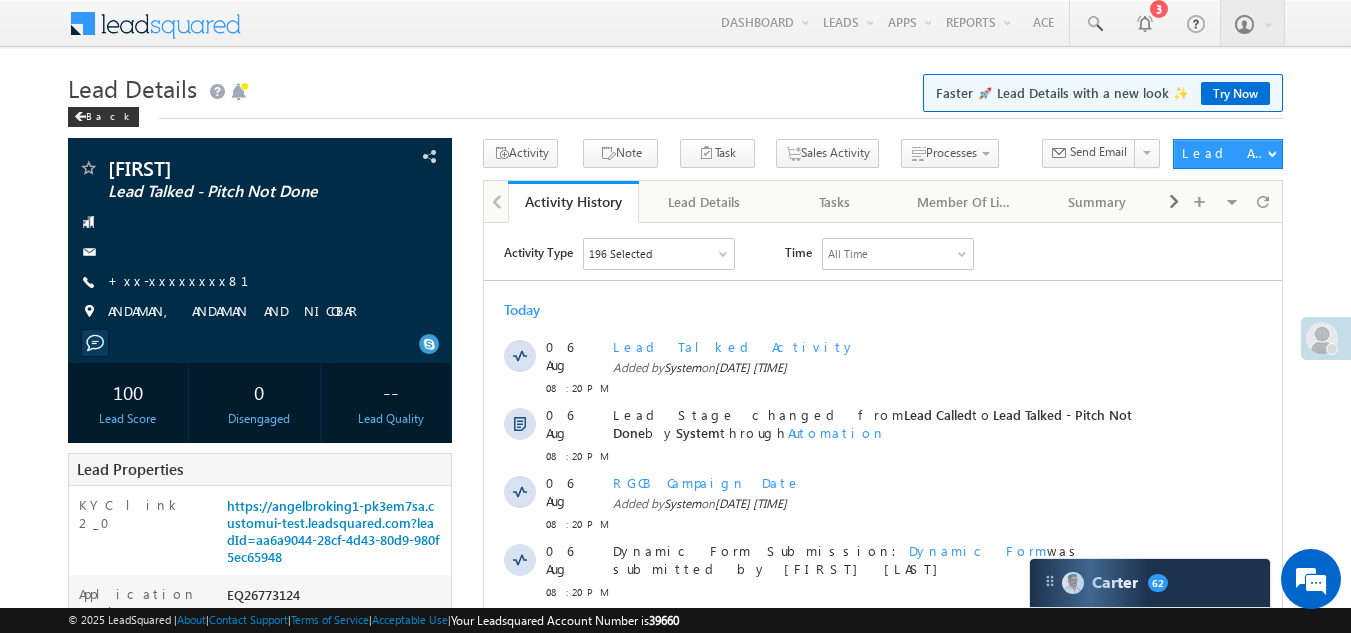 scroll, scrollTop: 0, scrollLeft: 0, axis: both 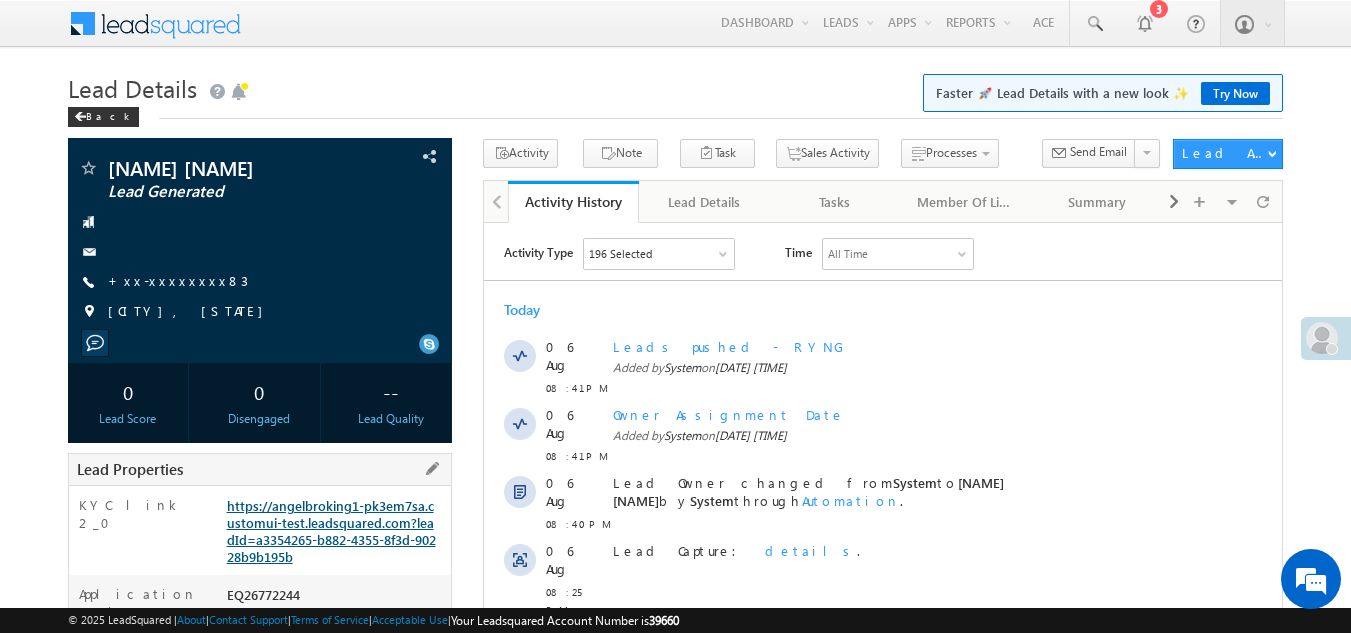click on "https://angelbroking1-pk3em7sa.customui-test.leadsquared.com?leadId=a3354265-b882-4355-8f3d-90228b9b195b" at bounding box center [331, 531] 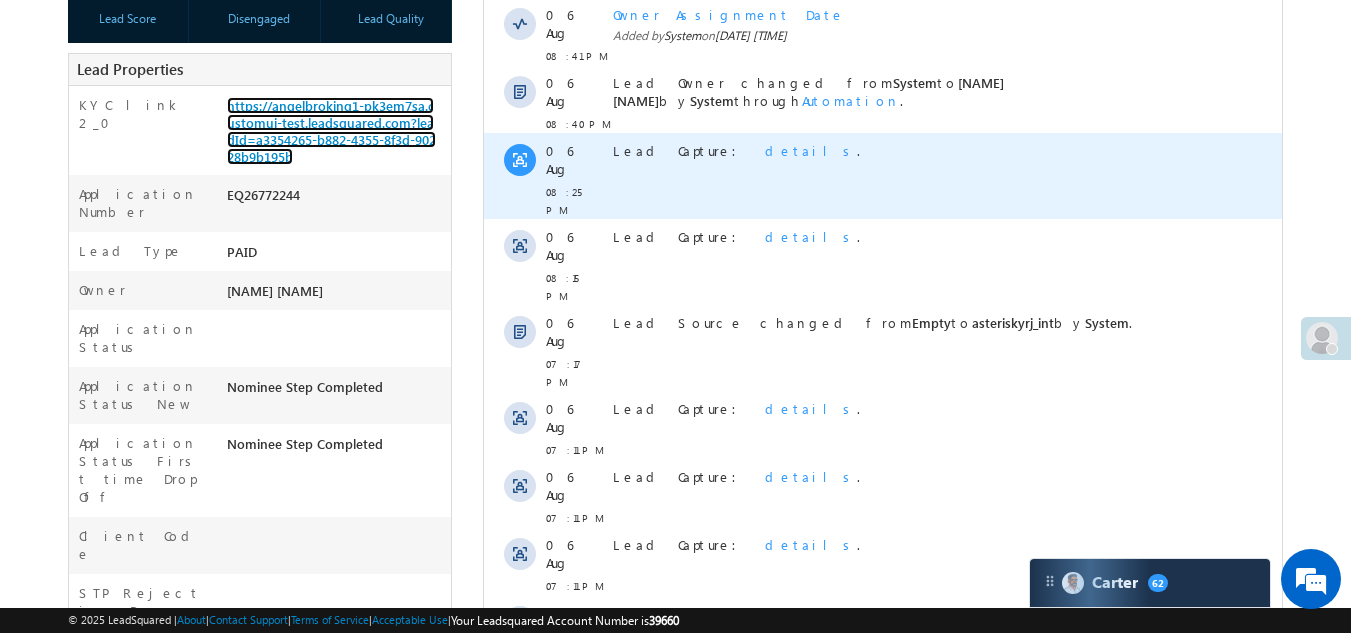 scroll, scrollTop: 700, scrollLeft: 0, axis: vertical 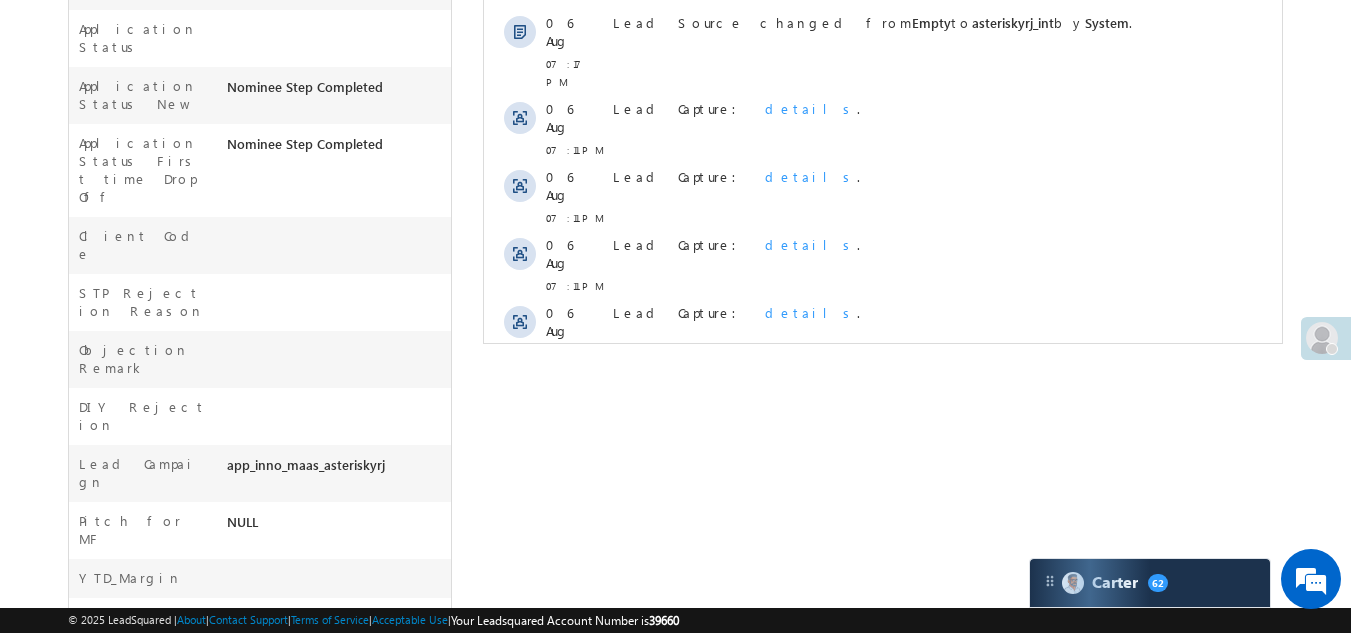 click on "Show More" at bounding box center [883, 398] 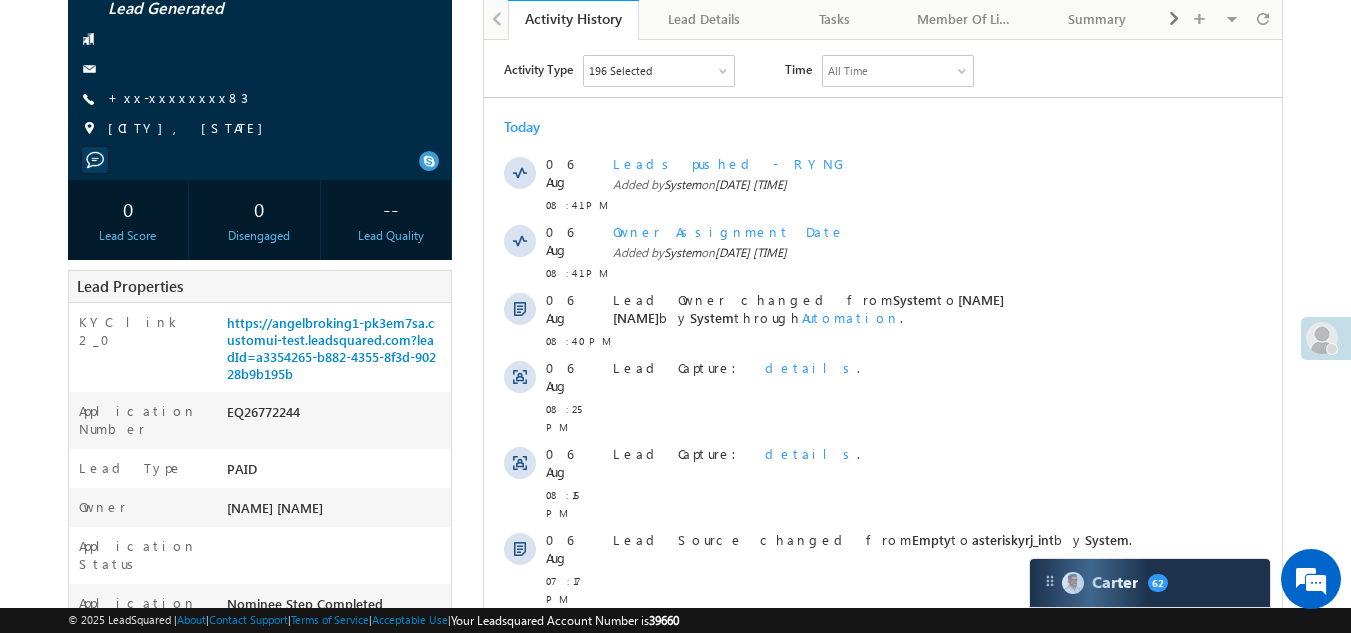 scroll, scrollTop: 0, scrollLeft: 0, axis: both 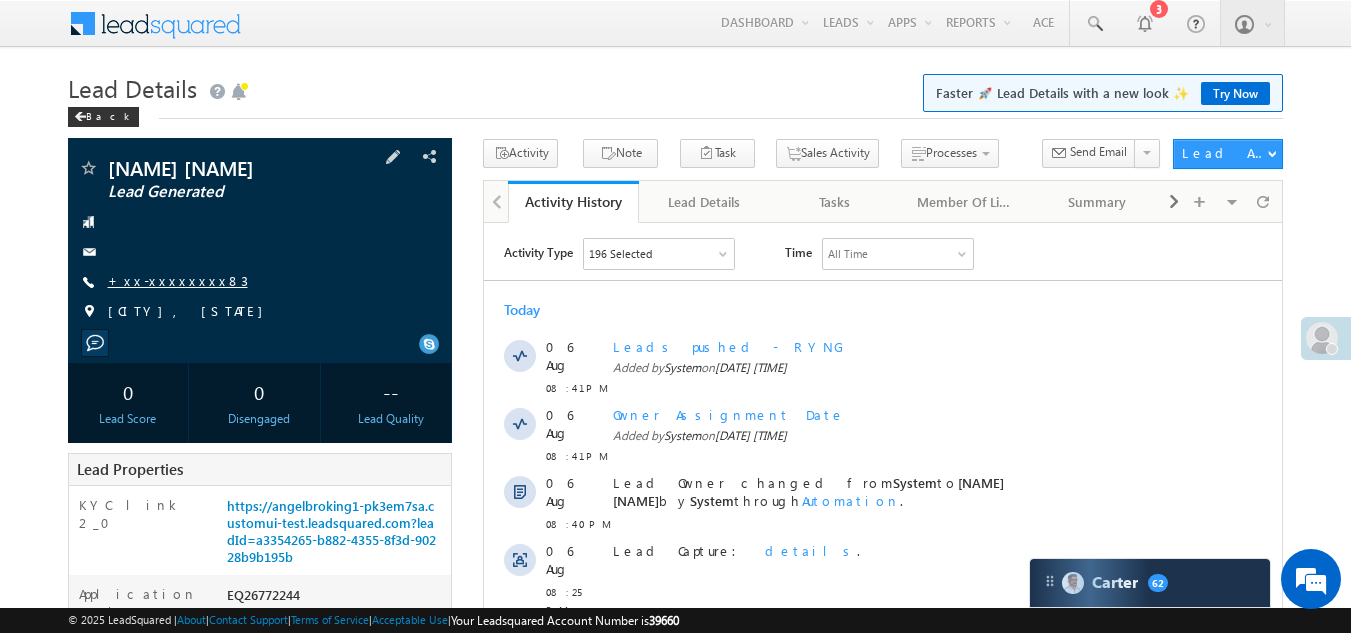 click on "+xx-xxxxxxxx83" at bounding box center (178, 280) 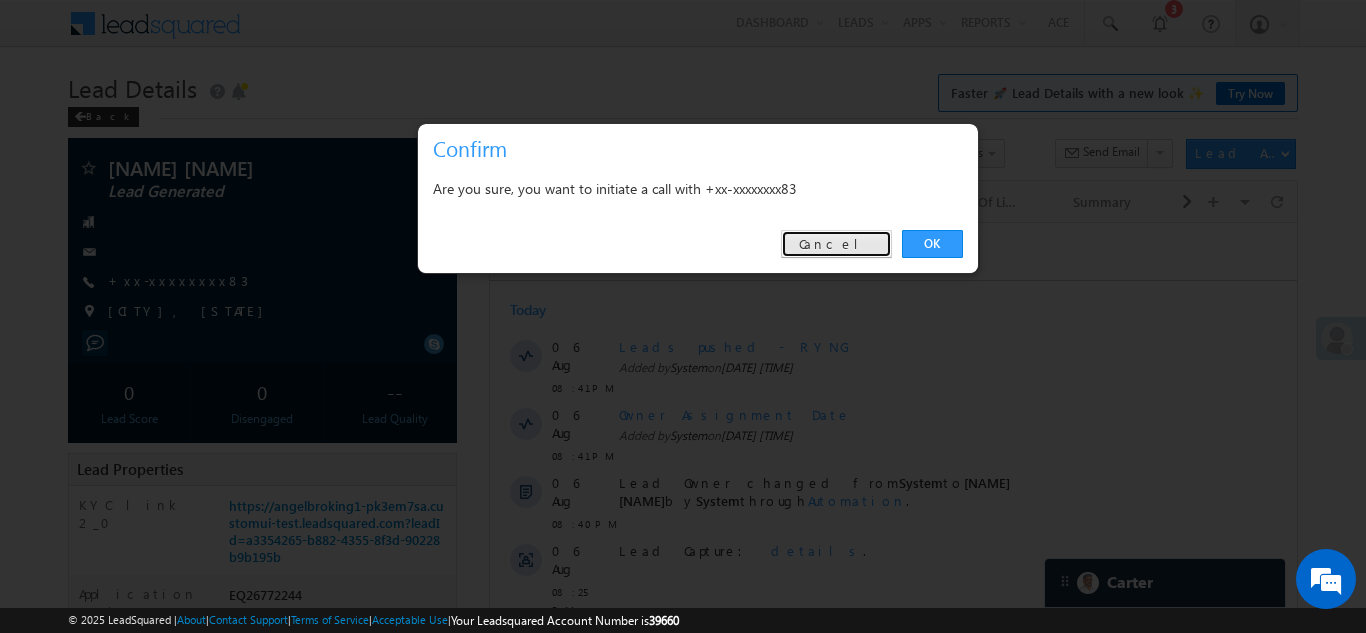 click on "Cancel" at bounding box center [836, 244] 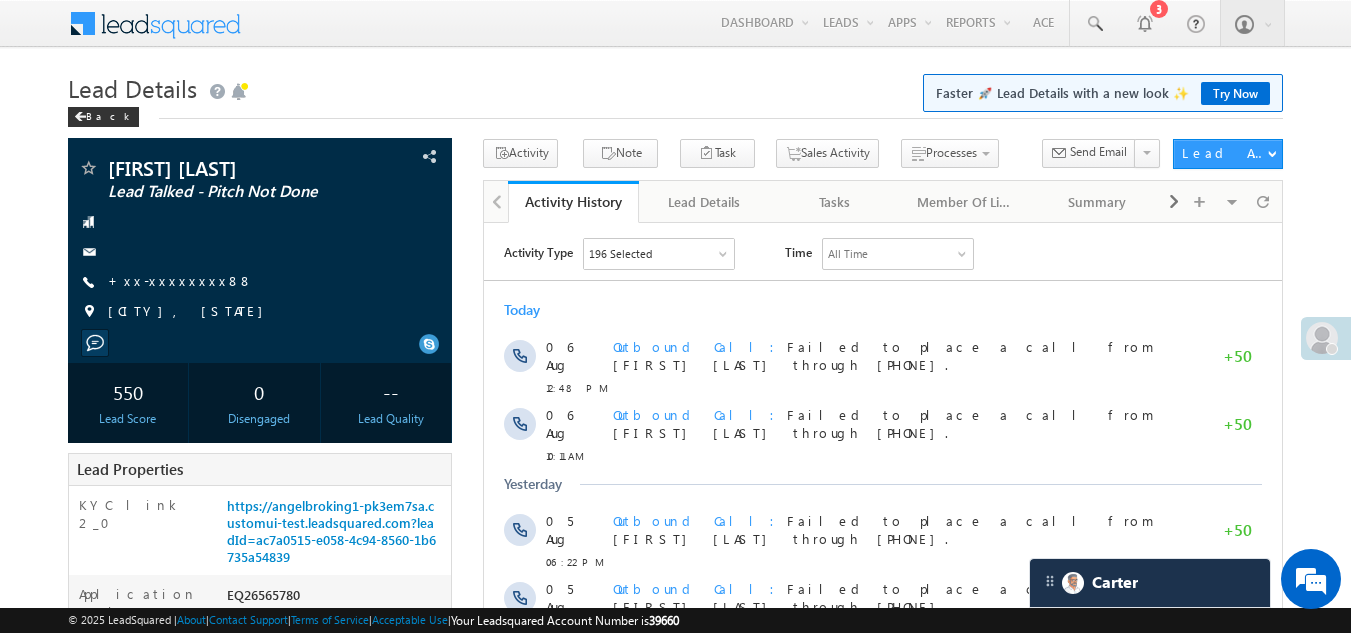 scroll, scrollTop: 0, scrollLeft: 0, axis: both 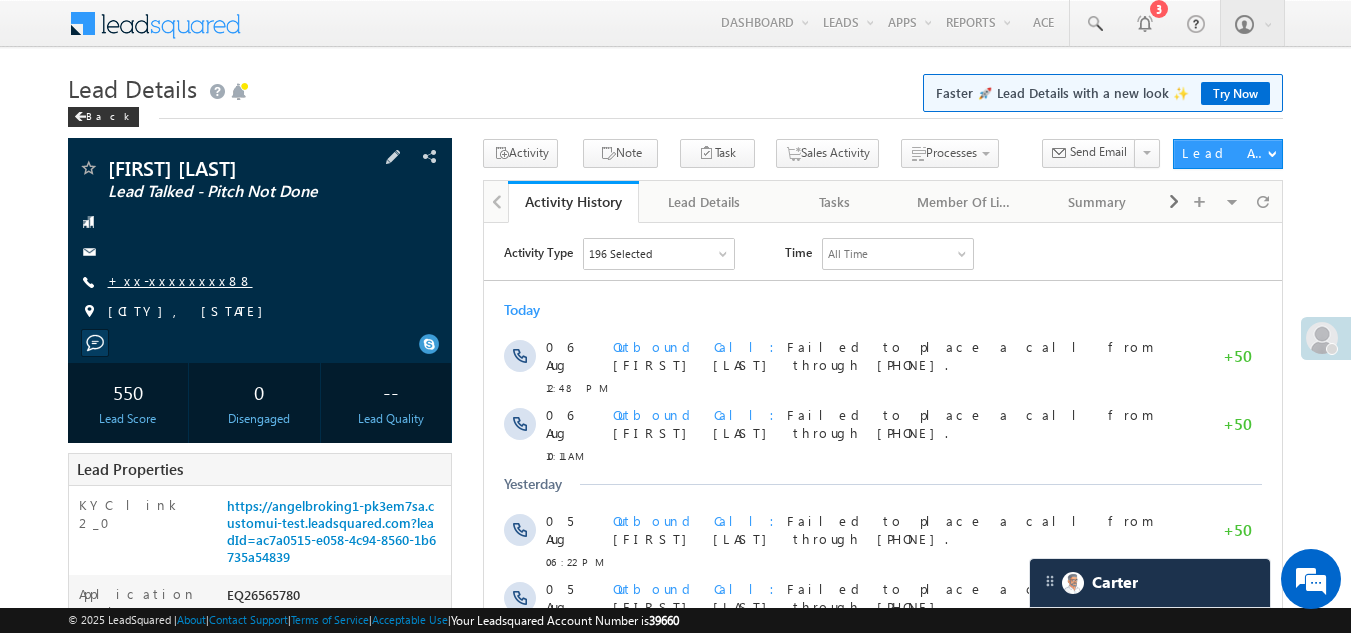 click on "+xx-xxxxxxxx88" at bounding box center [180, 280] 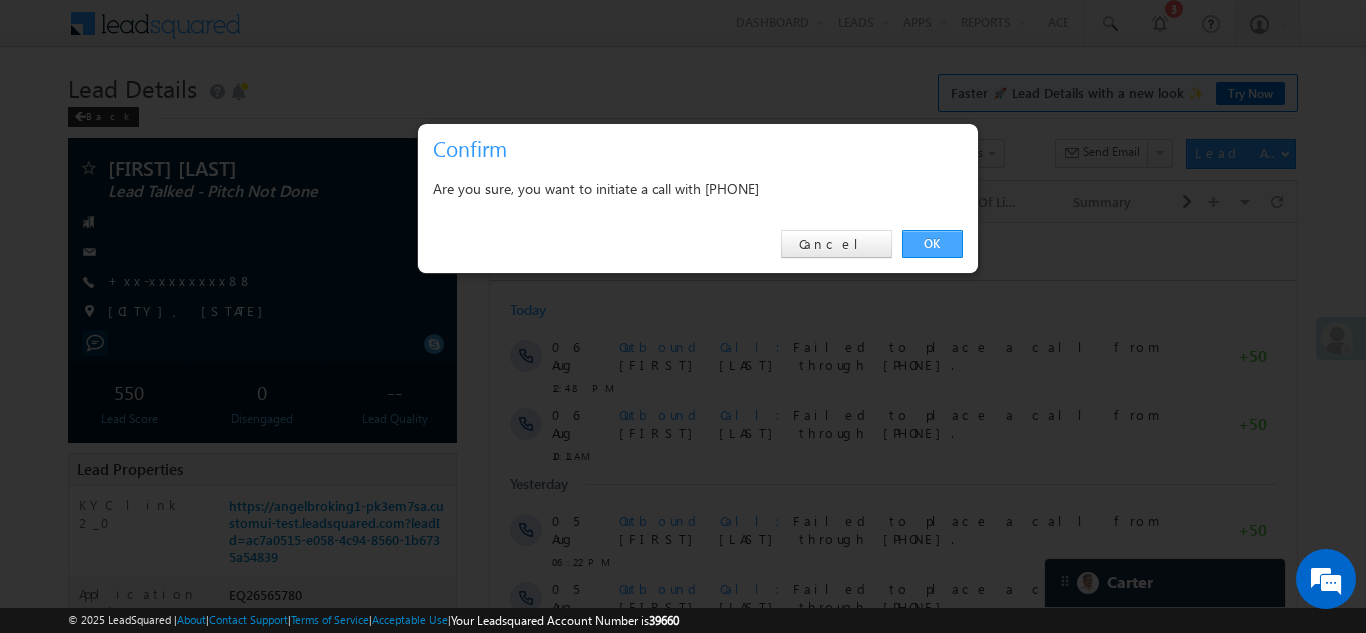 drag, startPoint x: 927, startPoint y: 241, endPoint x: 442, endPoint y: 16, distance: 534.6494 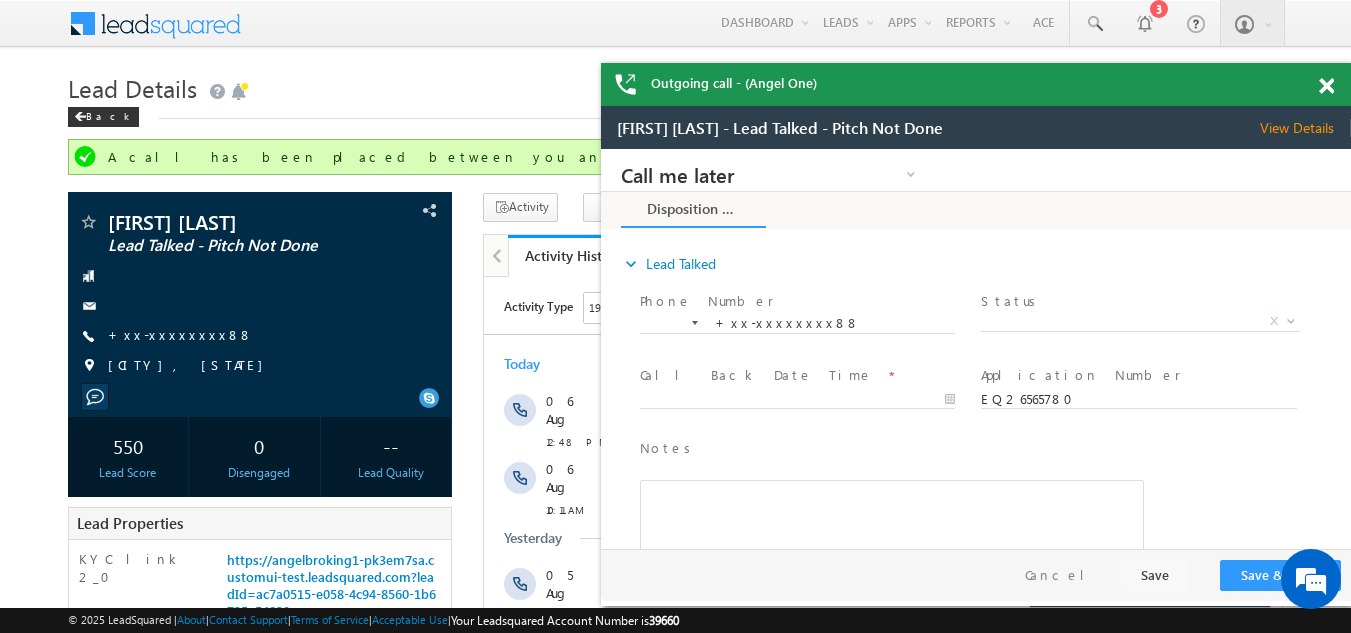 scroll, scrollTop: 0, scrollLeft: 0, axis: both 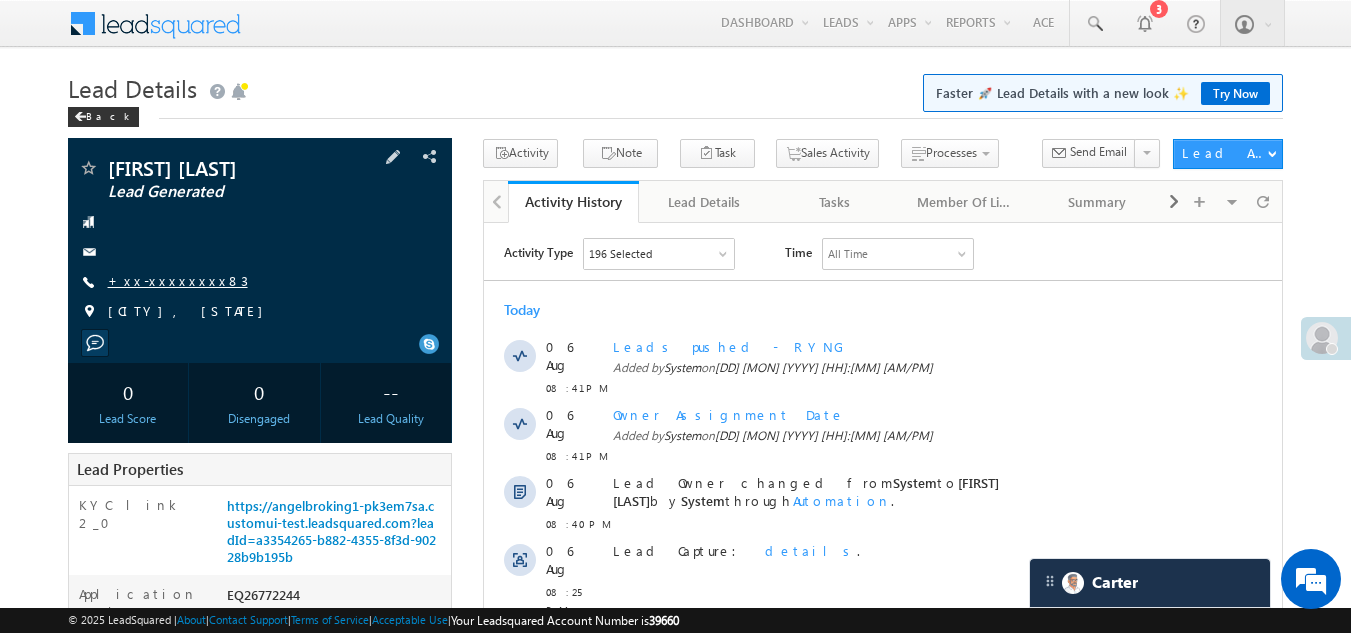 click on "+xx-xxxxxxxx83" at bounding box center (178, 280) 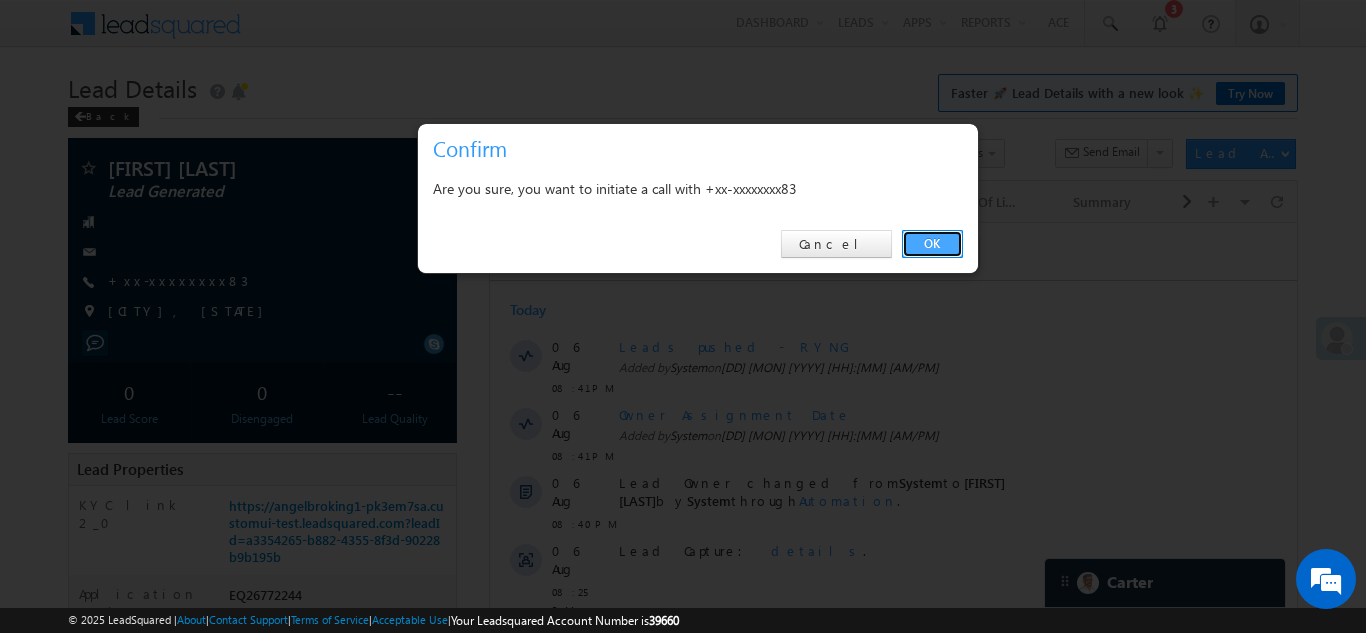 click on "OK" at bounding box center (932, 244) 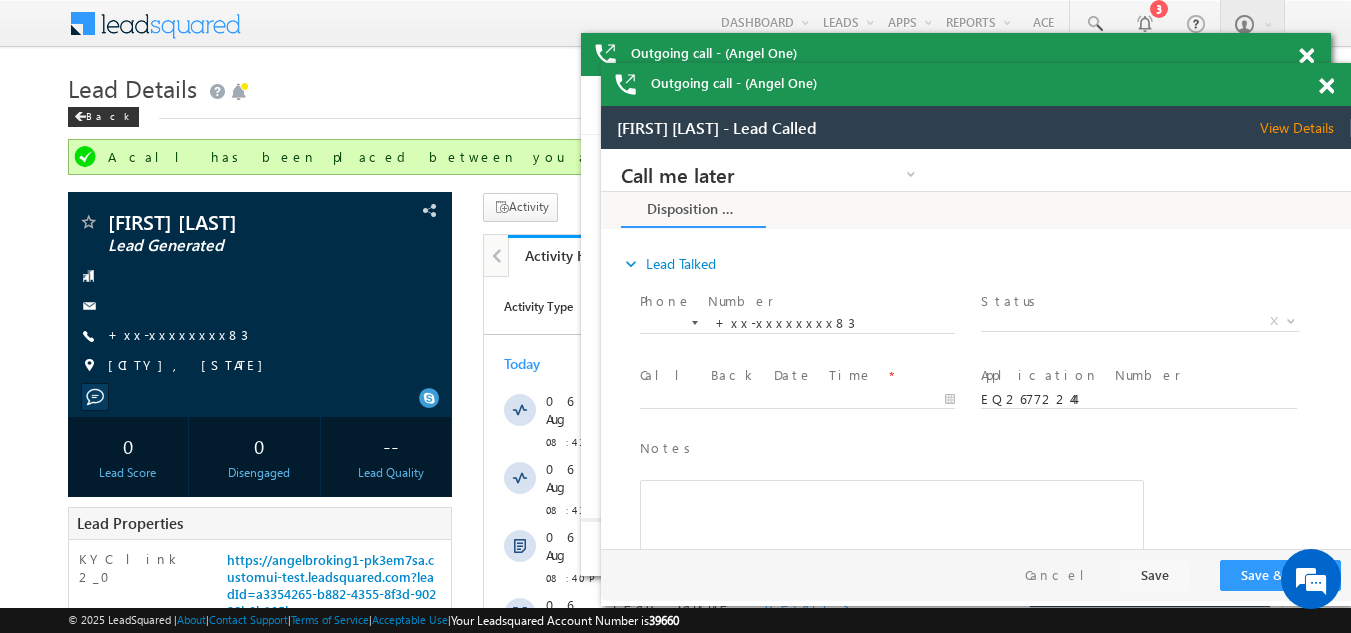 scroll, scrollTop: 0, scrollLeft: 0, axis: both 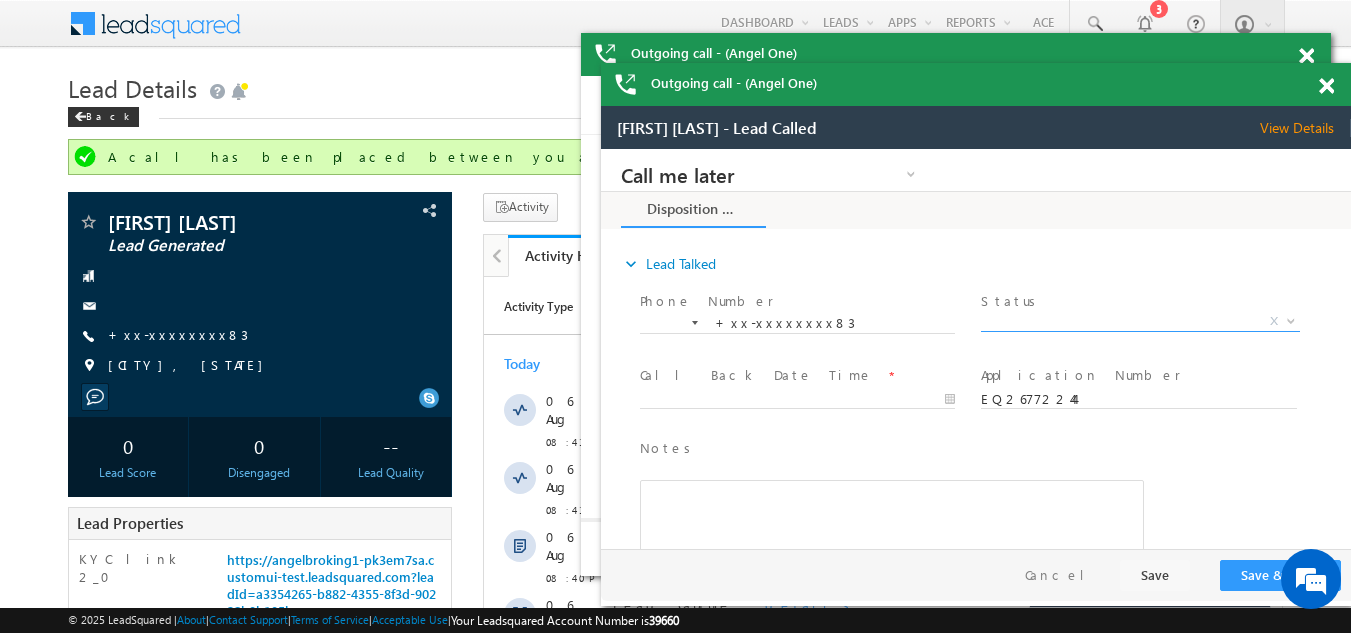 click on "X" at bounding box center [1140, 322] 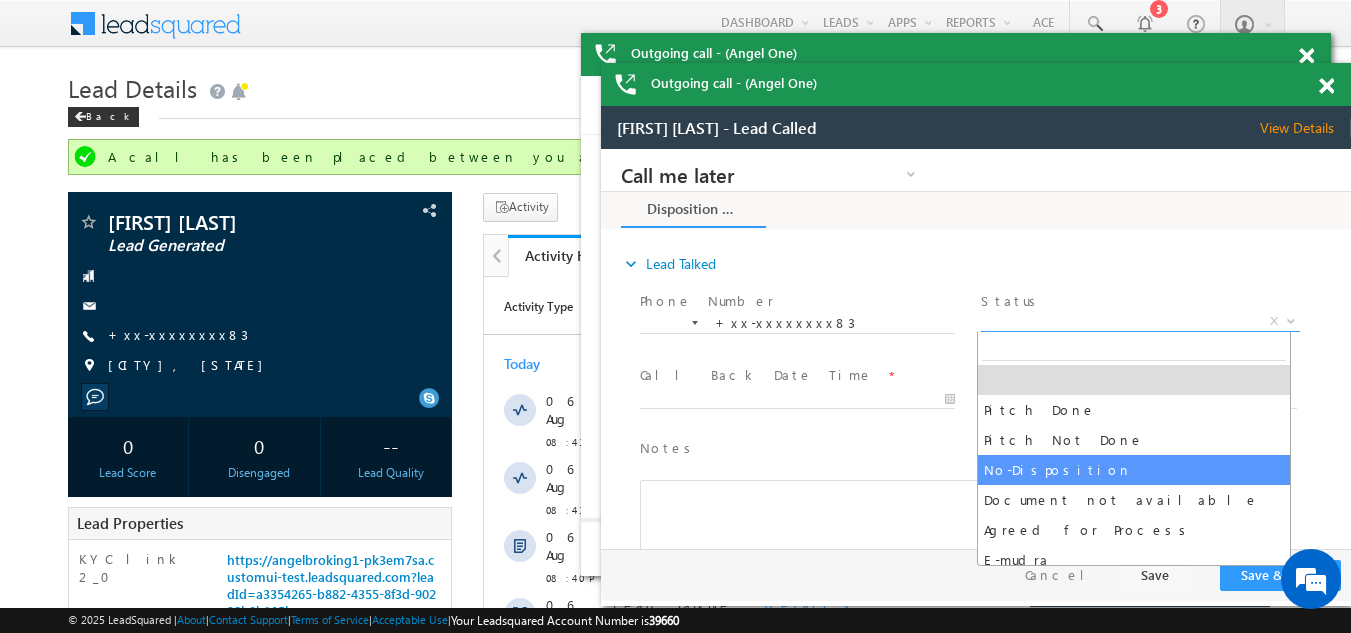 select on "Pitch Not Done" 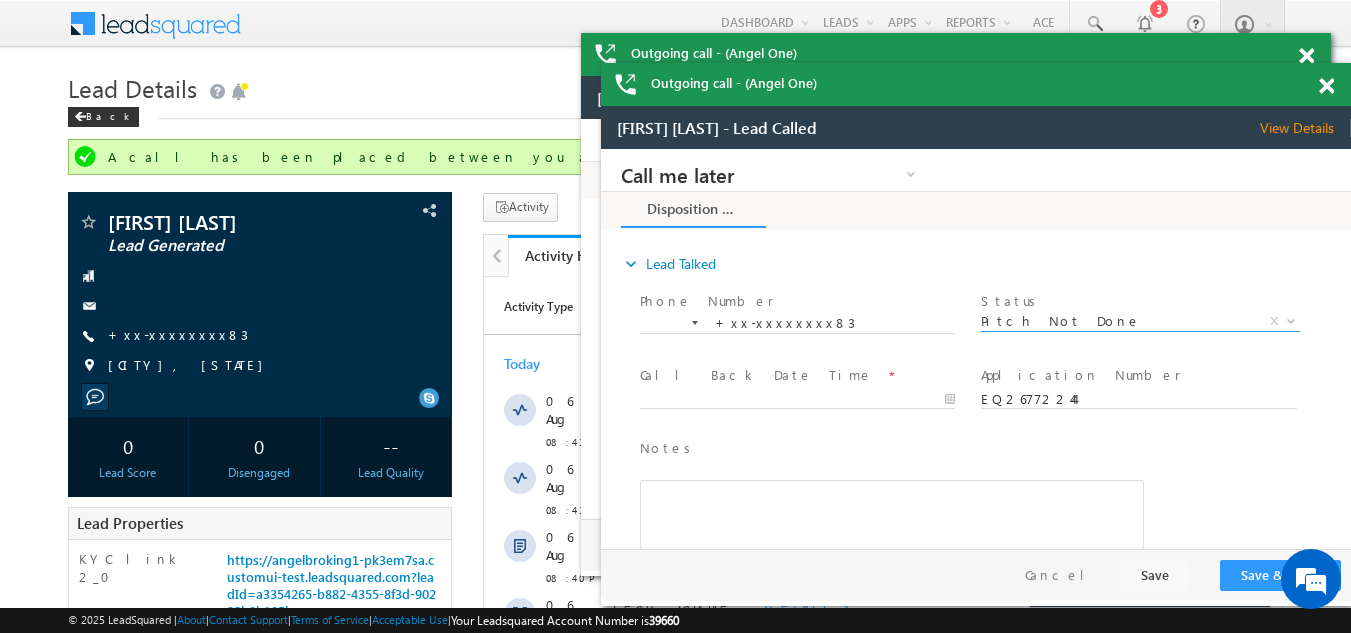 scroll, scrollTop: 0, scrollLeft: 0, axis: both 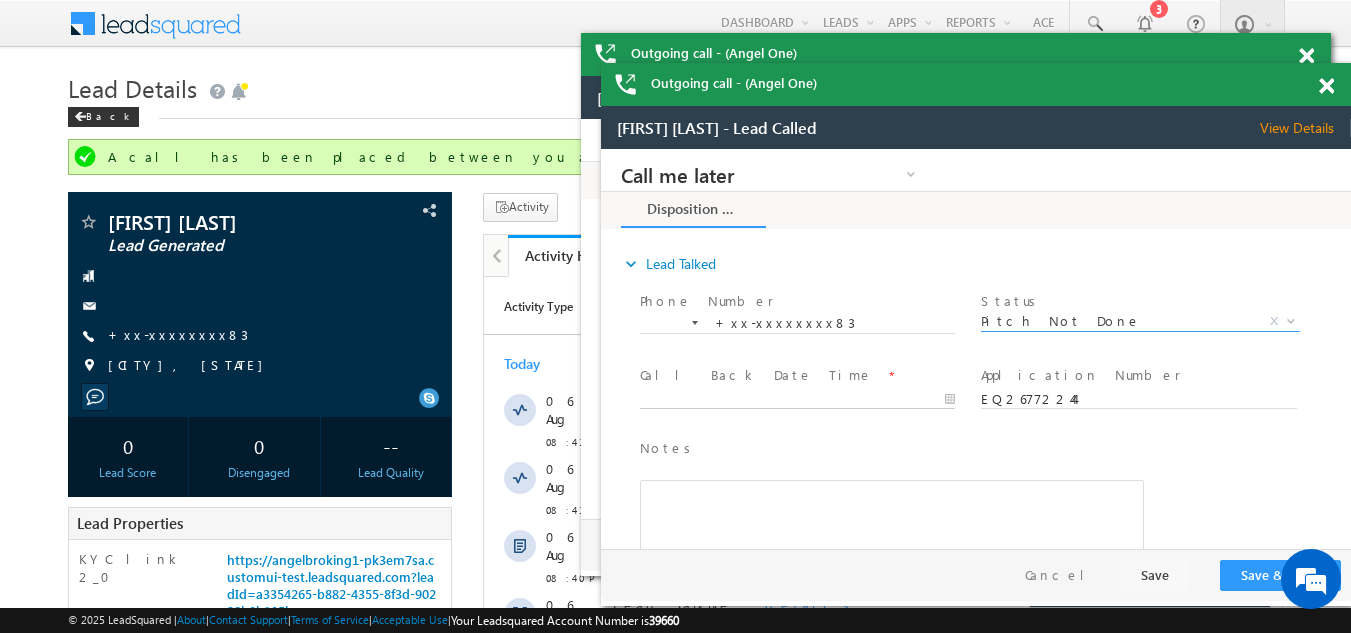 type on "08/06/25 8:49 PM" 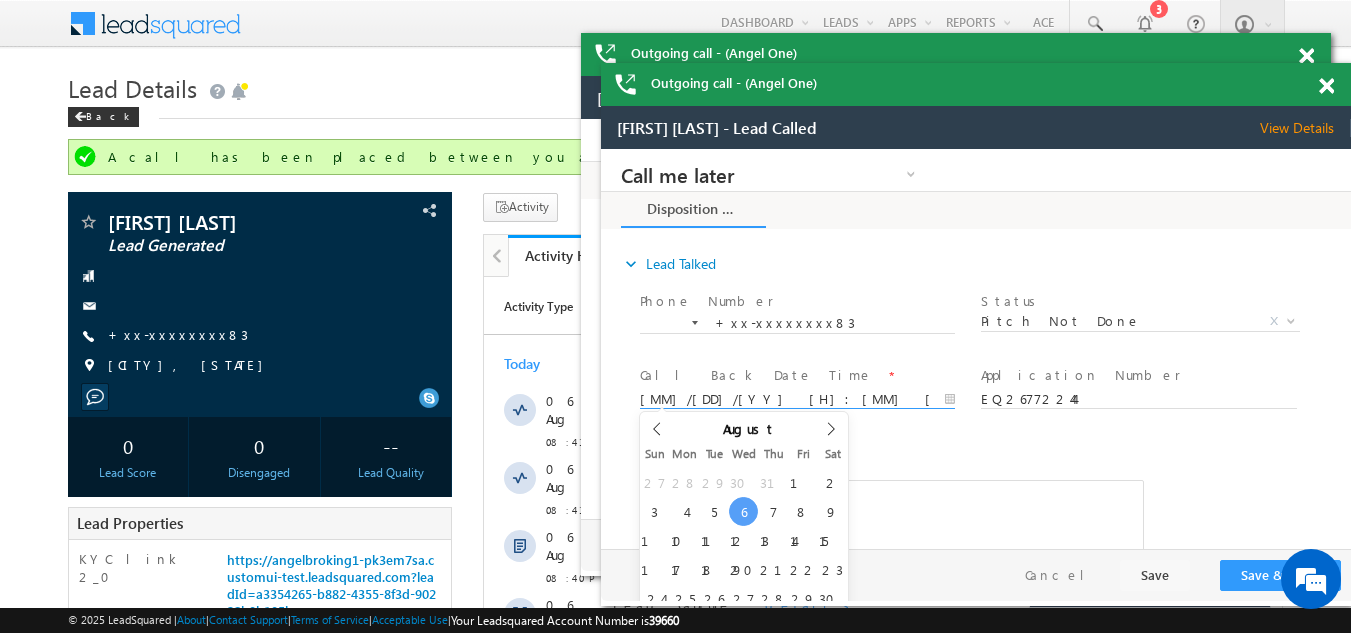 click on "08/06/25 8:49 PM" at bounding box center [797, 400] 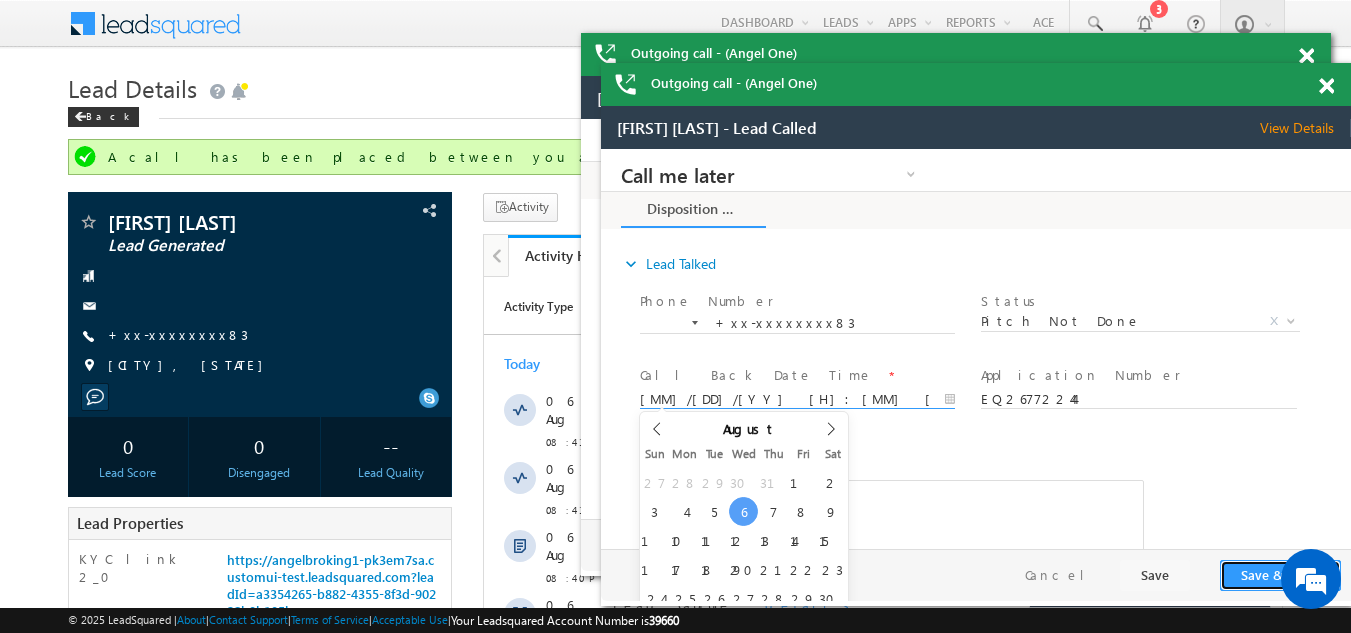 click on "Save & Close" at bounding box center (1280, 575) 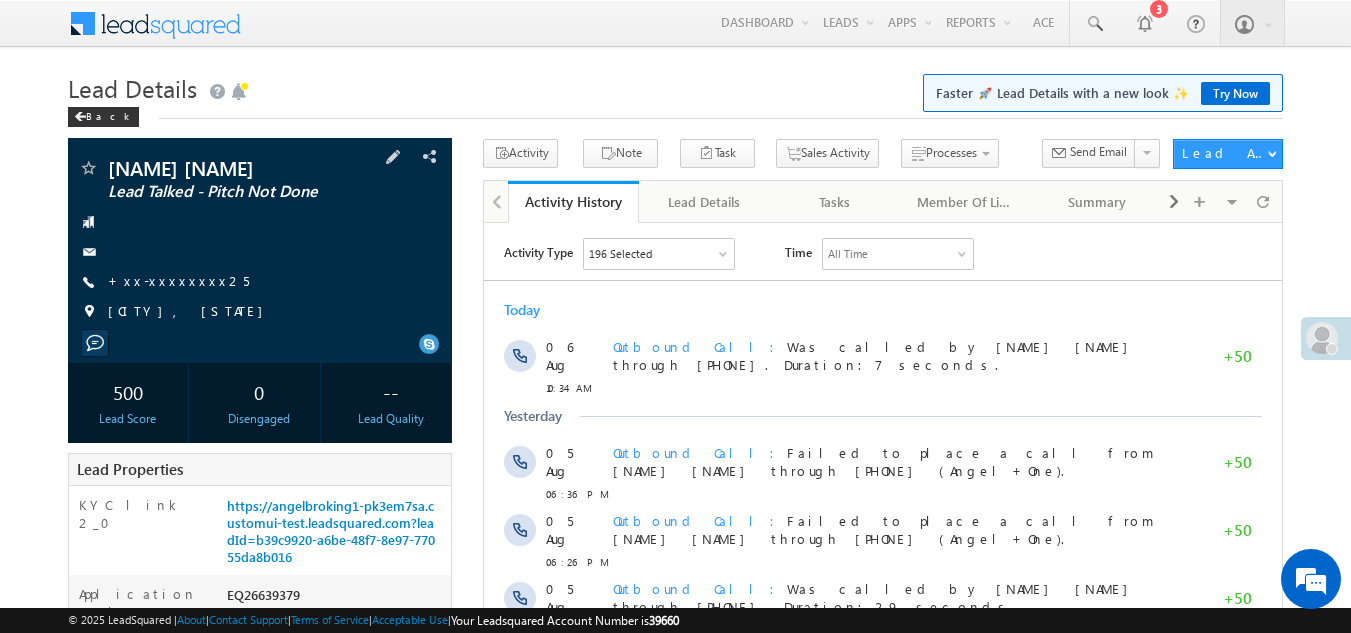 scroll, scrollTop: 0, scrollLeft: 0, axis: both 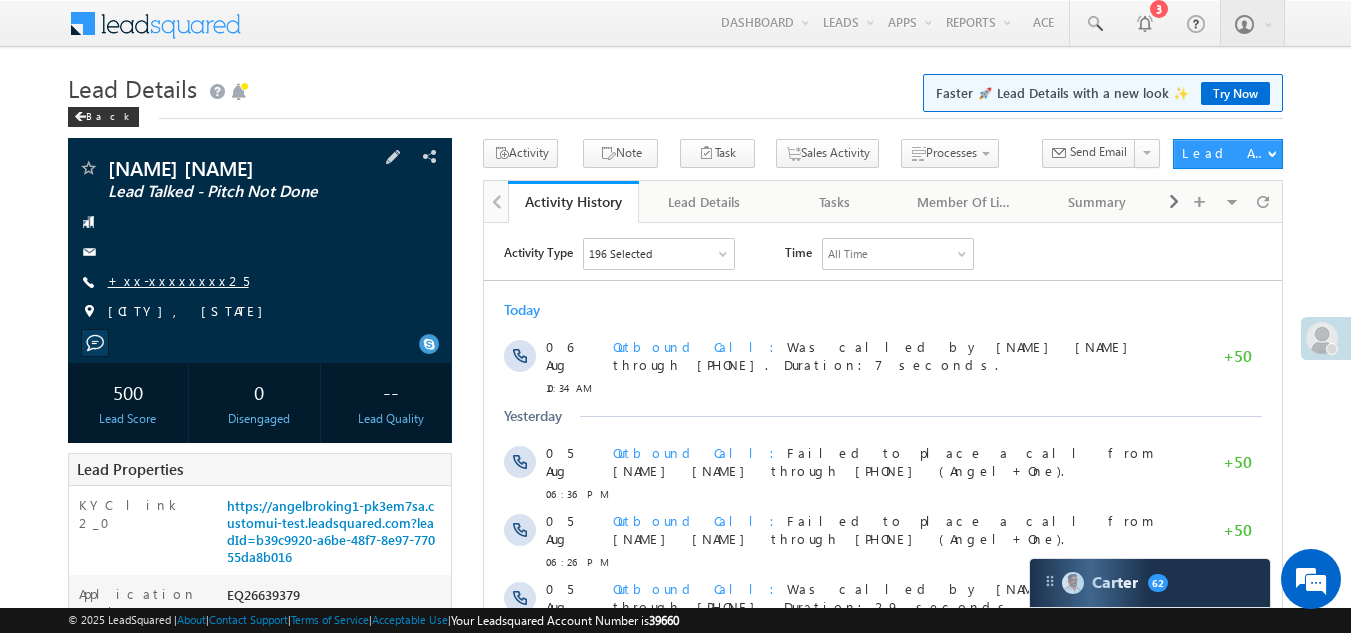 click on "+xx-xxxxxxxx25" at bounding box center (178, 280) 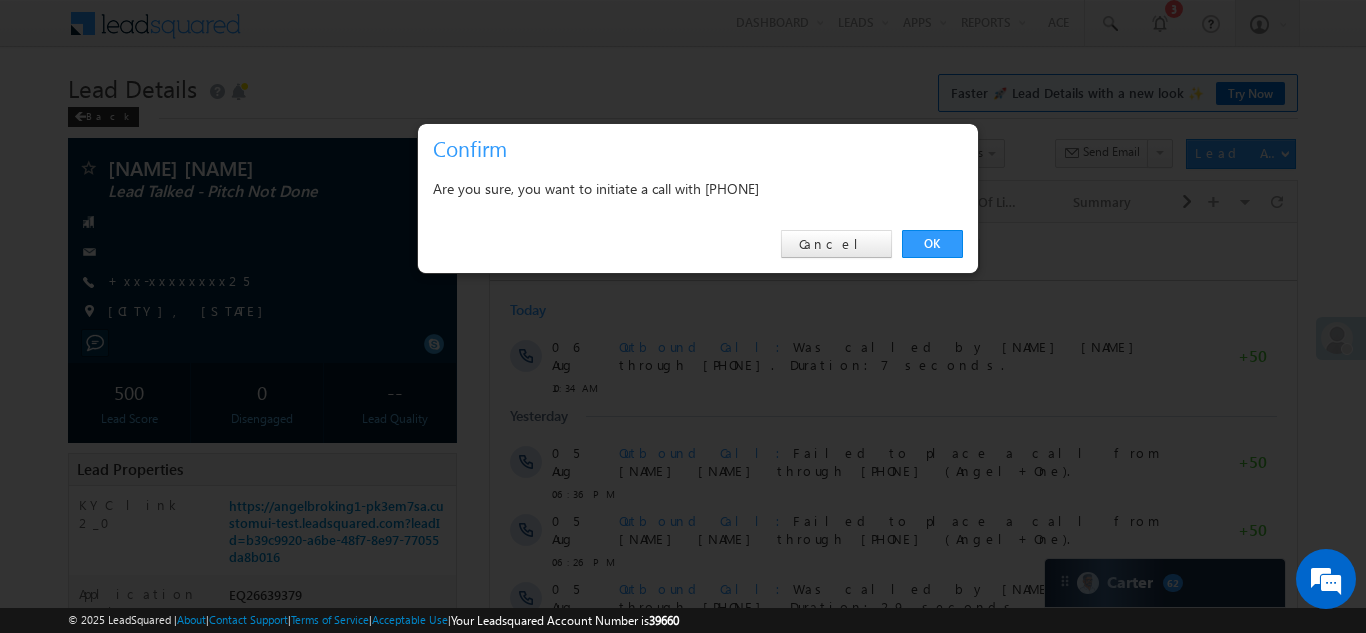 click on "OK" at bounding box center [932, 244] 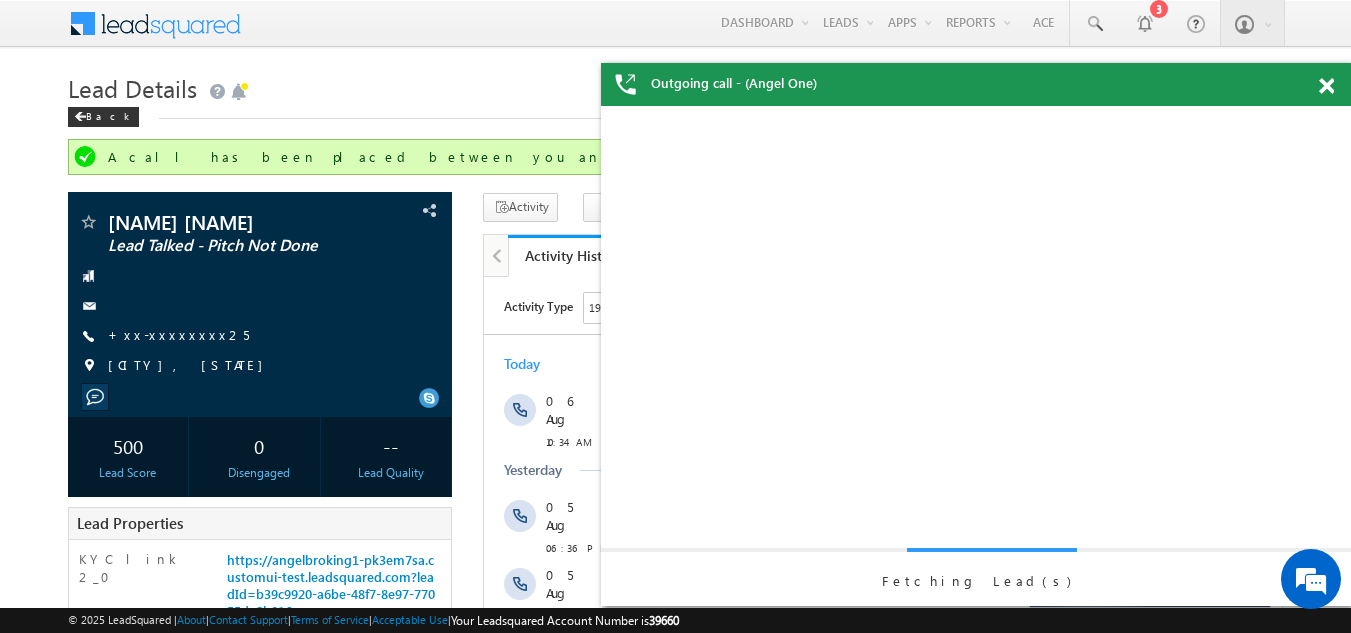 scroll, scrollTop: 0, scrollLeft: 0, axis: both 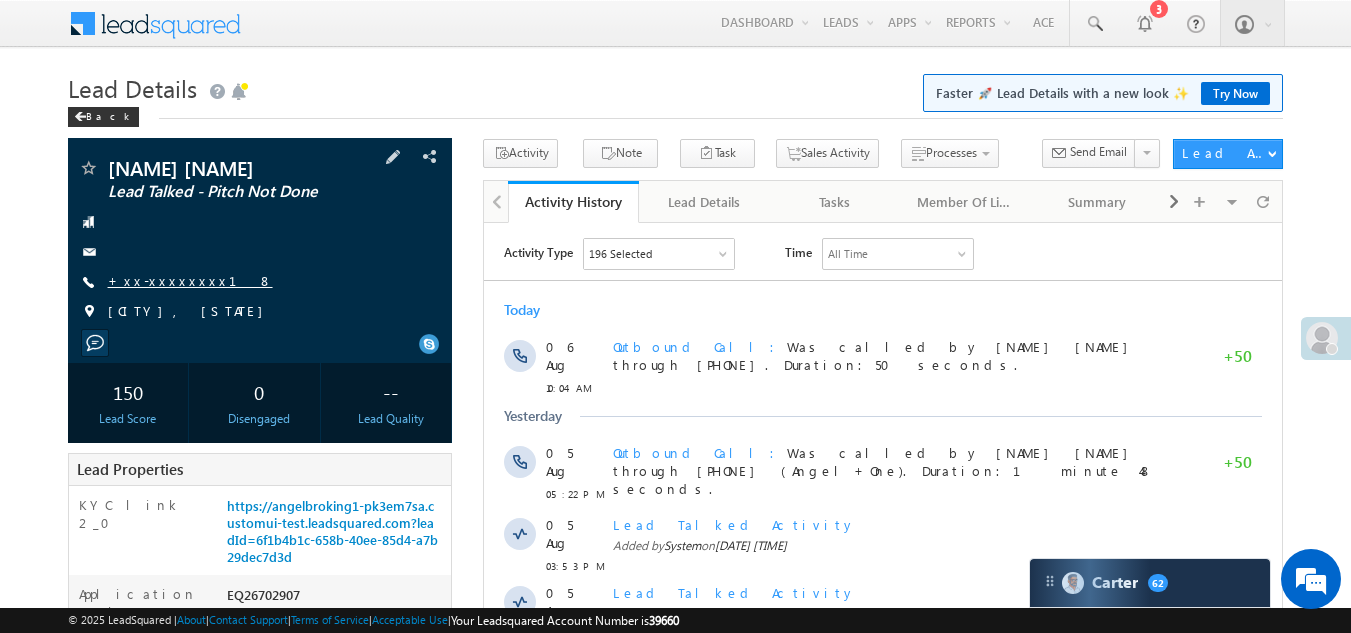 click on "+xx-xxxxxxxx18" at bounding box center [190, 280] 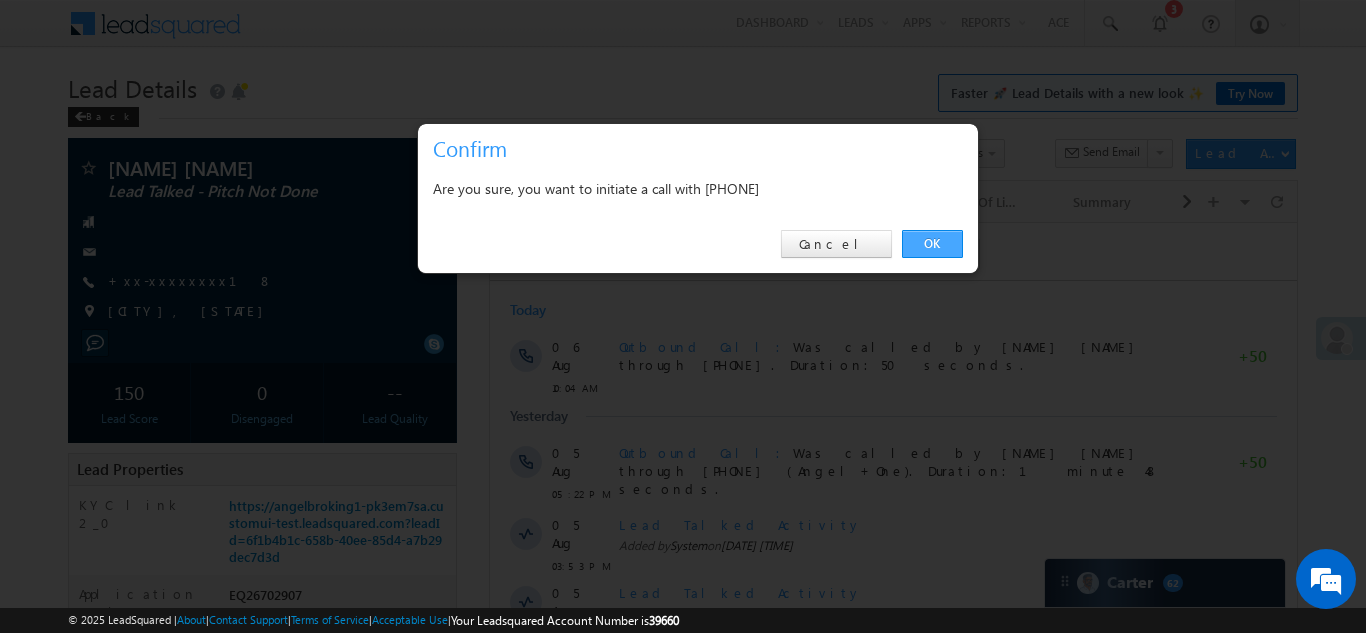 click on "OK" at bounding box center (932, 244) 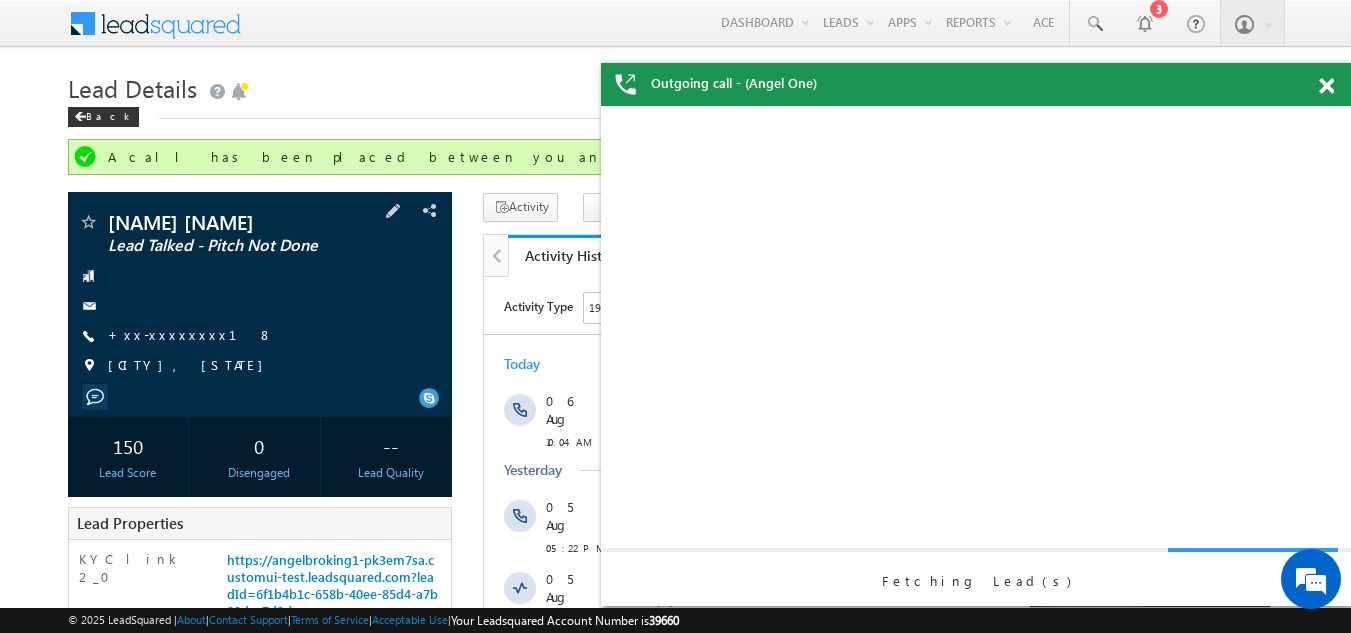 scroll, scrollTop: 0, scrollLeft: 0, axis: both 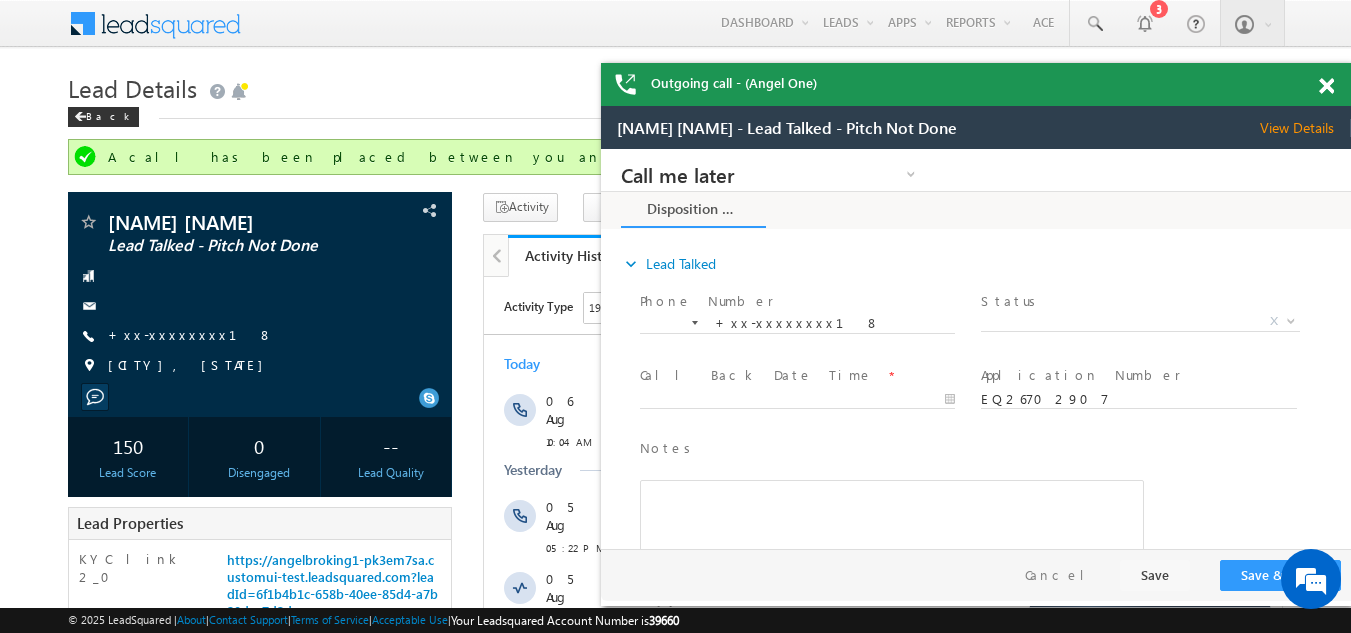 click at bounding box center [1326, 86] 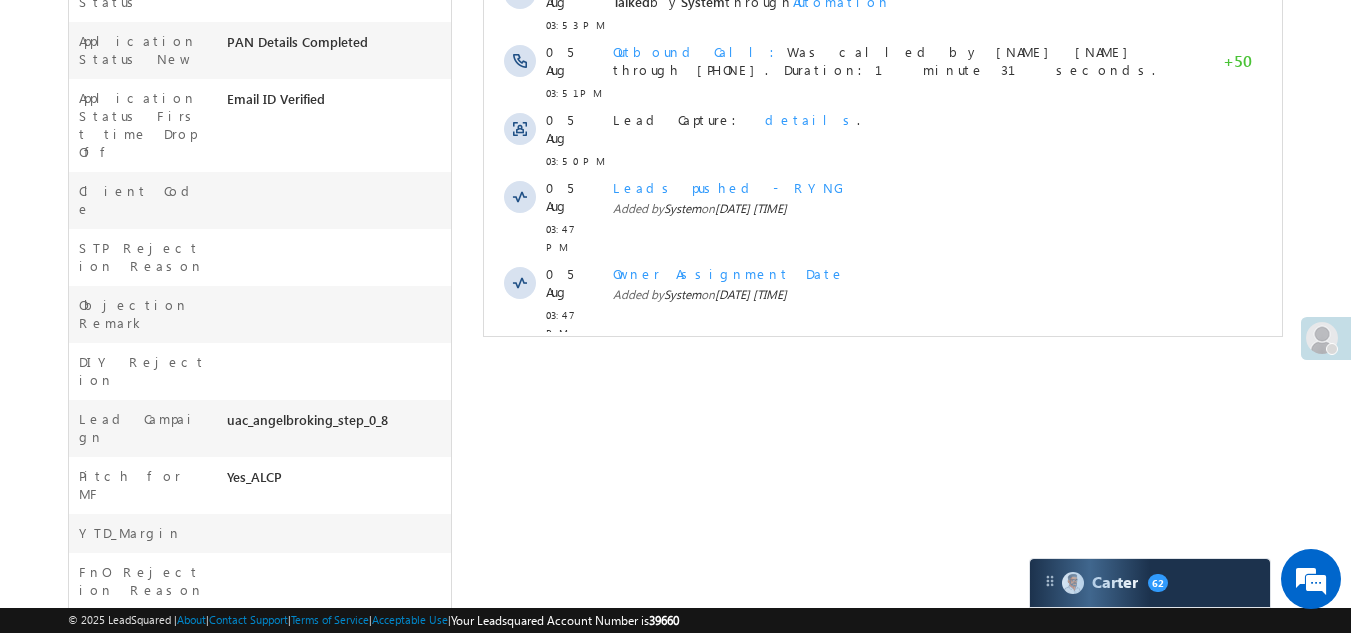 scroll, scrollTop: 800, scrollLeft: 0, axis: vertical 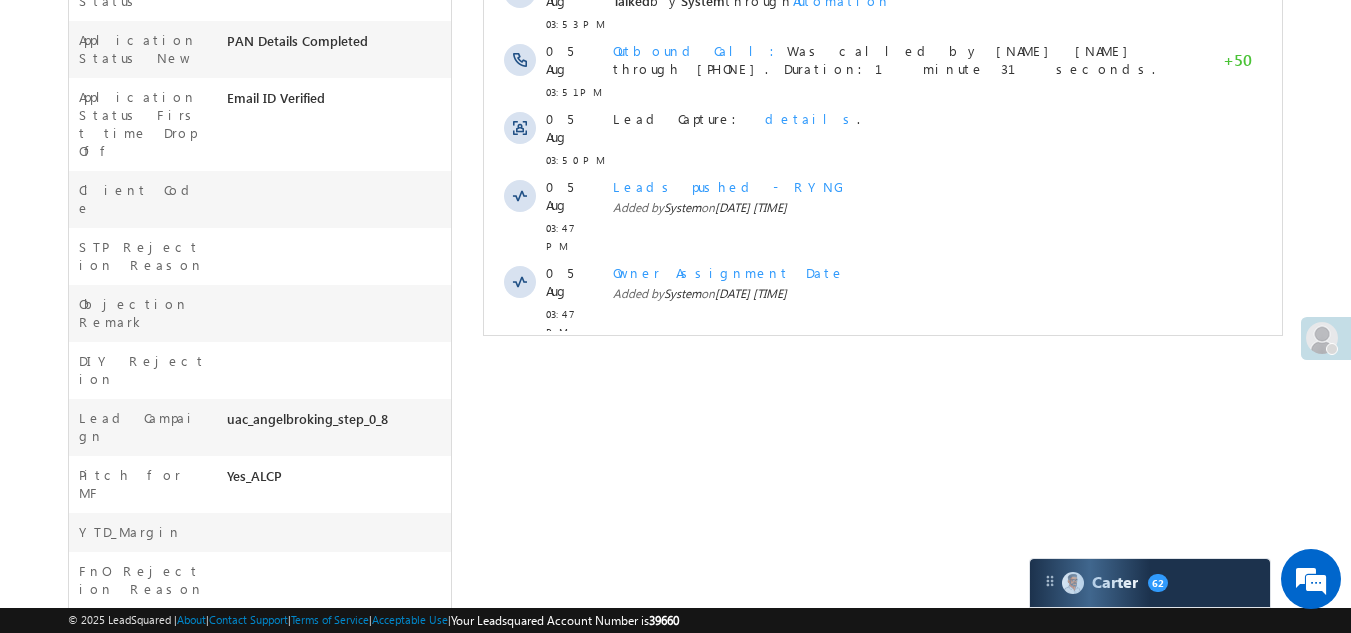 click on "Show More" at bounding box center (883, 376) 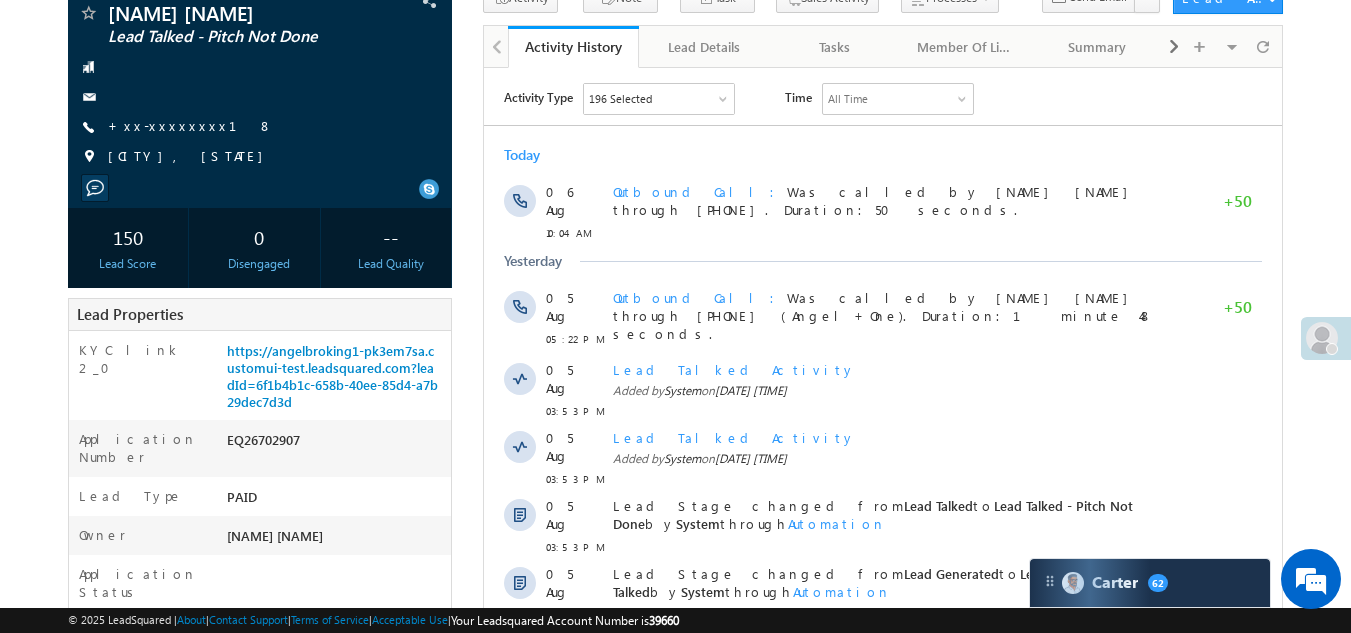 scroll, scrollTop: 12, scrollLeft: 0, axis: vertical 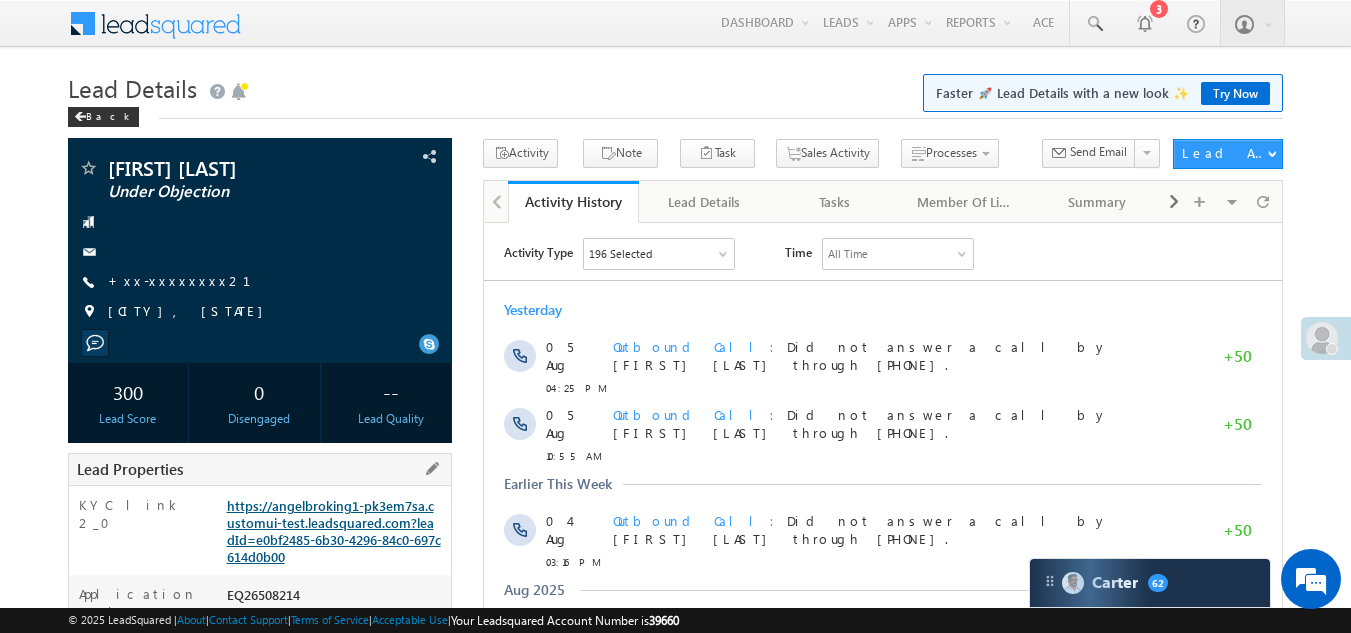click on "https://angelbroking1-pk3em7sa.customui-test.leadsquared.com?leadId=e0bf2485-6b30-4296-84c0-697c614d0b00" at bounding box center [334, 531] 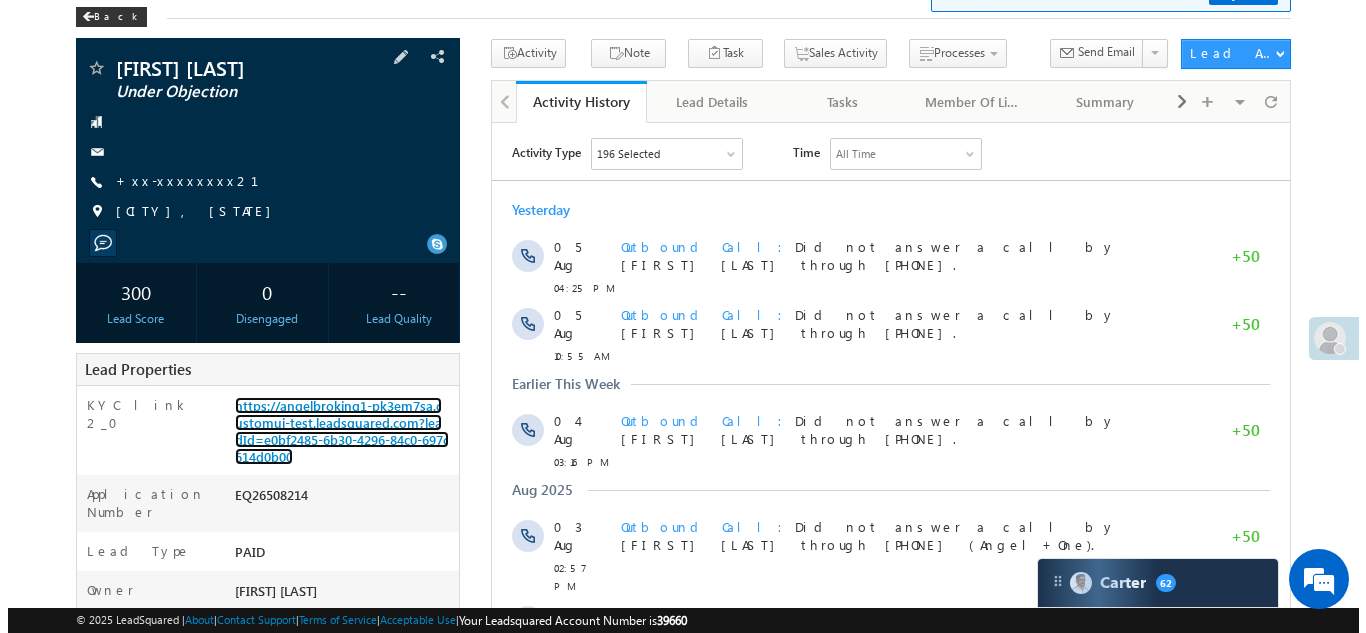scroll, scrollTop: 0, scrollLeft: 0, axis: both 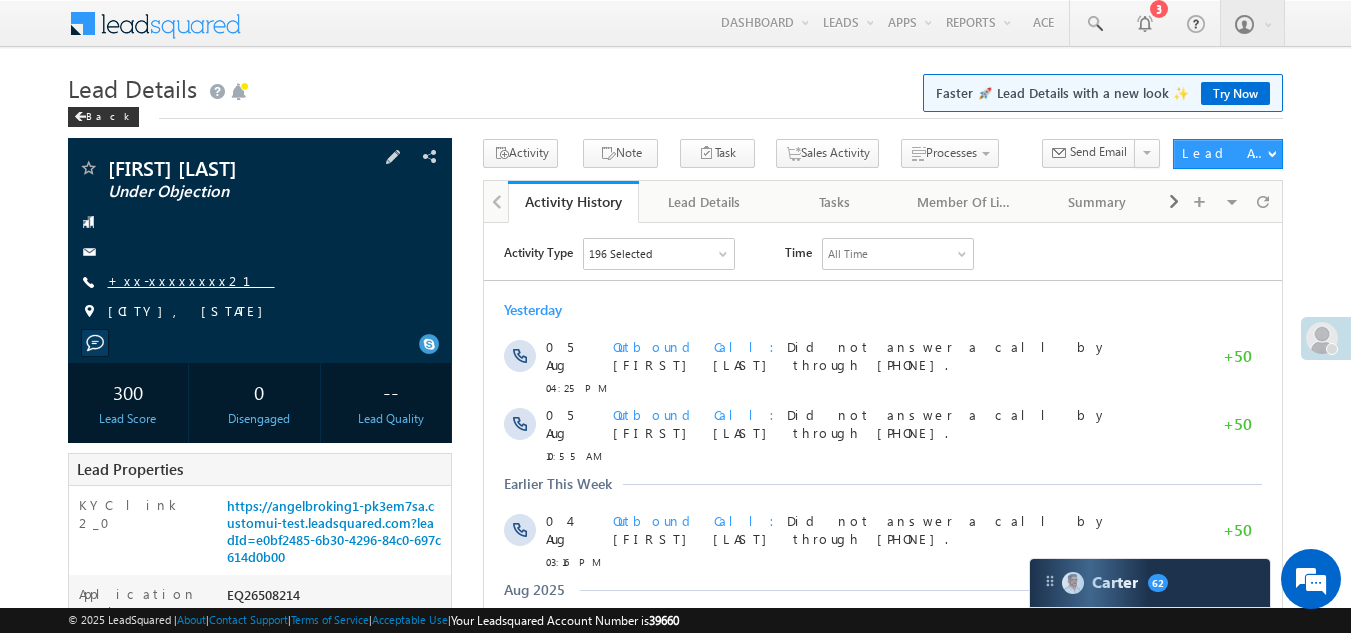 click on "+xx-xxxxxxxx21" at bounding box center [191, 280] 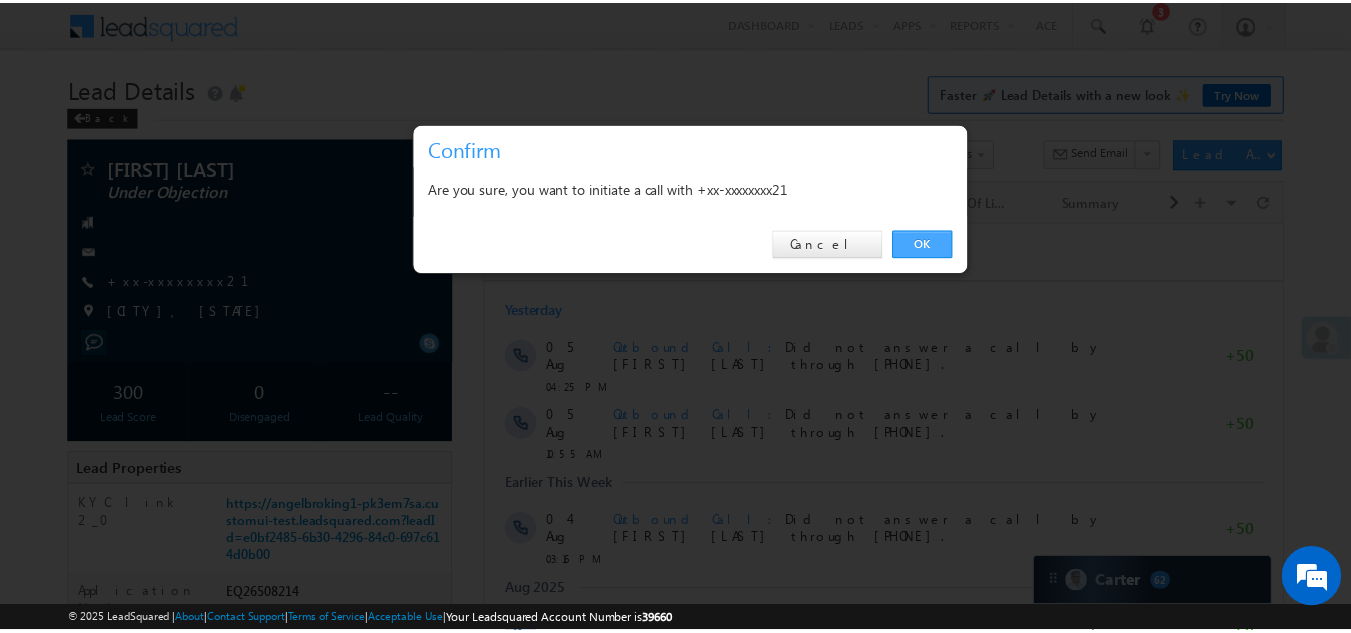 scroll, scrollTop: 0, scrollLeft: 0, axis: both 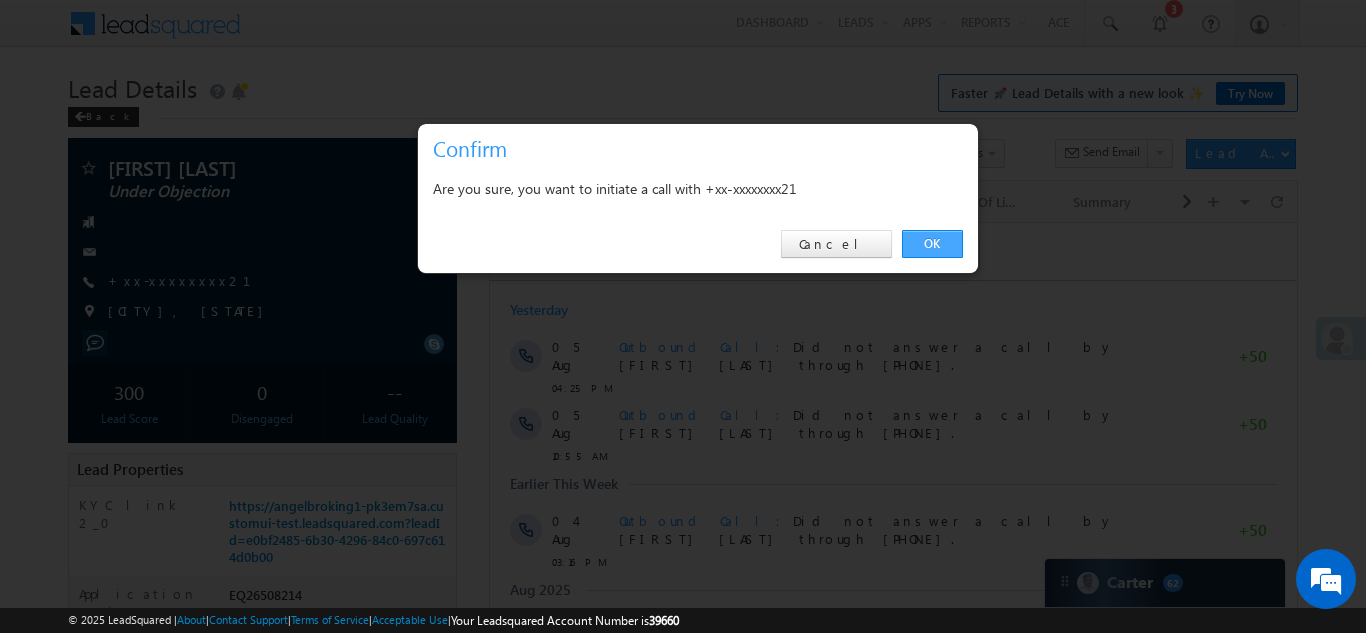 click on "OK" at bounding box center [932, 244] 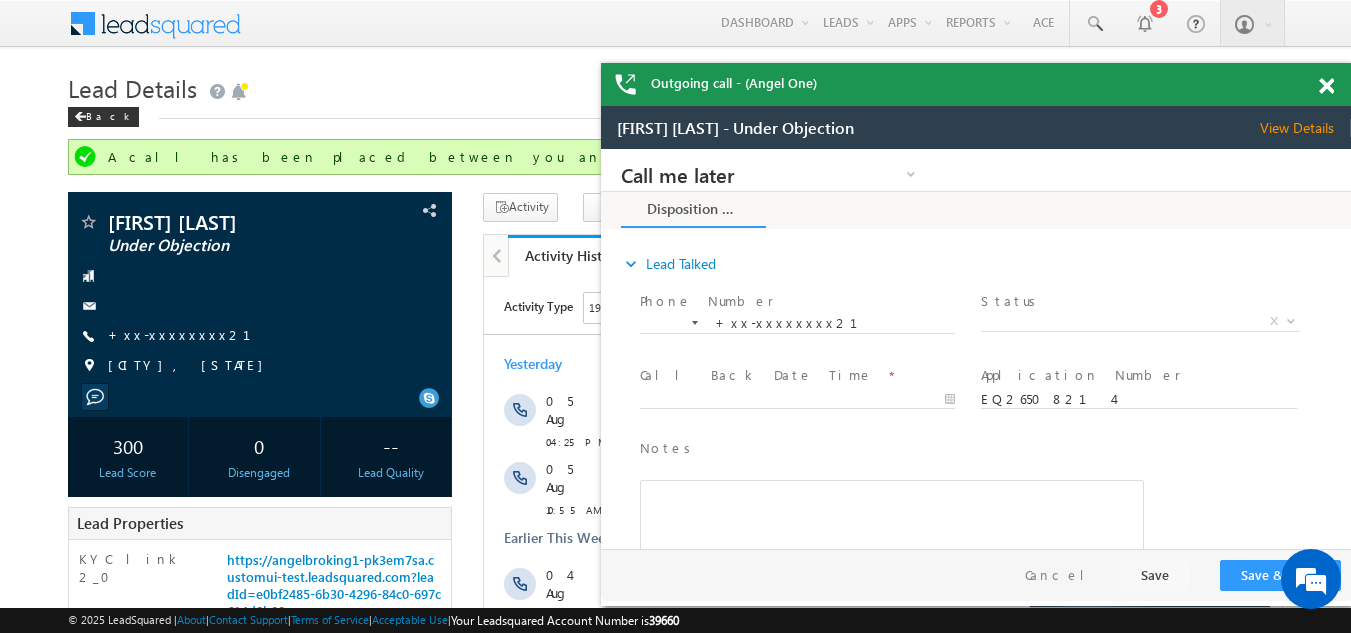 scroll, scrollTop: 0, scrollLeft: 0, axis: both 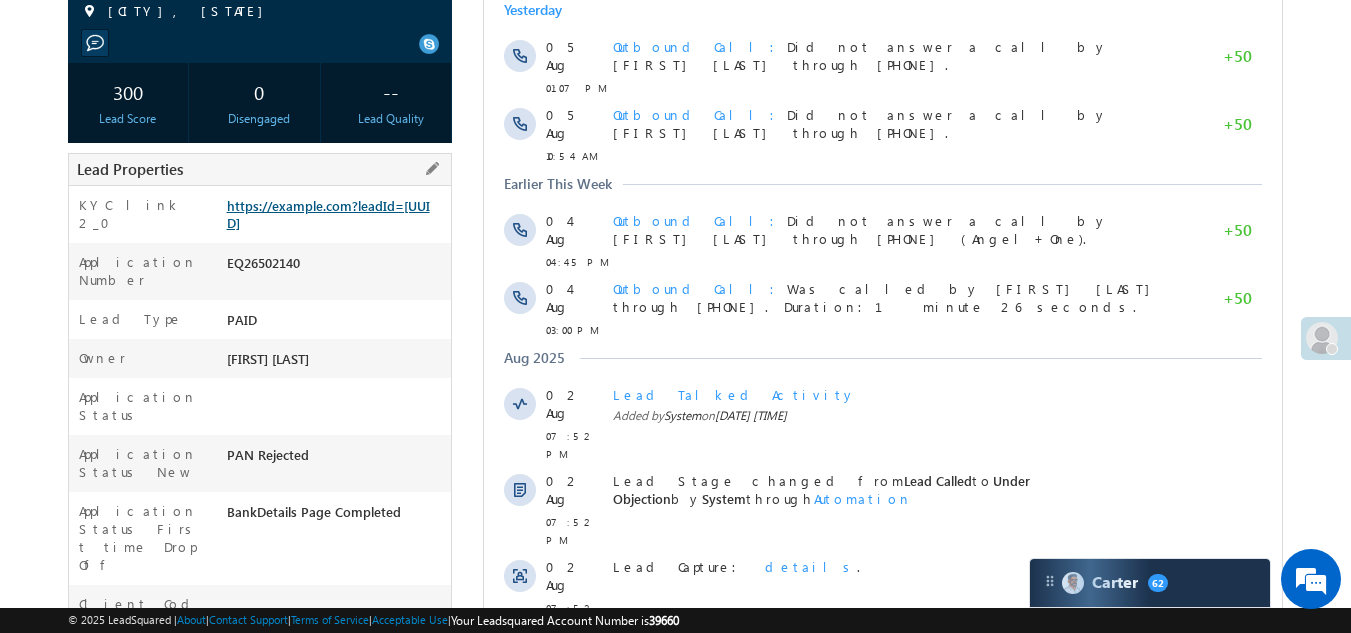 click on "https://example.com?leadId=[UUID]" at bounding box center (328, 214) 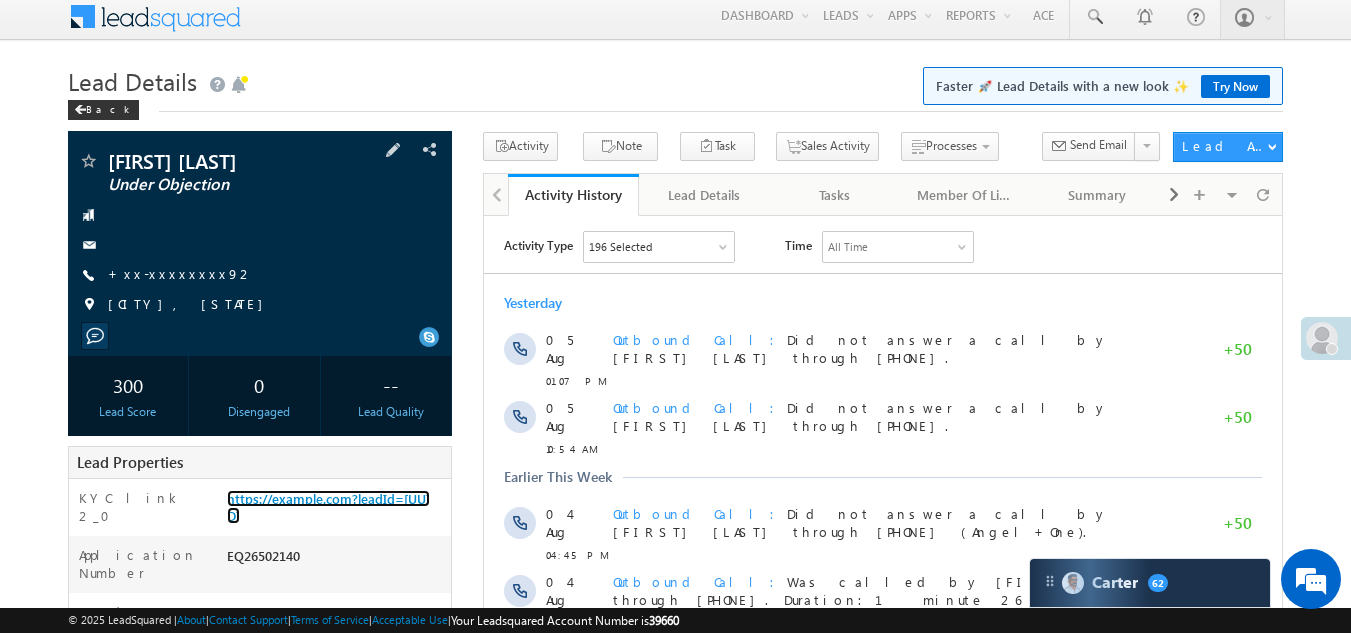 scroll, scrollTop: 0, scrollLeft: 0, axis: both 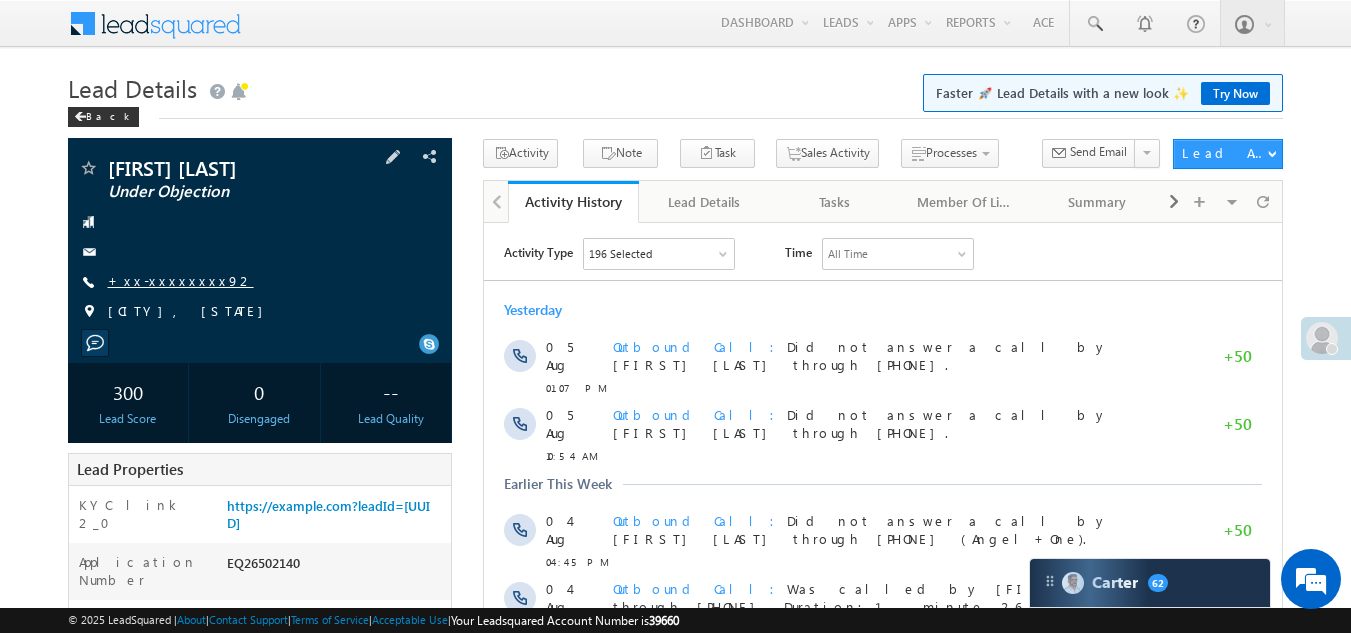 click on "+xx-xxxxxxxx92" at bounding box center (181, 280) 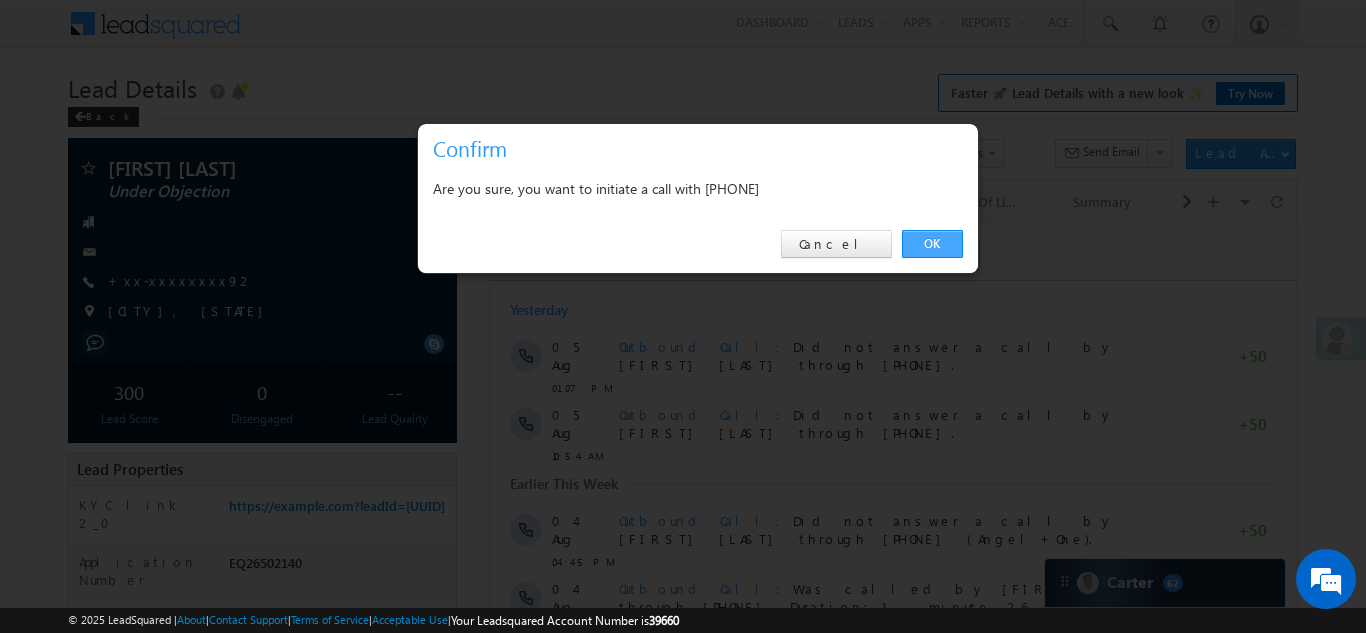 click on "OK" at bounding box center [932, 244] 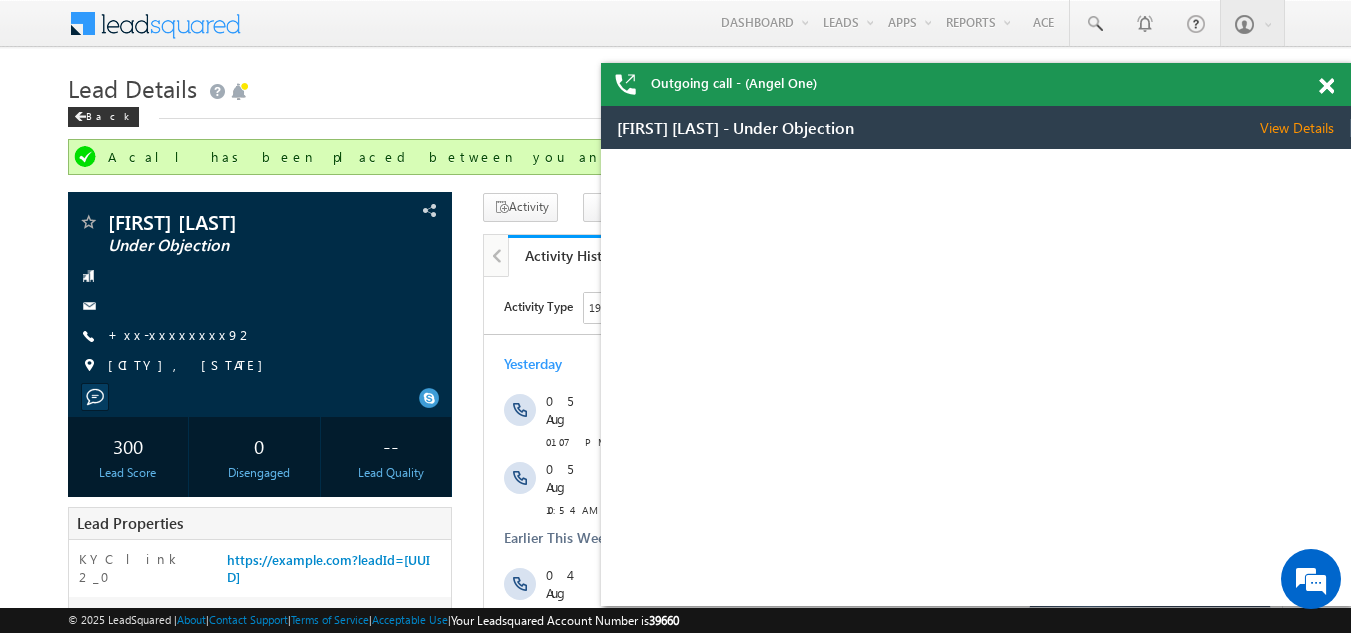 scroll, scrollTop: 0, scrollLeft: 0, axis: both 